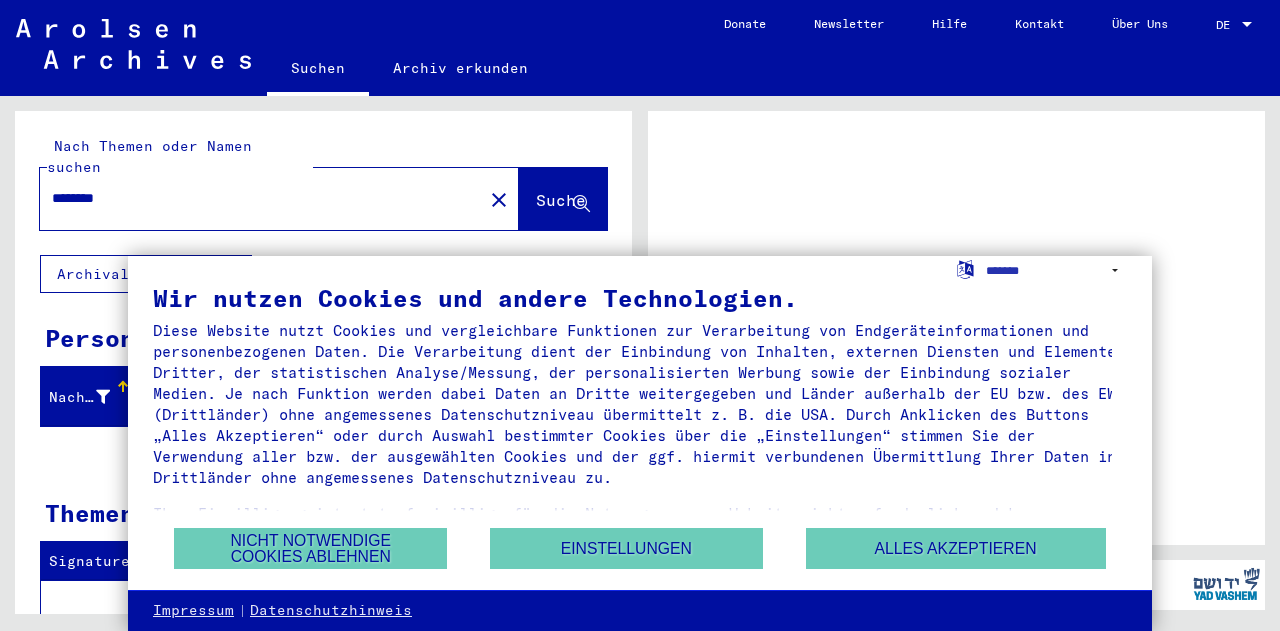 scroll, scrollTop: 0, scrollLeft: 0, axis: both 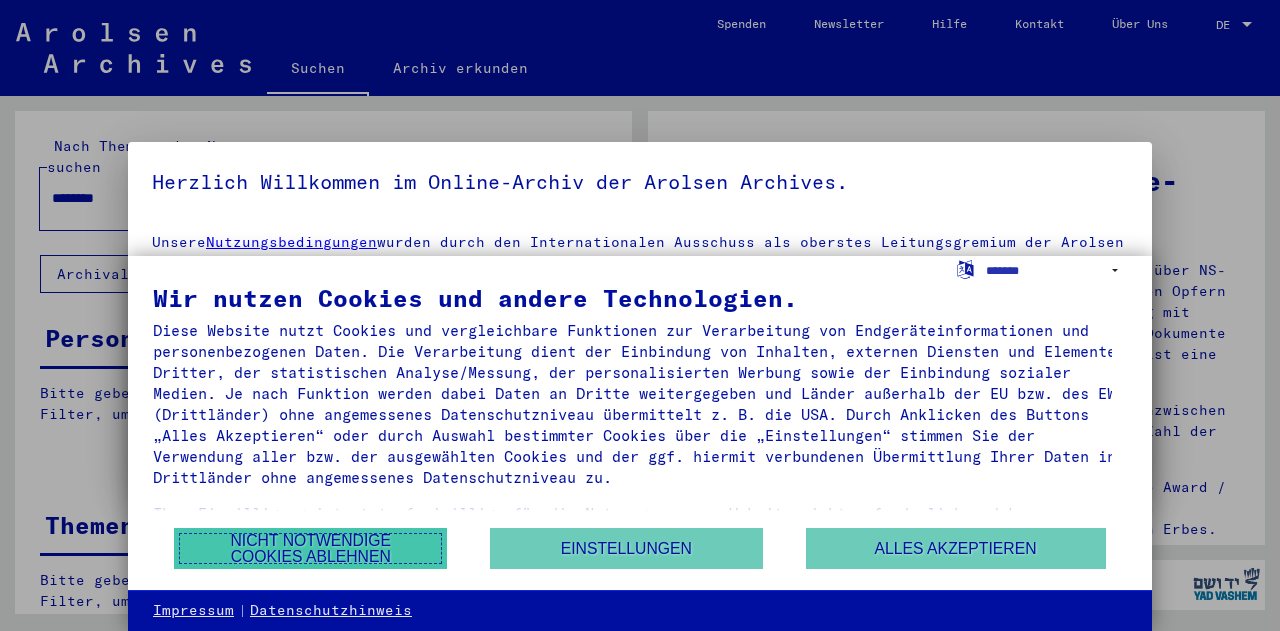 click on "Nicht notwendige Cookies ablehnen" at bounding box center (310, 548) 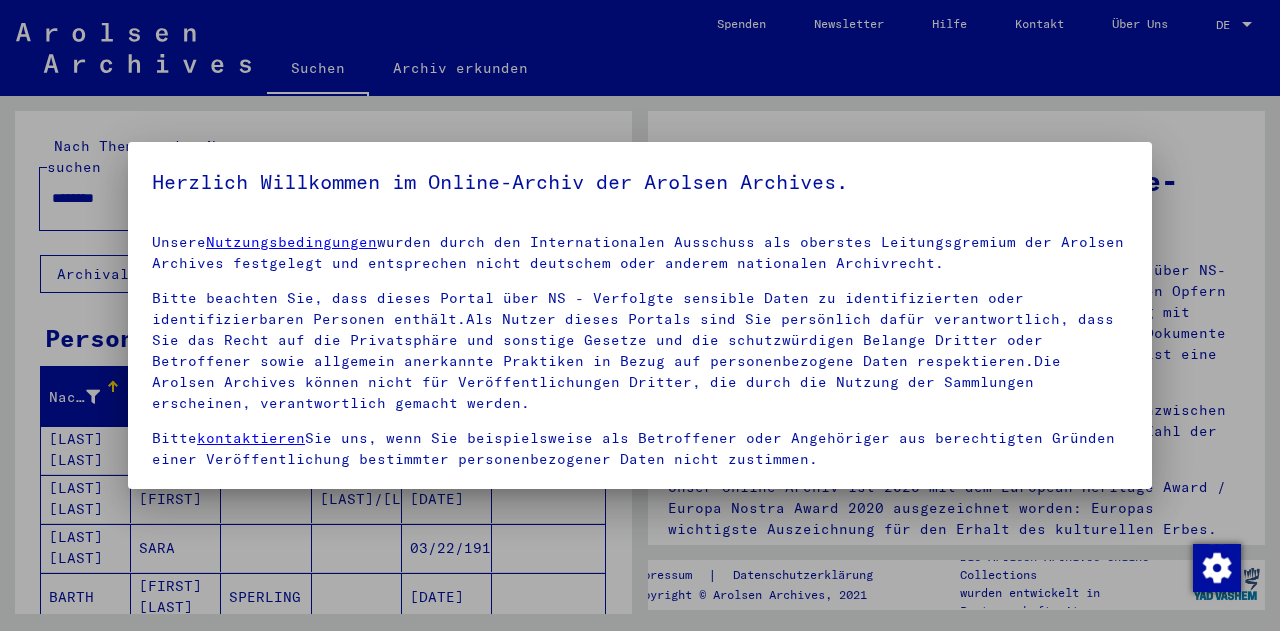 scroll, scrollTop: 134, scrollLeft: 0, axis: vertical 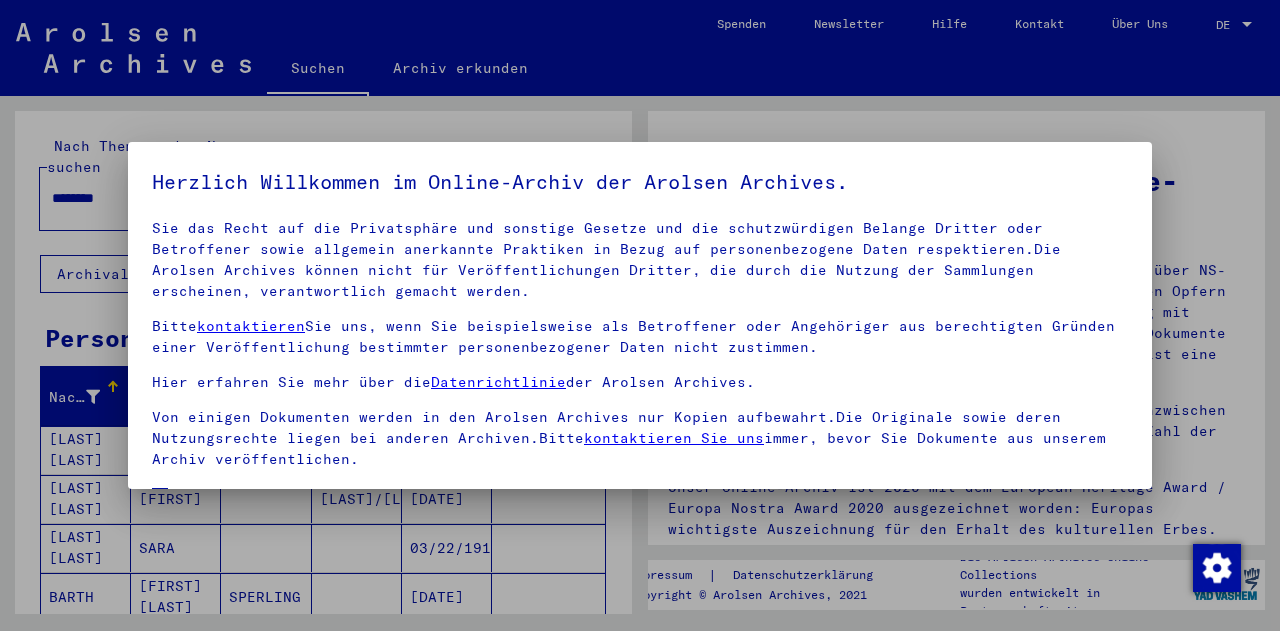 click on "Einverständniserklärung: Hiermit erkläre ich mich damit einverstanden, dass ich sensible personenbezogene Daten ausschließlich für wissenschaftliche Zwecke und in Übereinstimmung mit den geltenden nationalen Gesetzen und Bestimmungen nutze. Mir ist bewusst, dass ein Verstoß gegen diese Gesetze und/oder Bestimmungen strafrechtliche Konsequenzen nach sich ziehen kann." at bounding box center [640, 532] 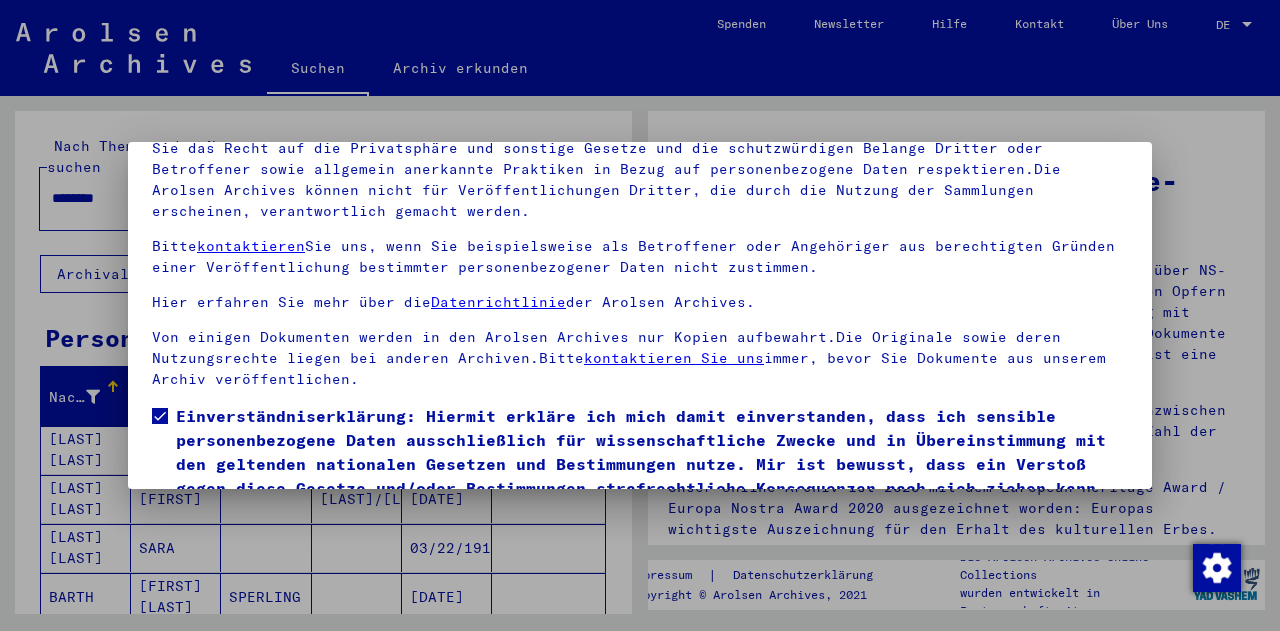 scroll, scrollTop: 163, scrollLeft: 0, axis: vertical 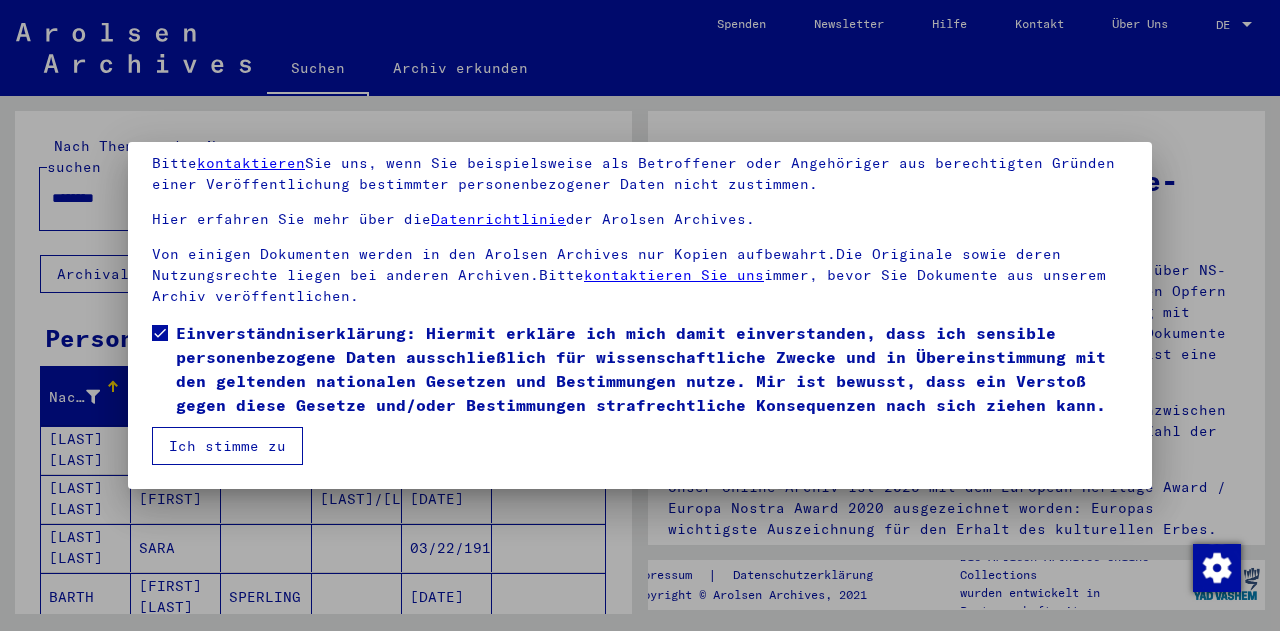 click on "Ich stimme zu" at bounding box center (227, 446) 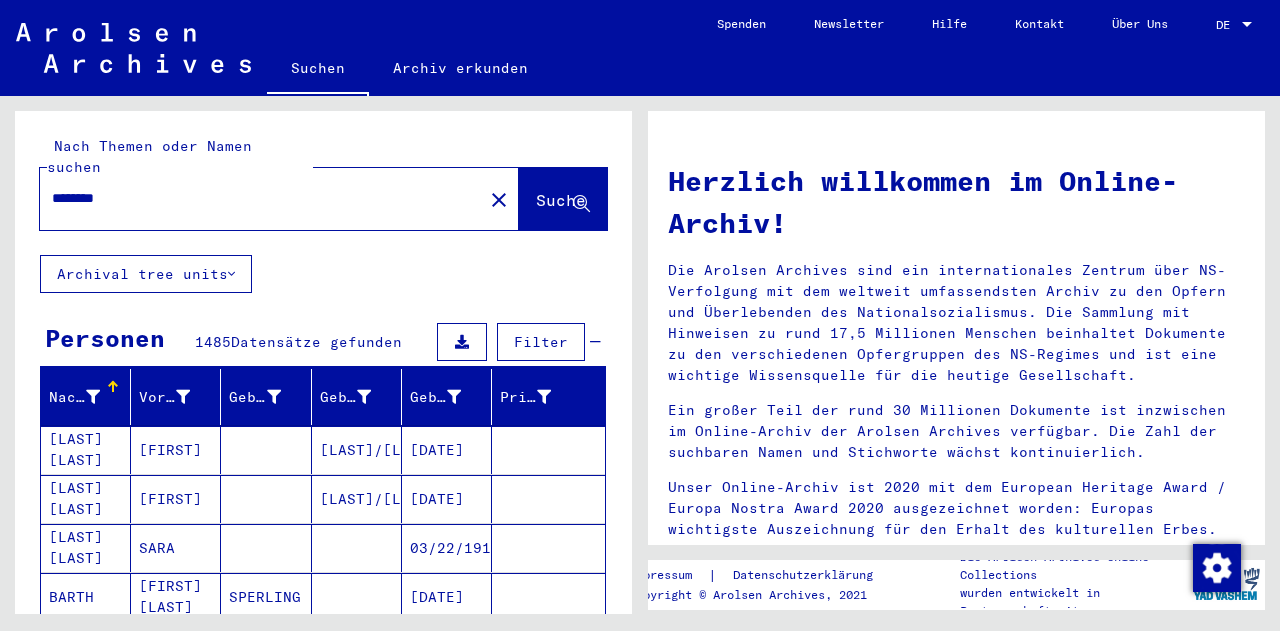 click on "********" at bounding box center [255, 198] 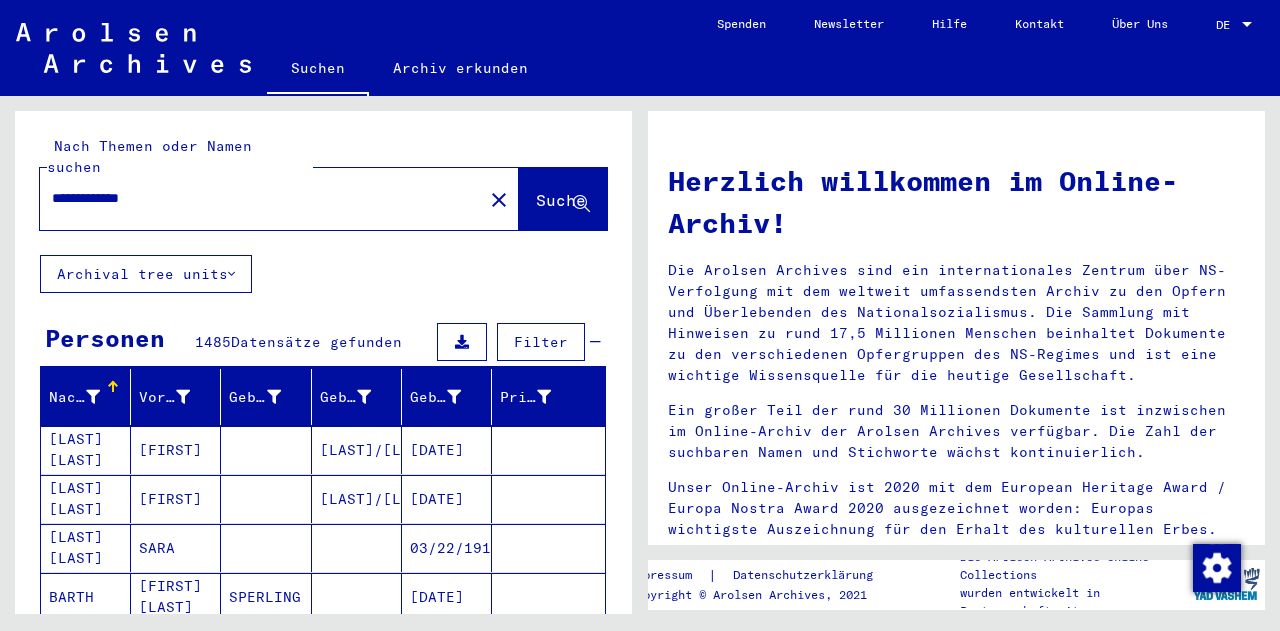 type on "**********" 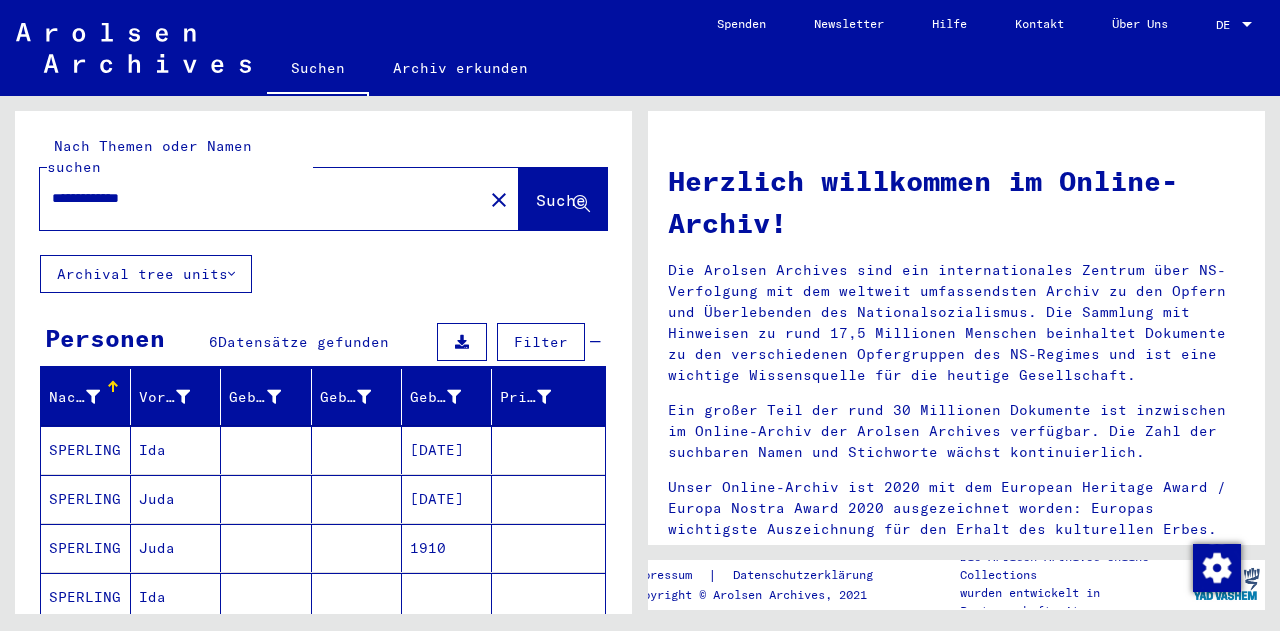 click on "SPERLING" at bounding box center [86, 597] 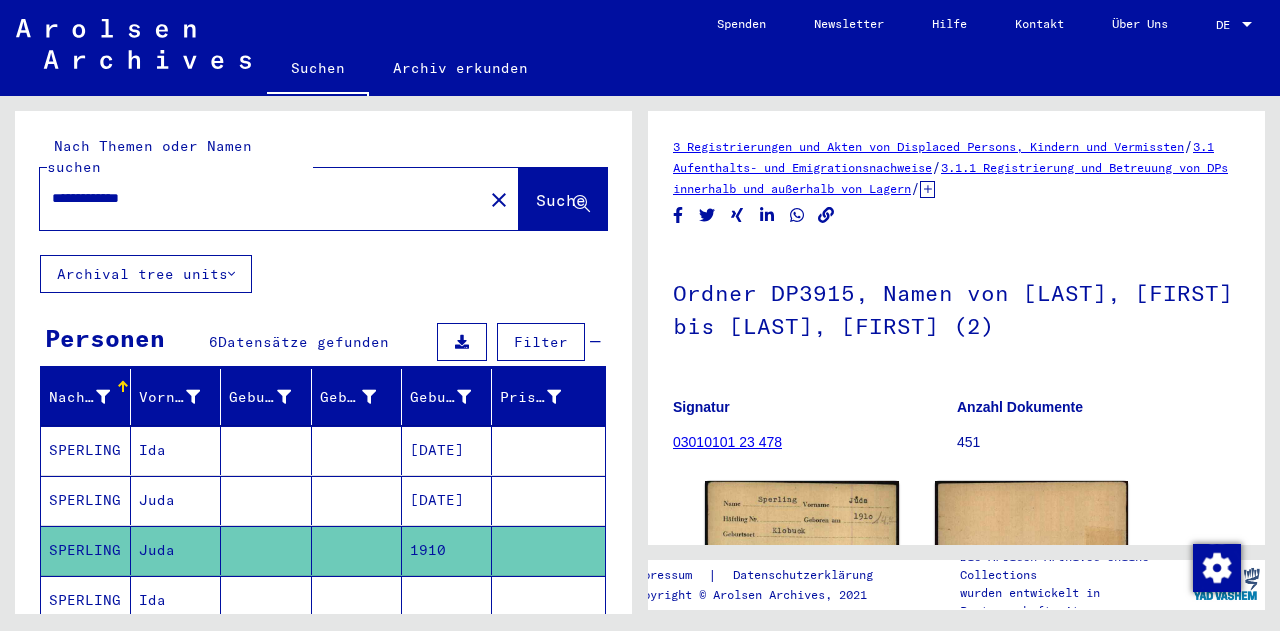 click on "SPERLING" 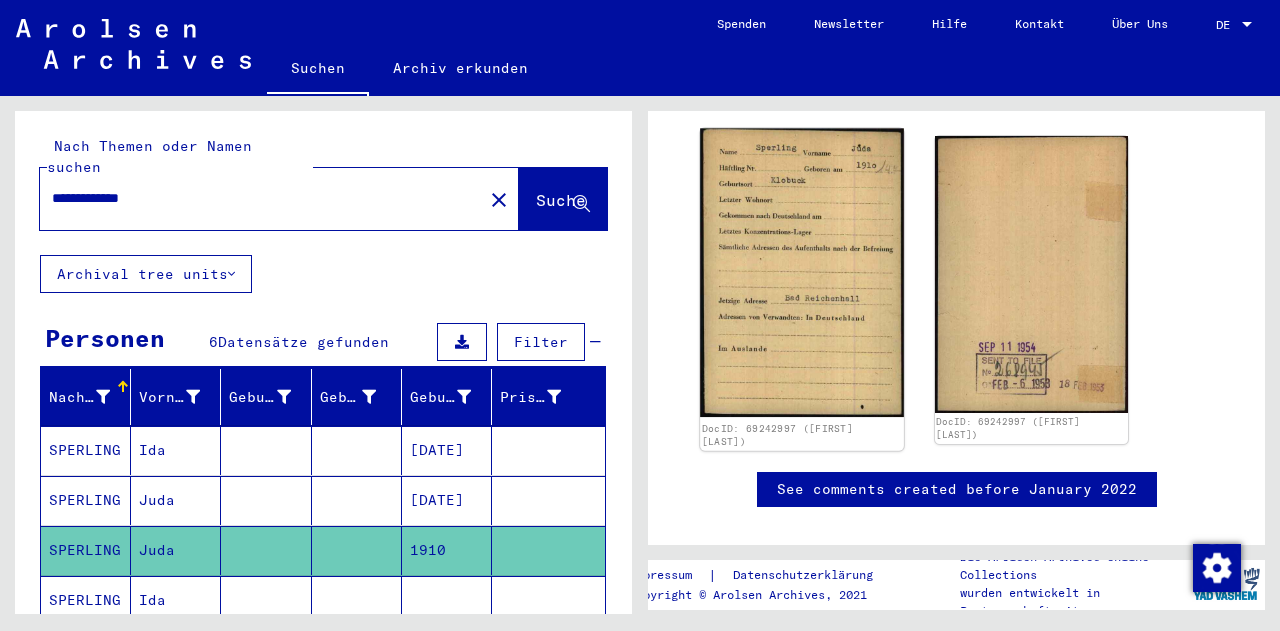 scroll, scrollTop: 300, scrollLeft: 0, axis: vertical 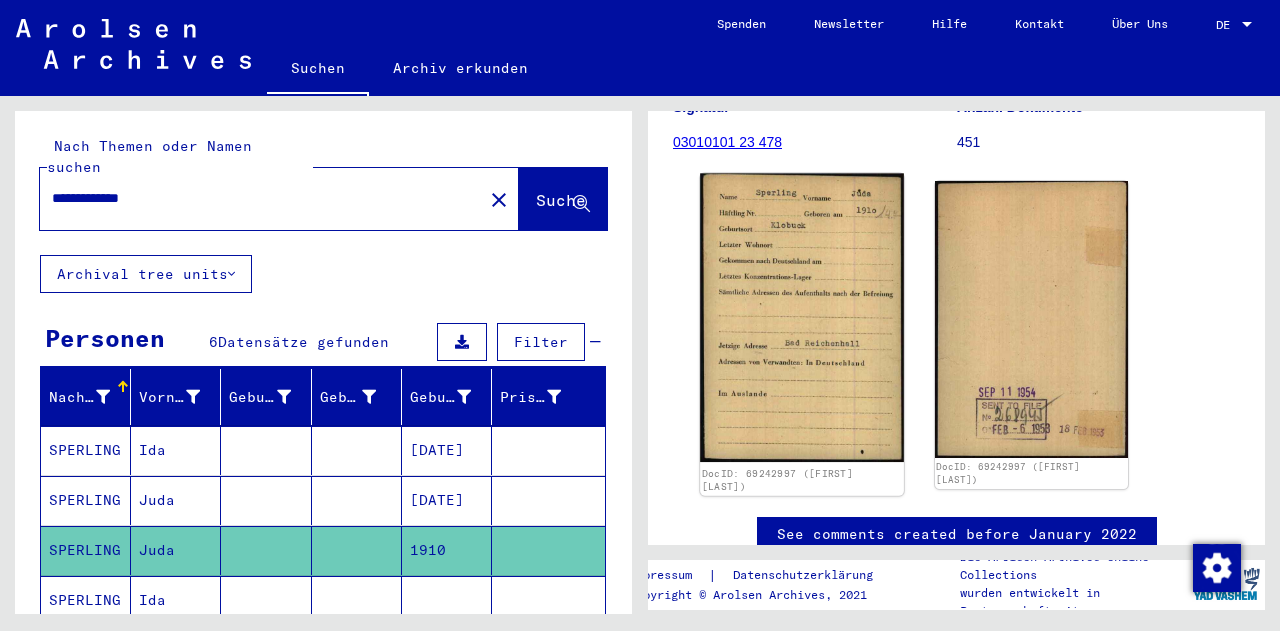 click 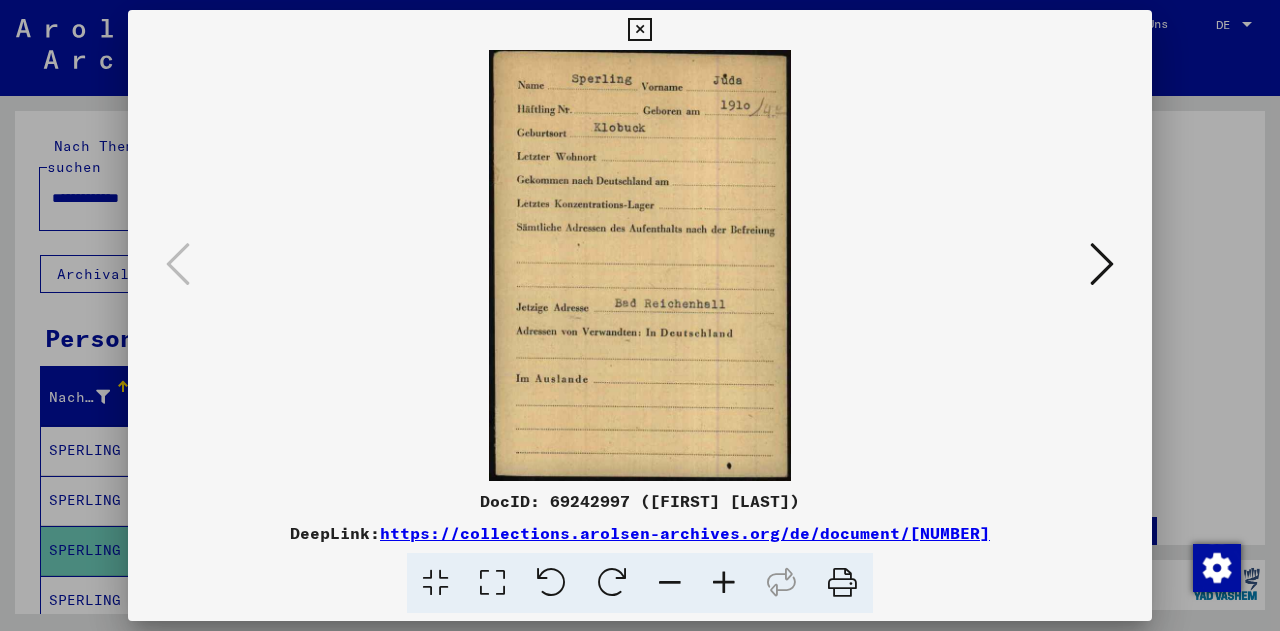 click at bounding box center [1102, 264] 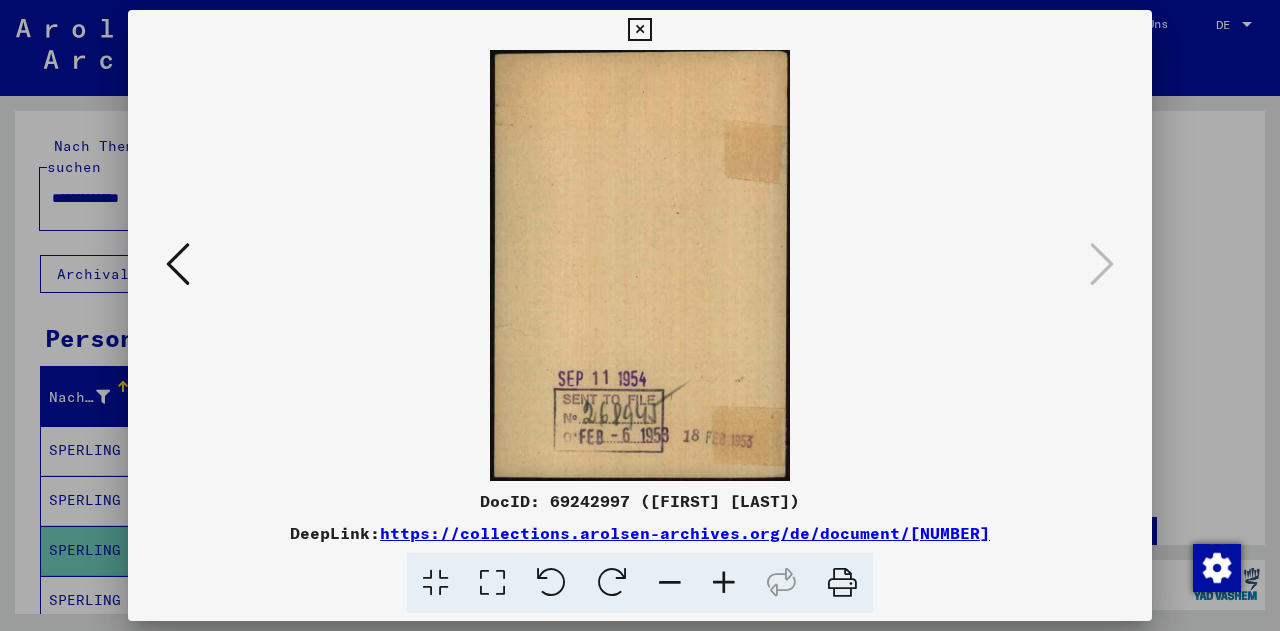 click at bounding box center (178, 264) 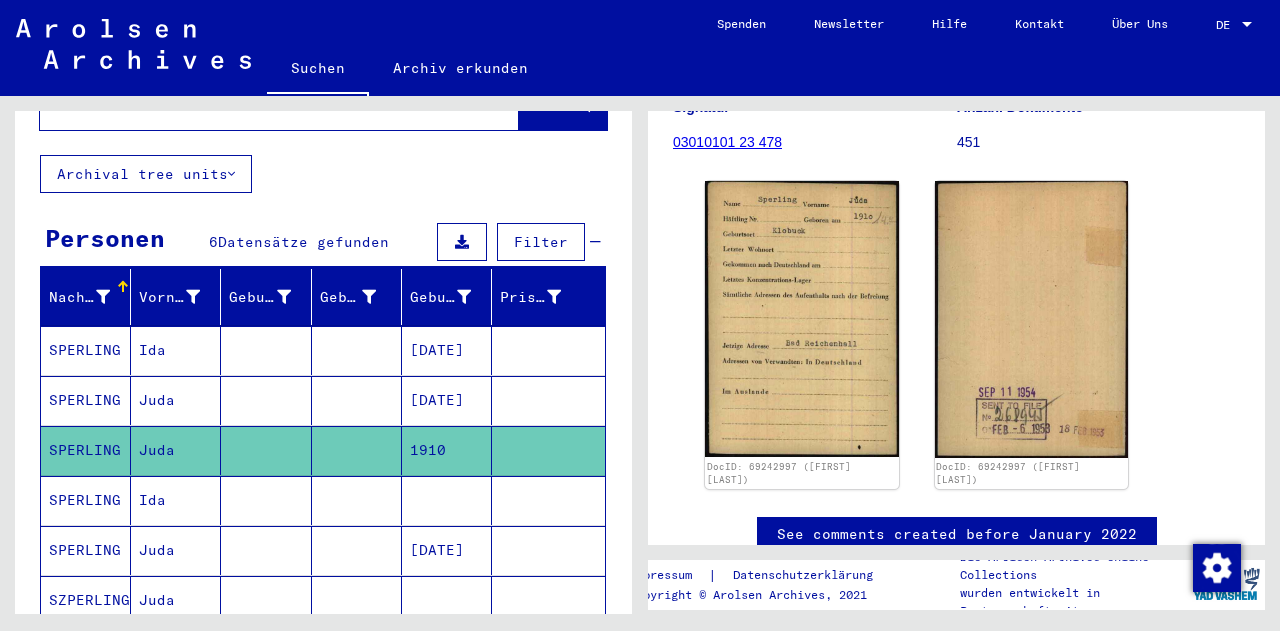 scroll, scrollTop: 300, scrollLeft: 0, axis: vertical 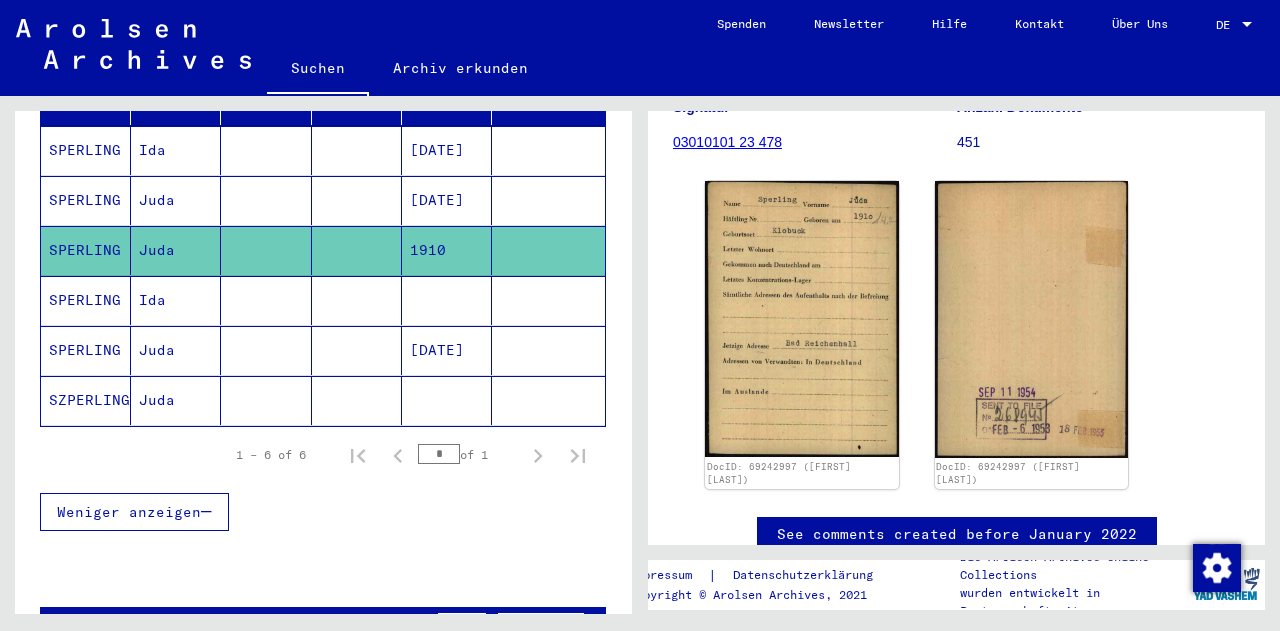 click on "SPERLING" at bounding box center (86, 400) 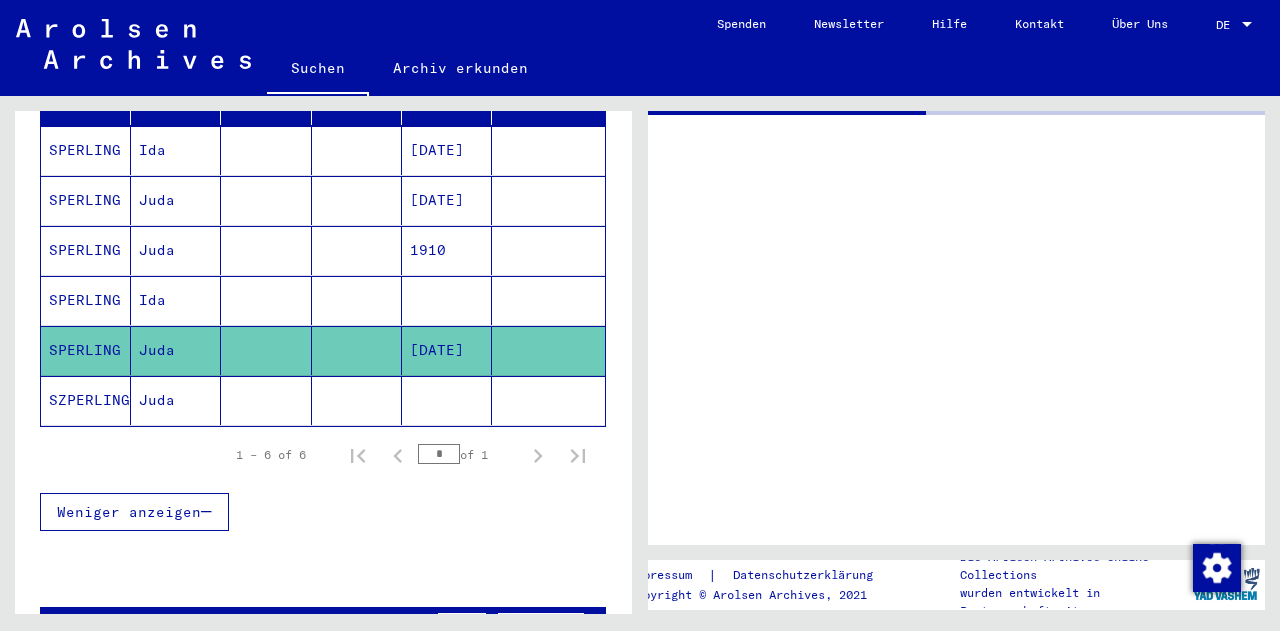 scroll, scrollTop: 0, scrollLeft: 0, axis: both 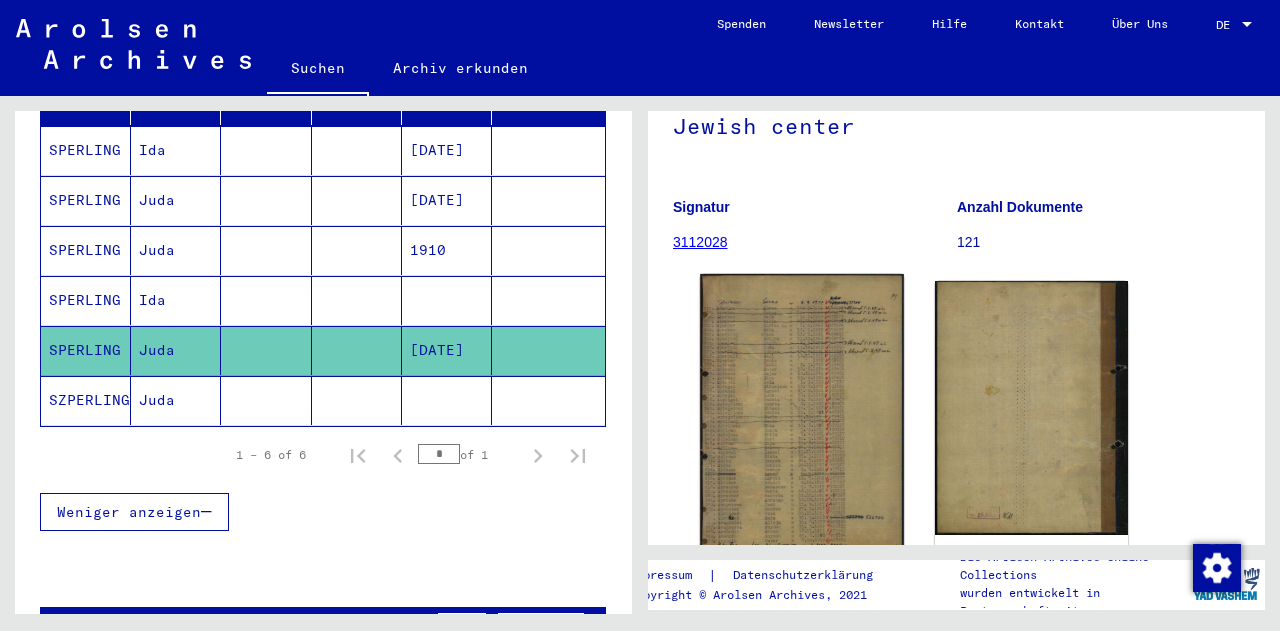 click 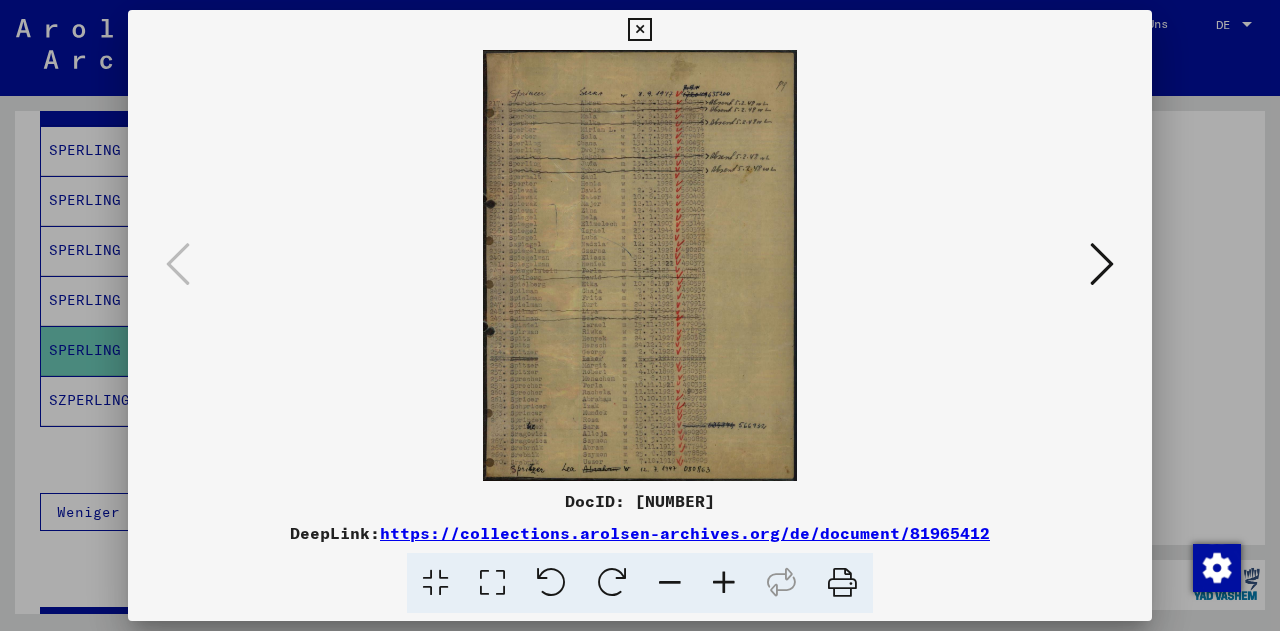 type 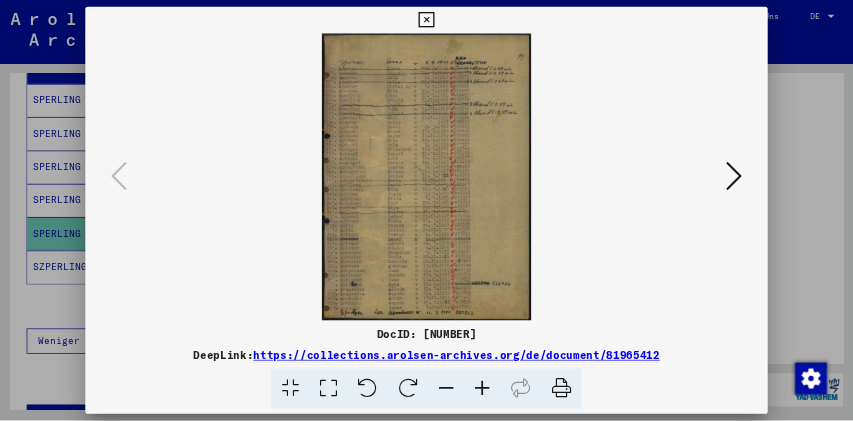 scroll, scrollTop: 307, scrollLeft: 0, axis: vertical 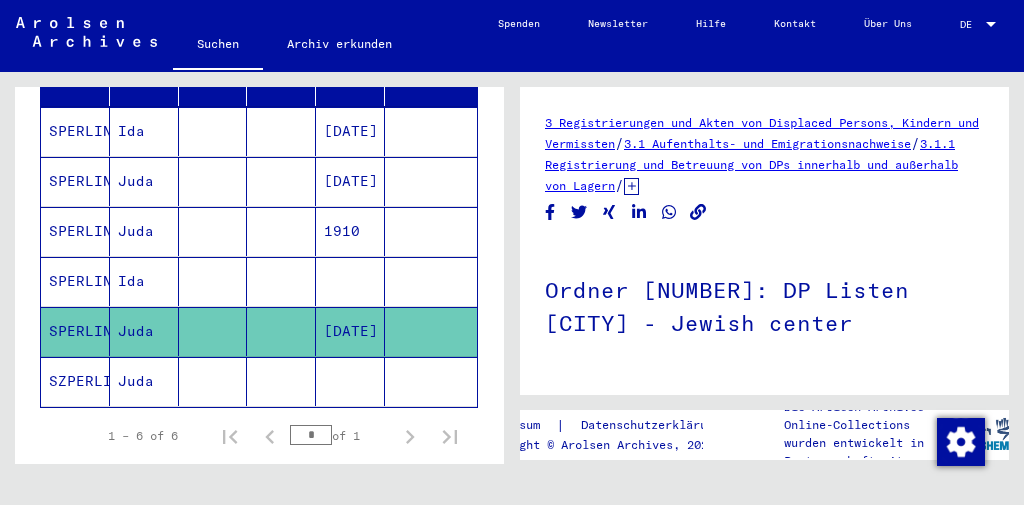 click on "SZPERLING" 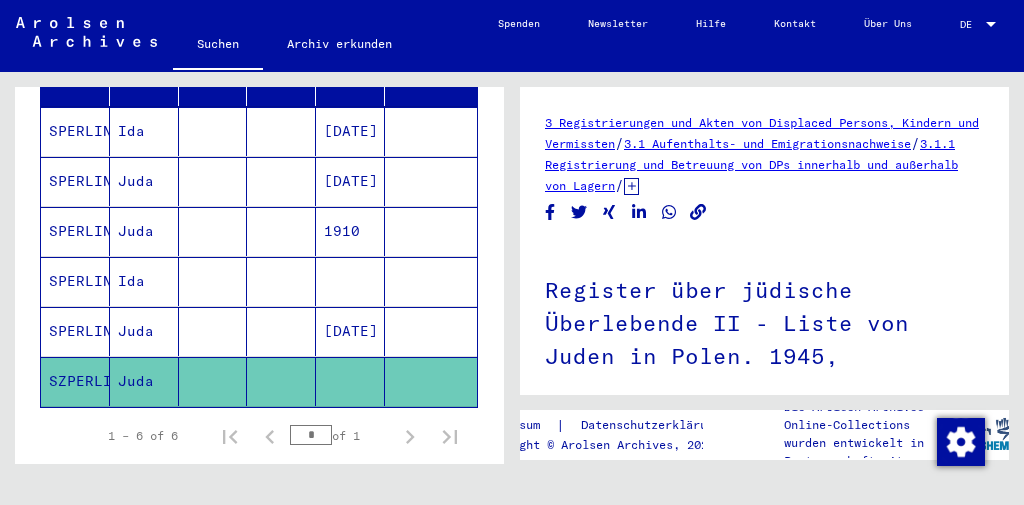 scroll, scrollTop: 0, scrollLeft: 0, axis: both 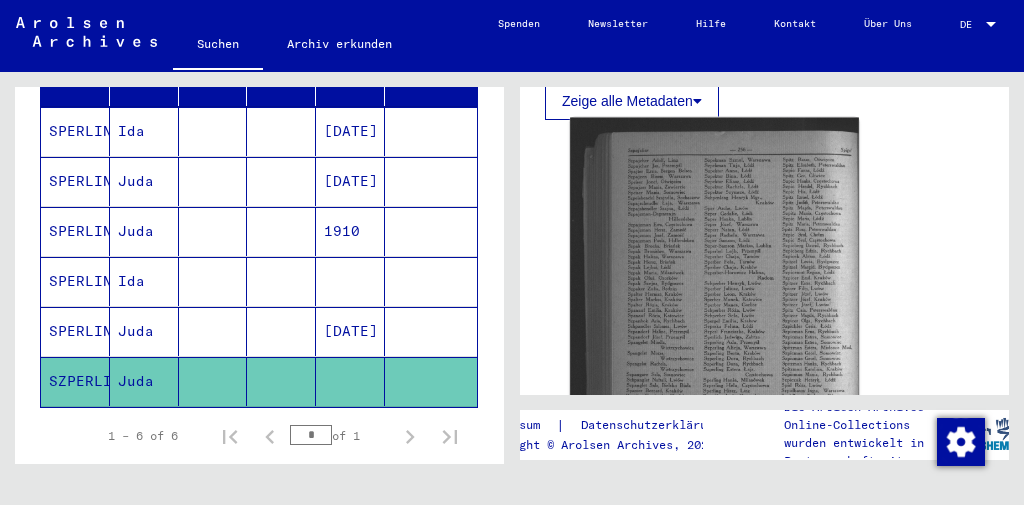 click 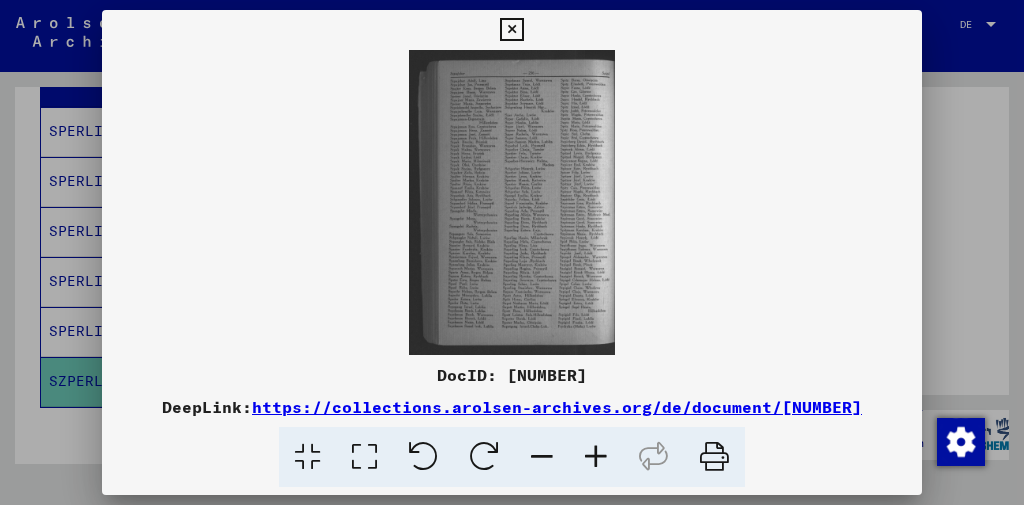 type 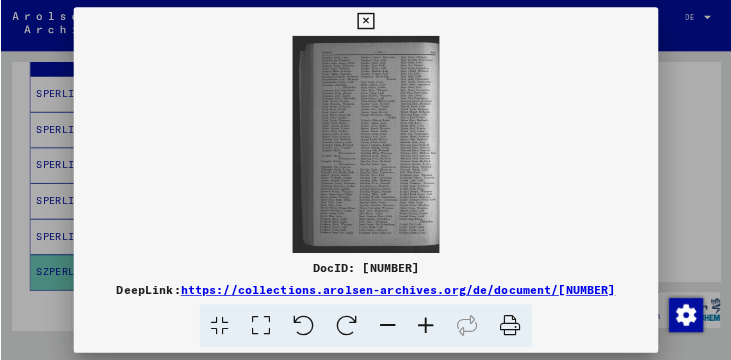 scroll, scrollTop: 254, scrollLeft: 0, axis: vertical 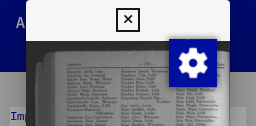 click at bounding box center [128, 192] 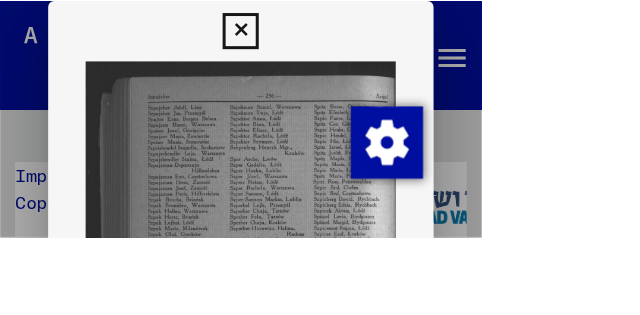 scroll, scrollTop: 254, scrollLeft: 0, axis: vertical 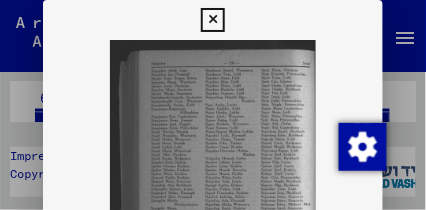 drag, startPoint x: 242, startPoint y: 132, endPoint x: 280, endPoint y: 64, distance: 77.89737 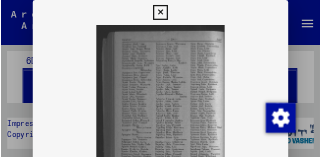 scroll, scrollTop: 254, scrollLeft: 0, axis: vertical 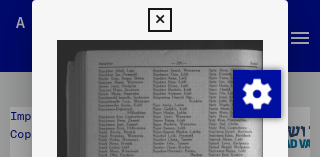 drag, startPoint x: 318, startPoint y: 68, endPoint x: 316, endPoint y: 98, distance: 30.066593 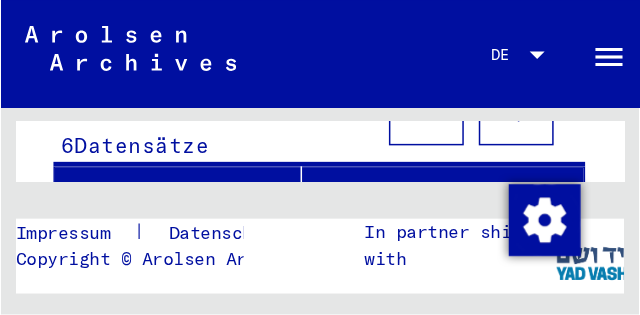 scroll, scrollTop: 0, scrollLeft: 0, axis: both 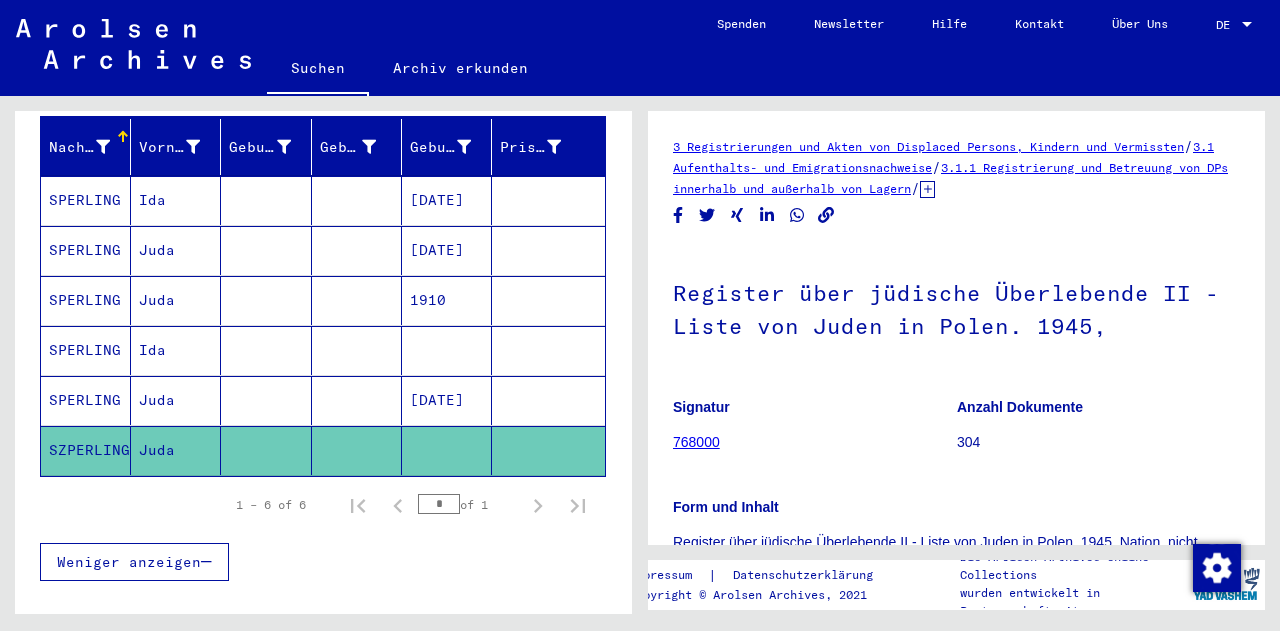 click on "SZPERLING" 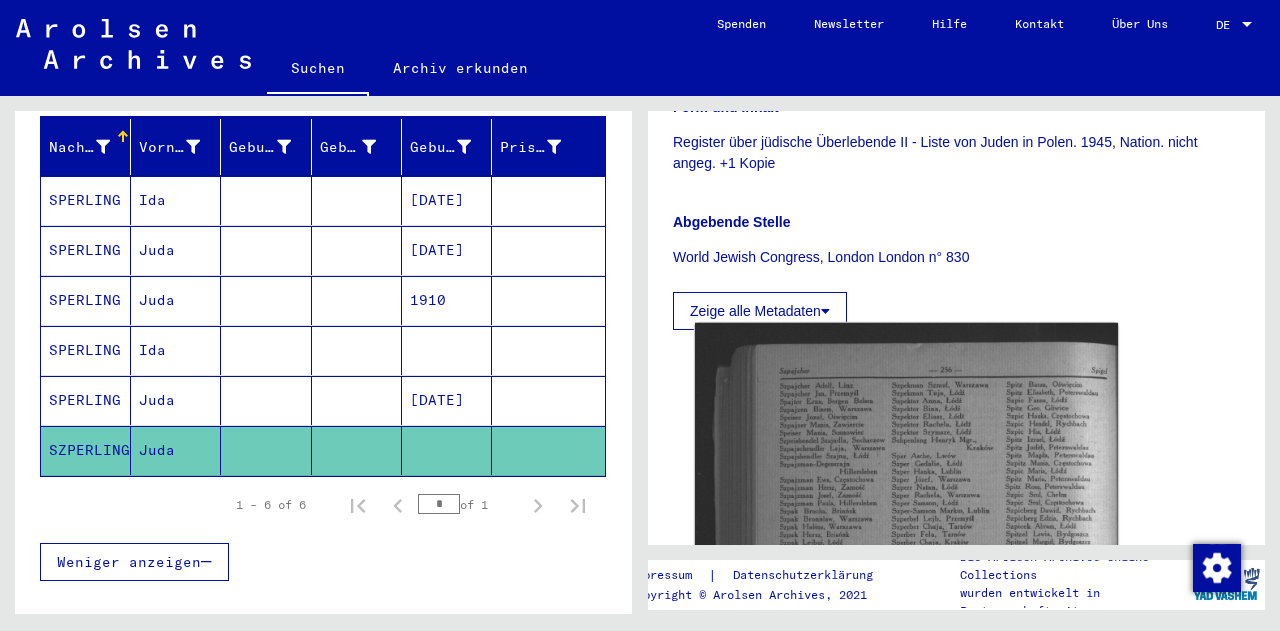 scroll, scrollTop: 600, scrollLeft: 0, axis: vertical 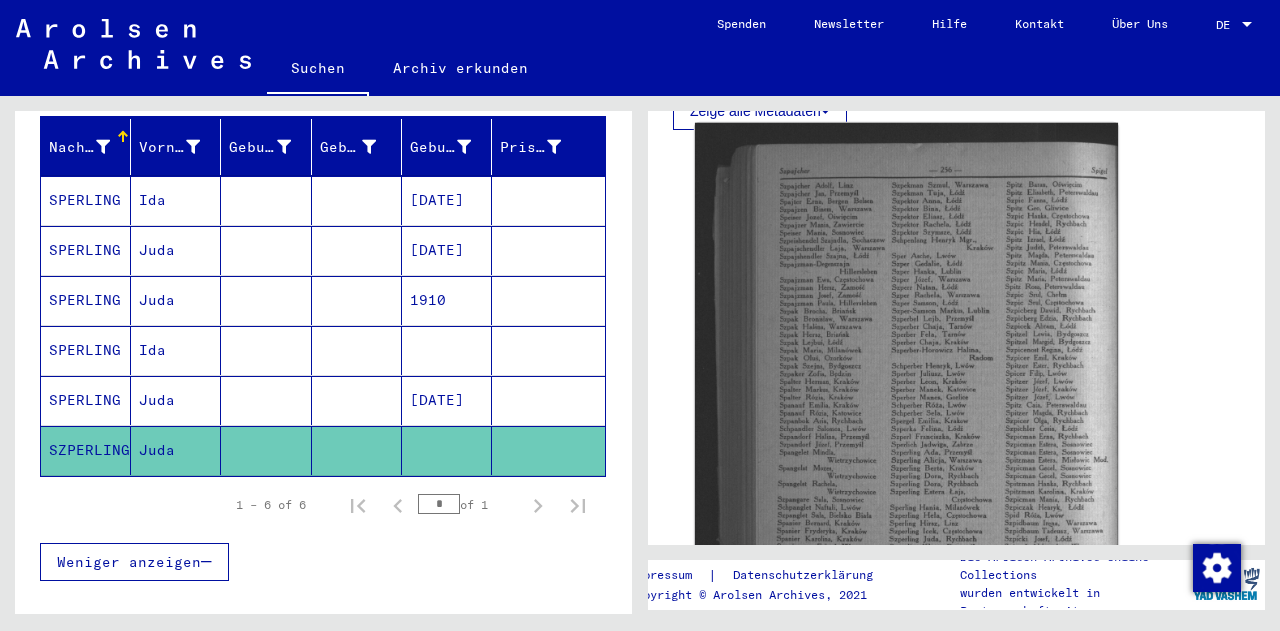 click 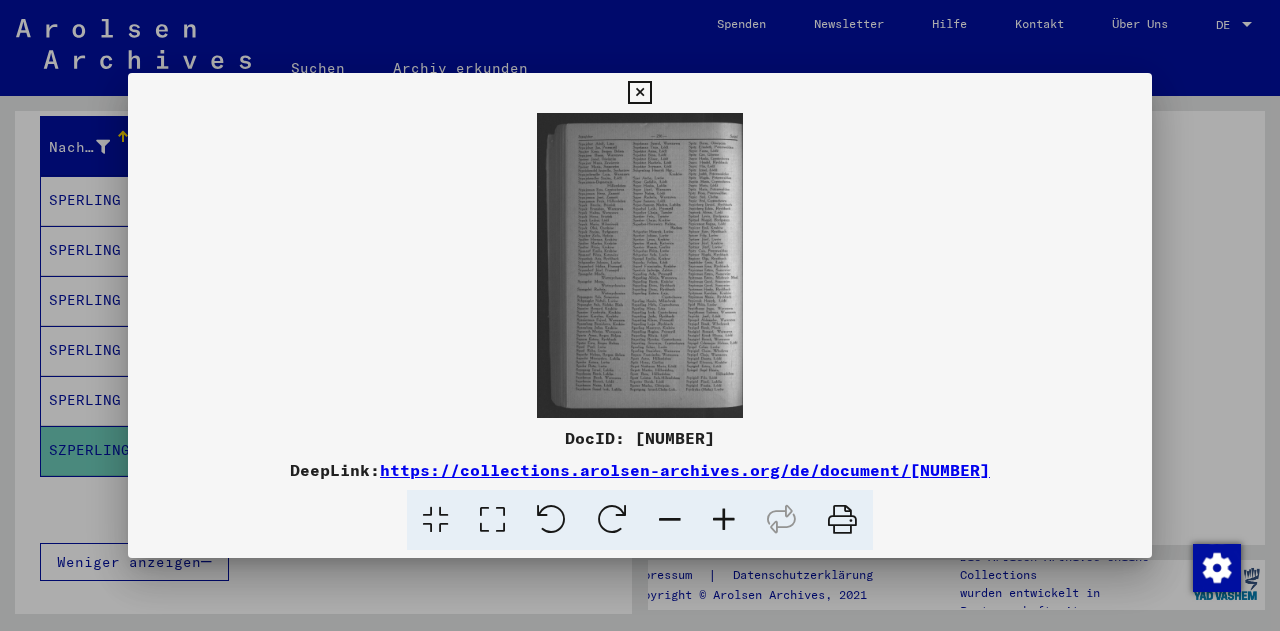 click at bounding box center (724, 520) 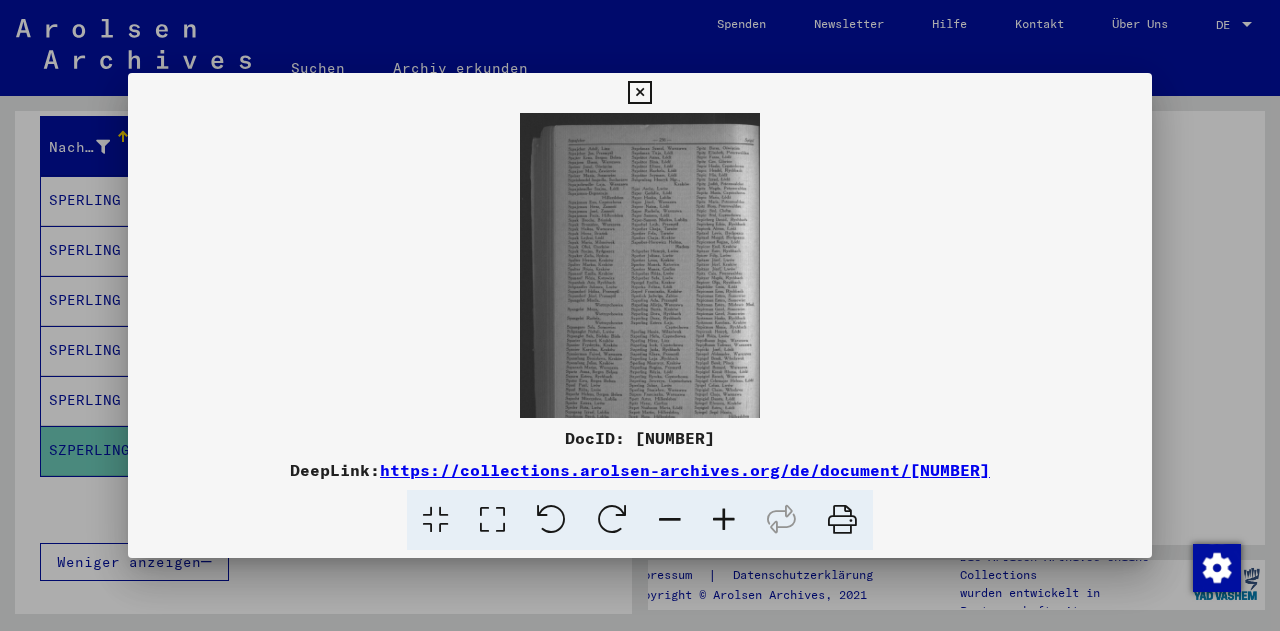 click at bounding box center (724, 520) 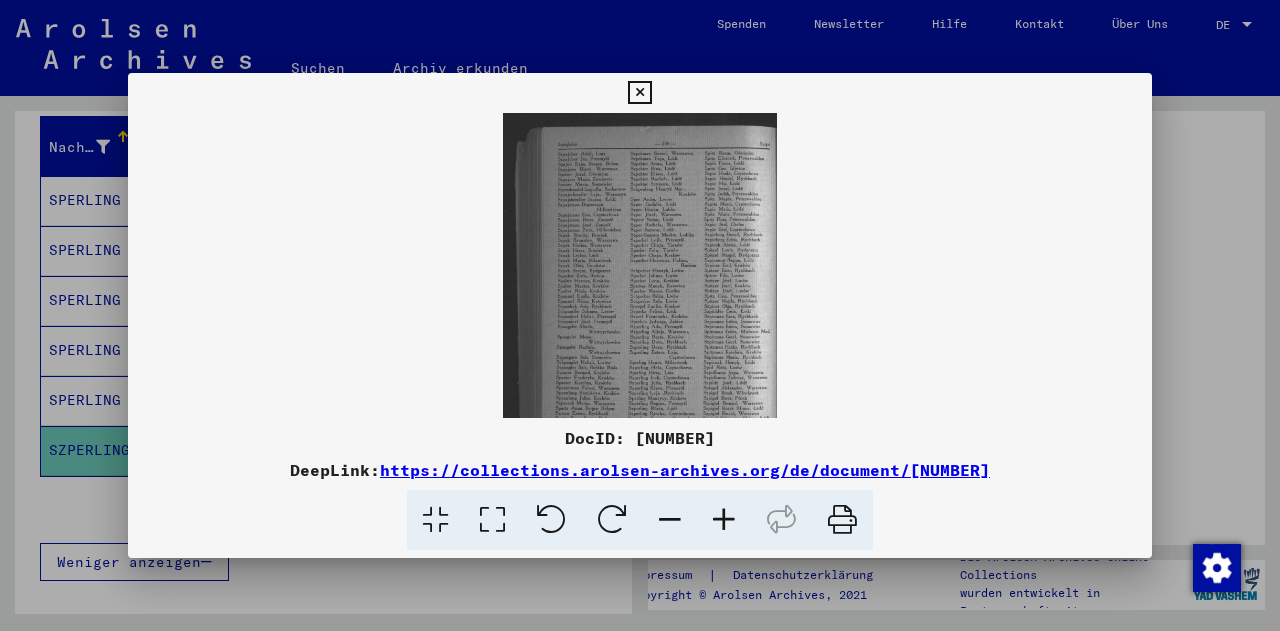 click at bounding box center (724, 520) 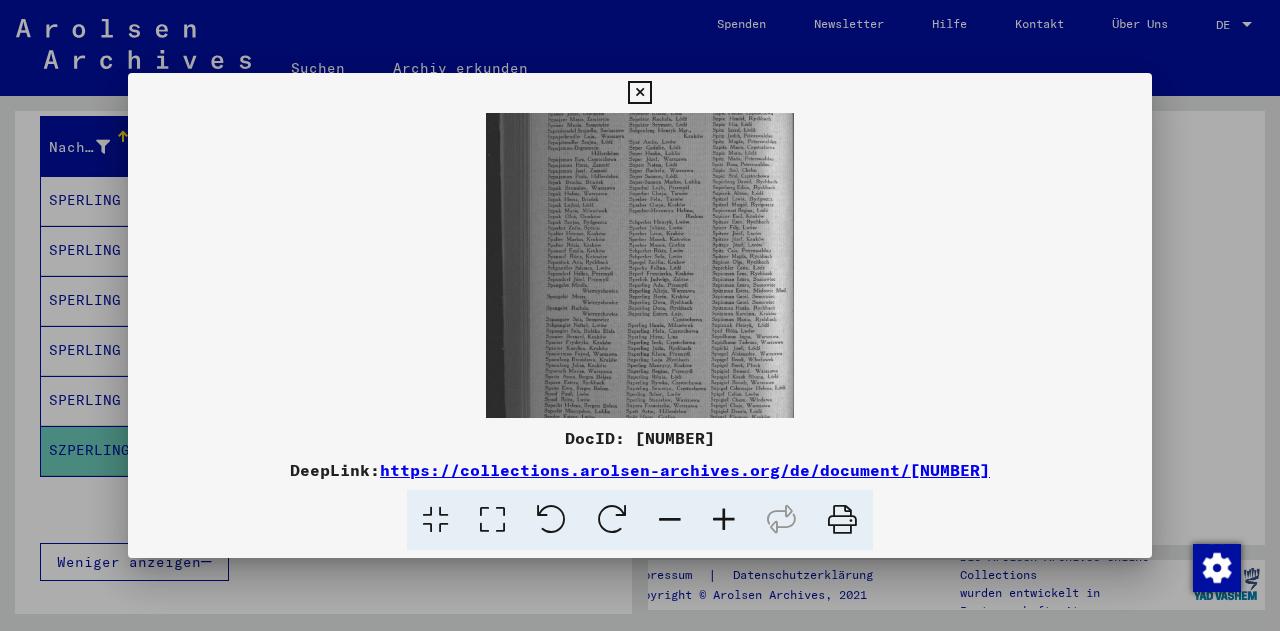 scroll, scrollTop: 150, scrollLeft: 0, axis: vertical 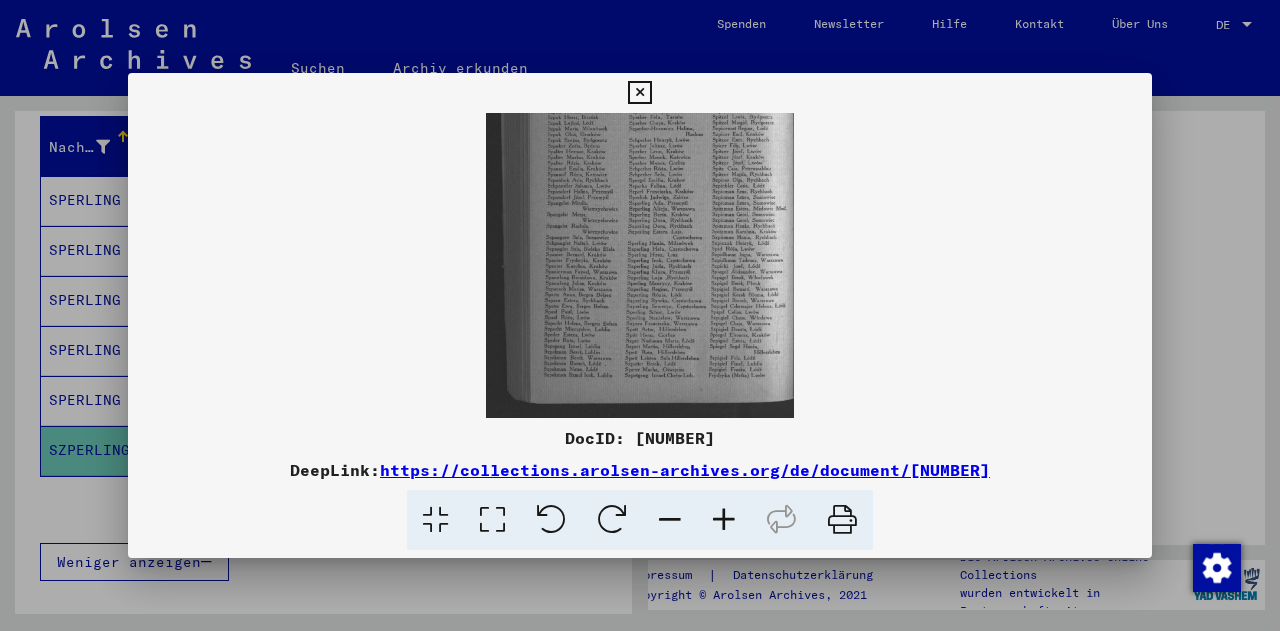 drag, startPoint x: 610, startPoint y: 347, endPoint x: 700, endPoint y: 100, distance: 262.8859 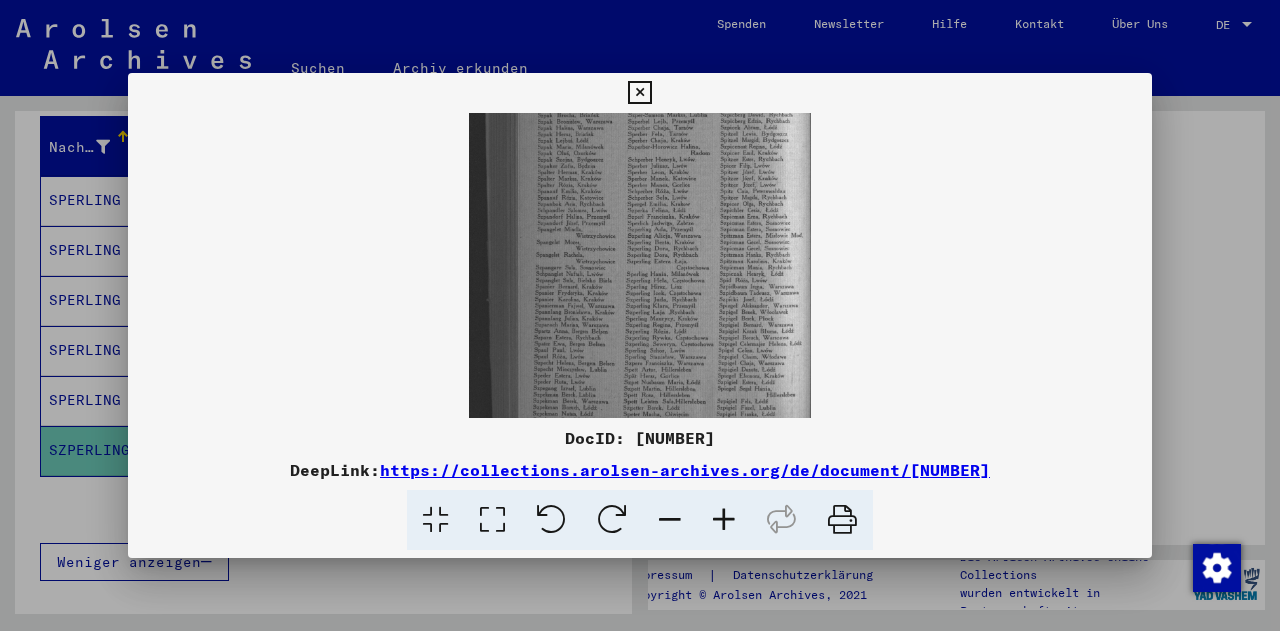 click at bounding box center (724, 520) 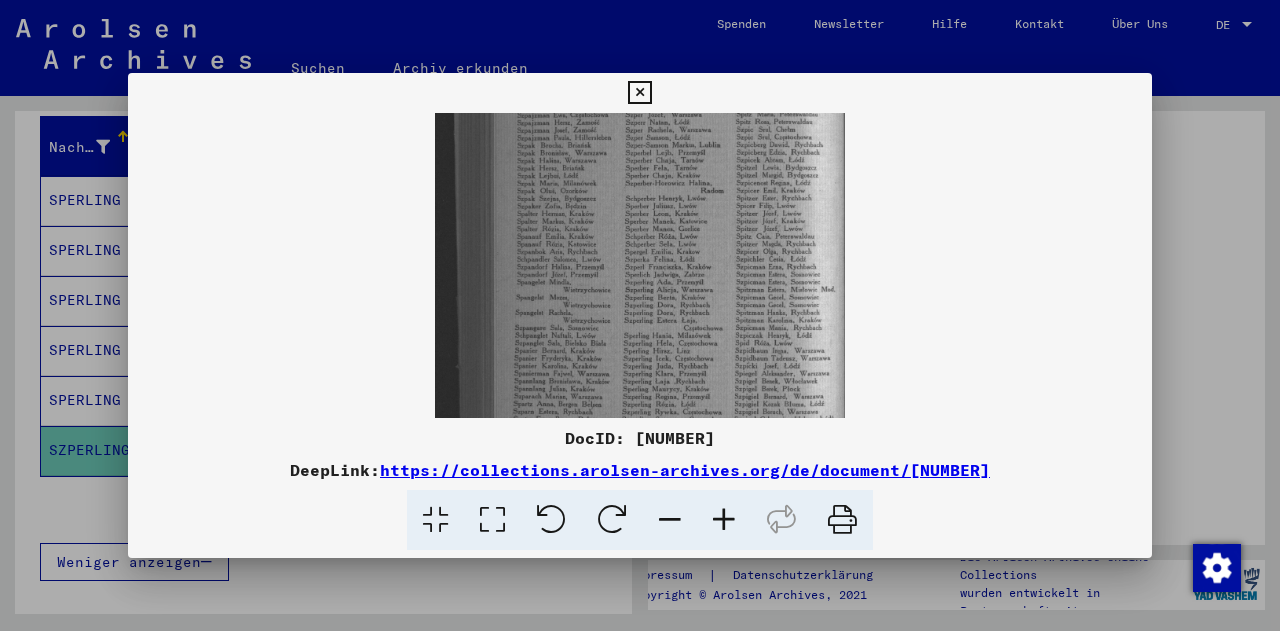 click at bounding box center [724, 520] 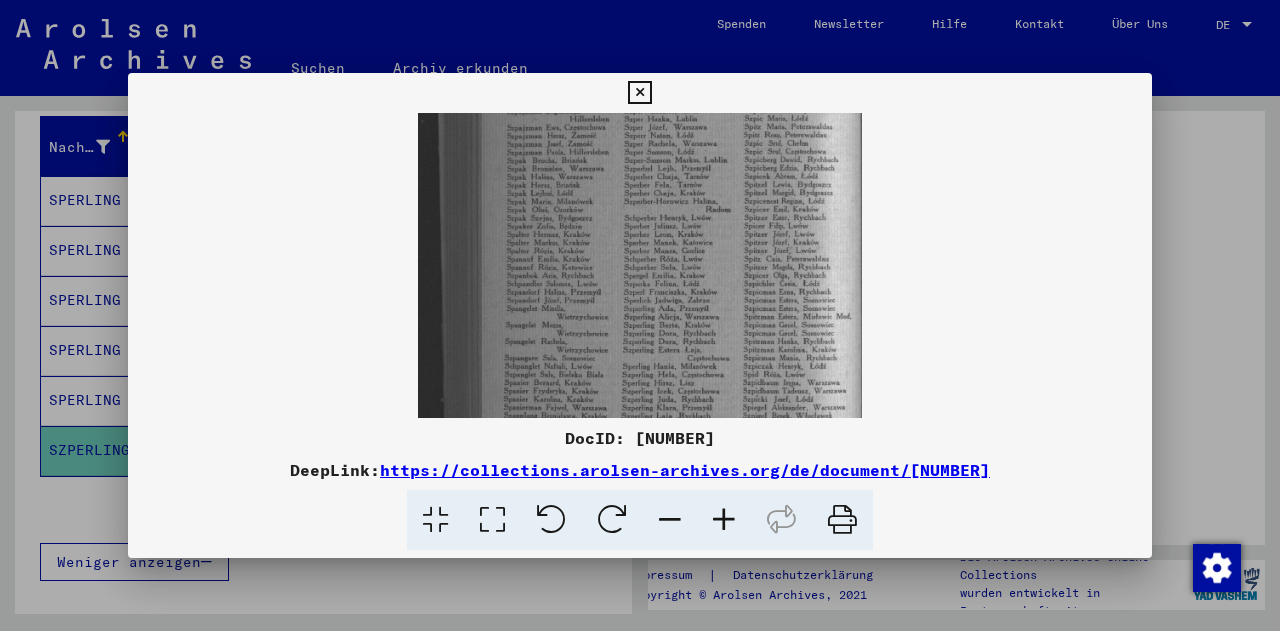 click at bounding box center [724, 520] 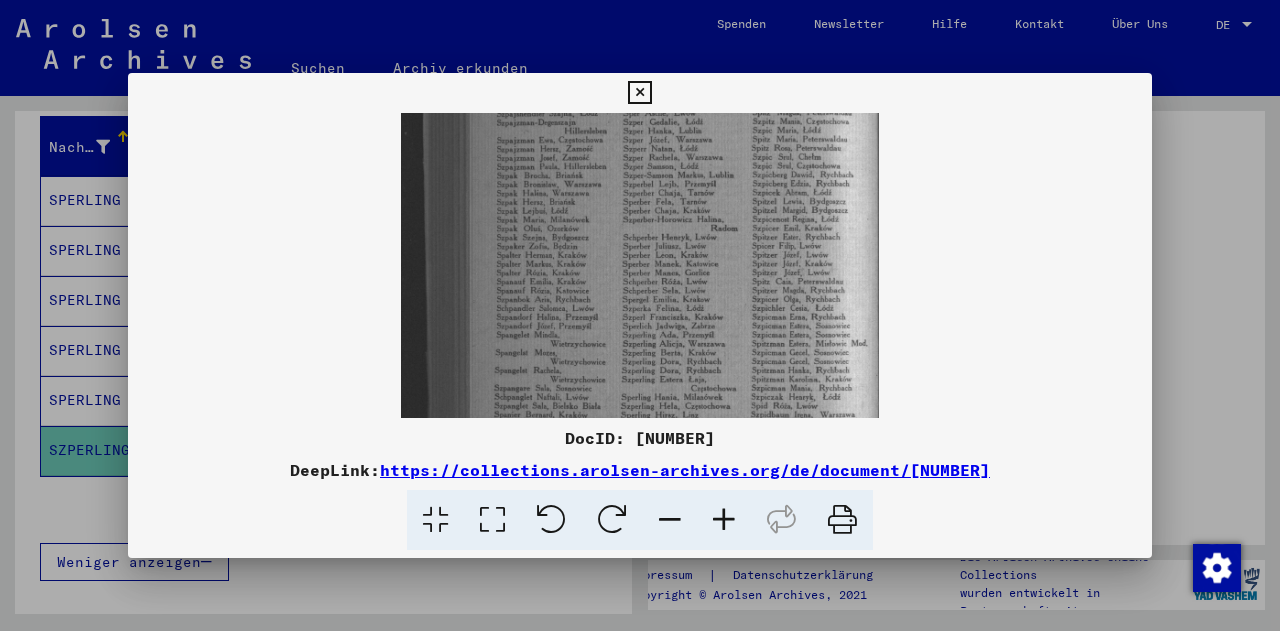 click at bounding box center [724, 520] 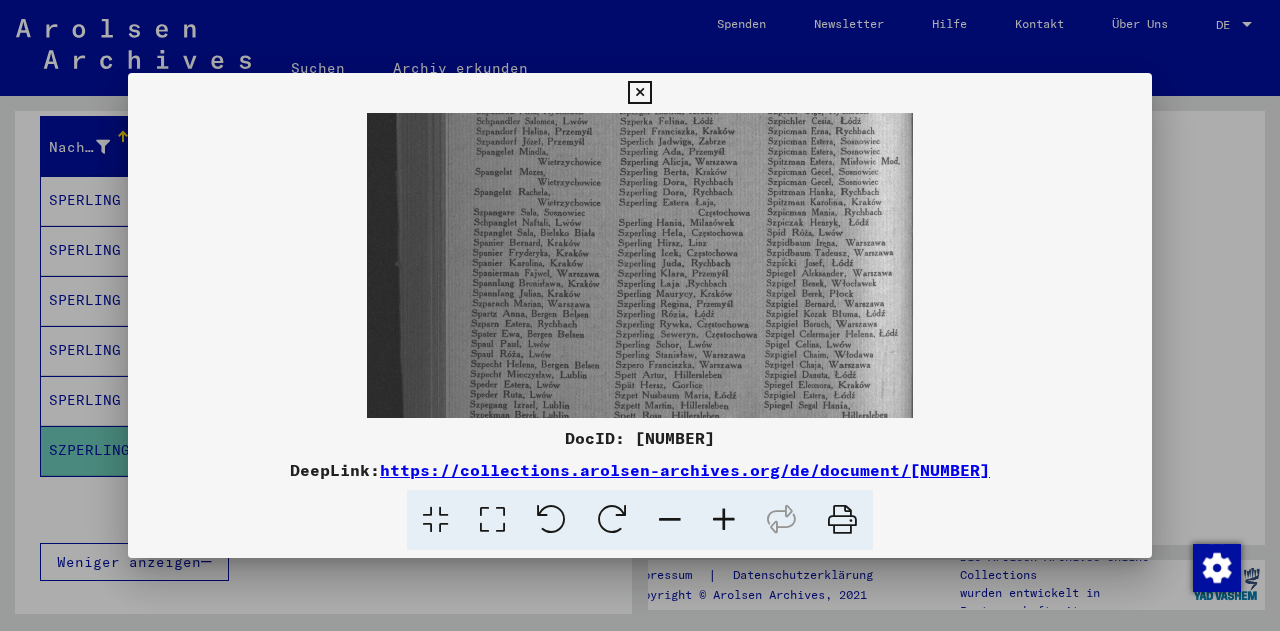 scroll, scrollTop: 406, scrollLeft: 0, axis: vertical 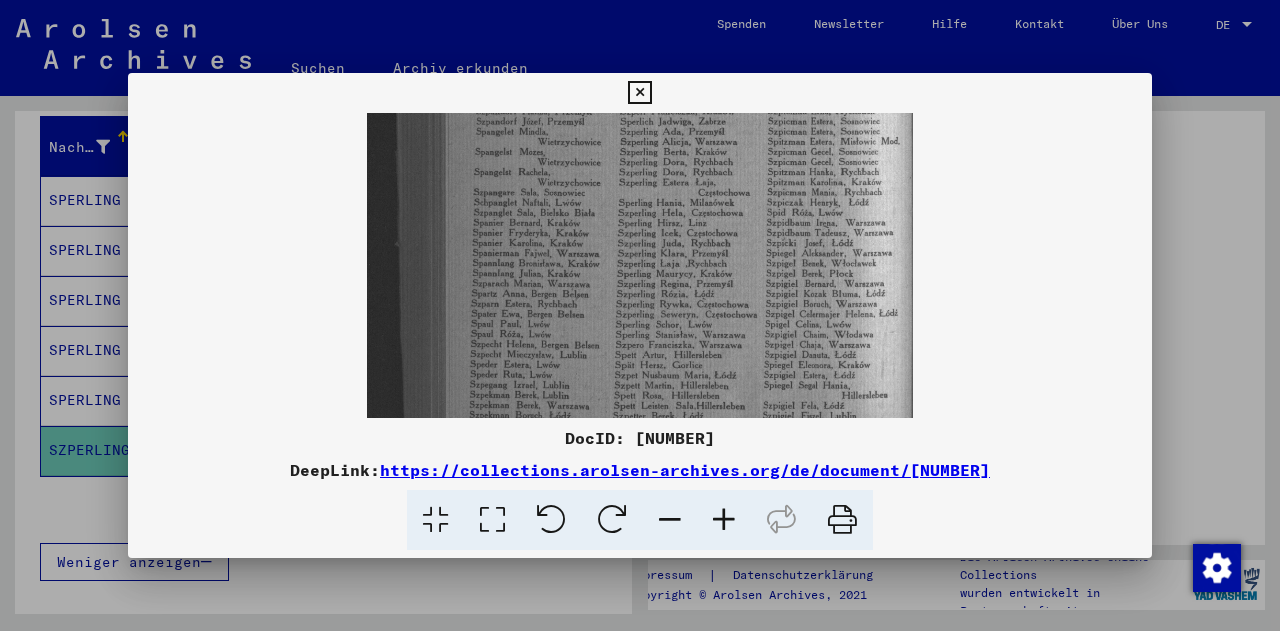 drag, startPoint x: 689, startPoint y: 326, endPoint x: 804, endPoint y: 77, distance: 274.2736 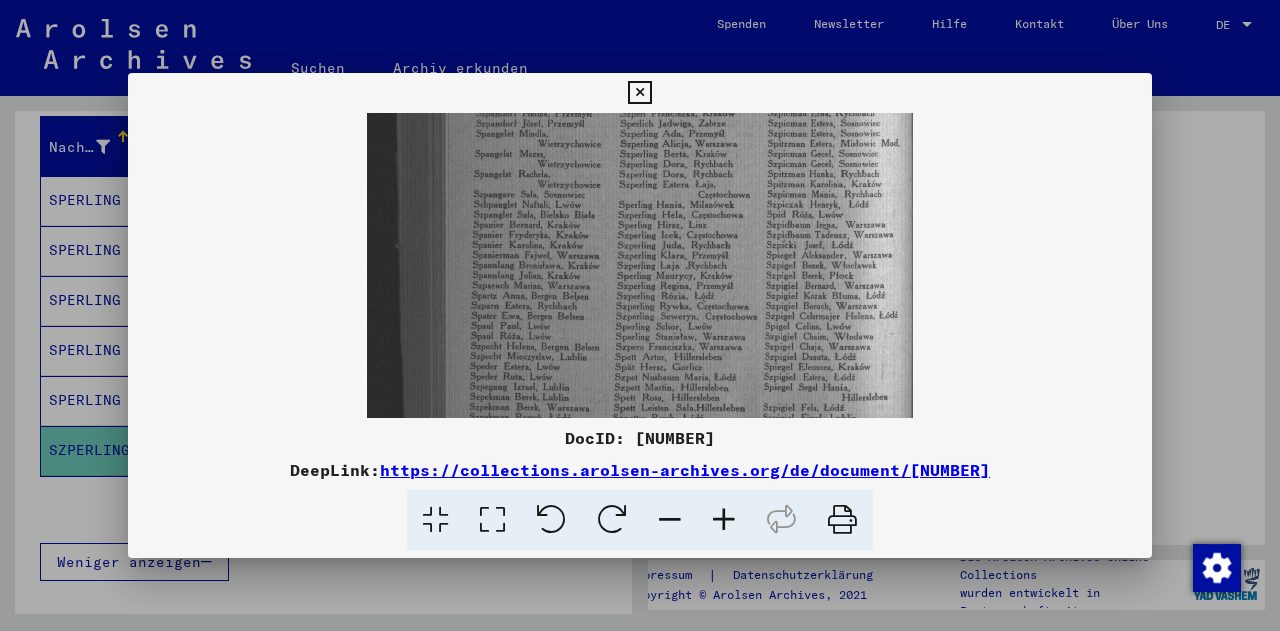 scroll, scrollTop: 182, scrollLeft: 0, axis: vertical 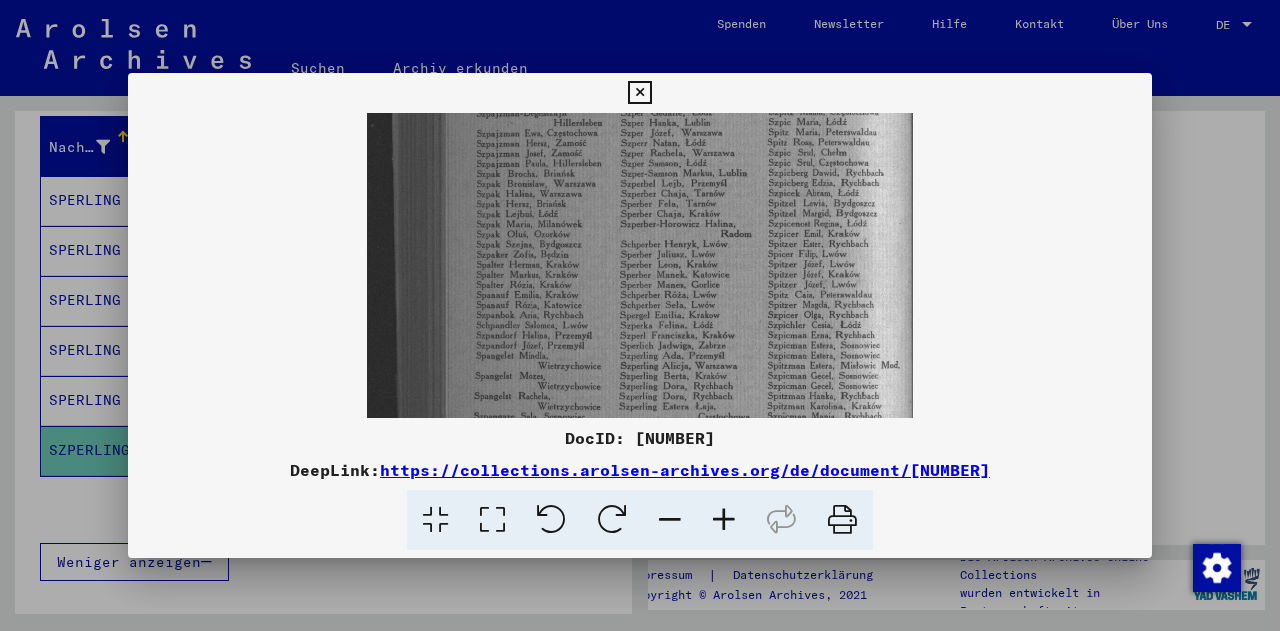 drag, startPoint x: 717, startPoint y: 254, endPoint x: 676, endPoint y: 469, distance: 218.87439 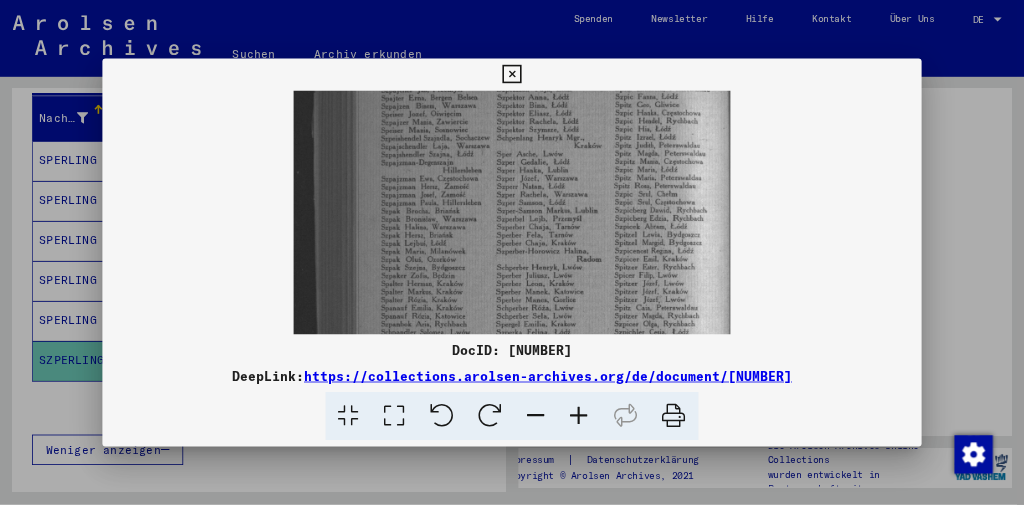 scroll, scrollTop: 82, scrollLeft: 0, axis: vertical 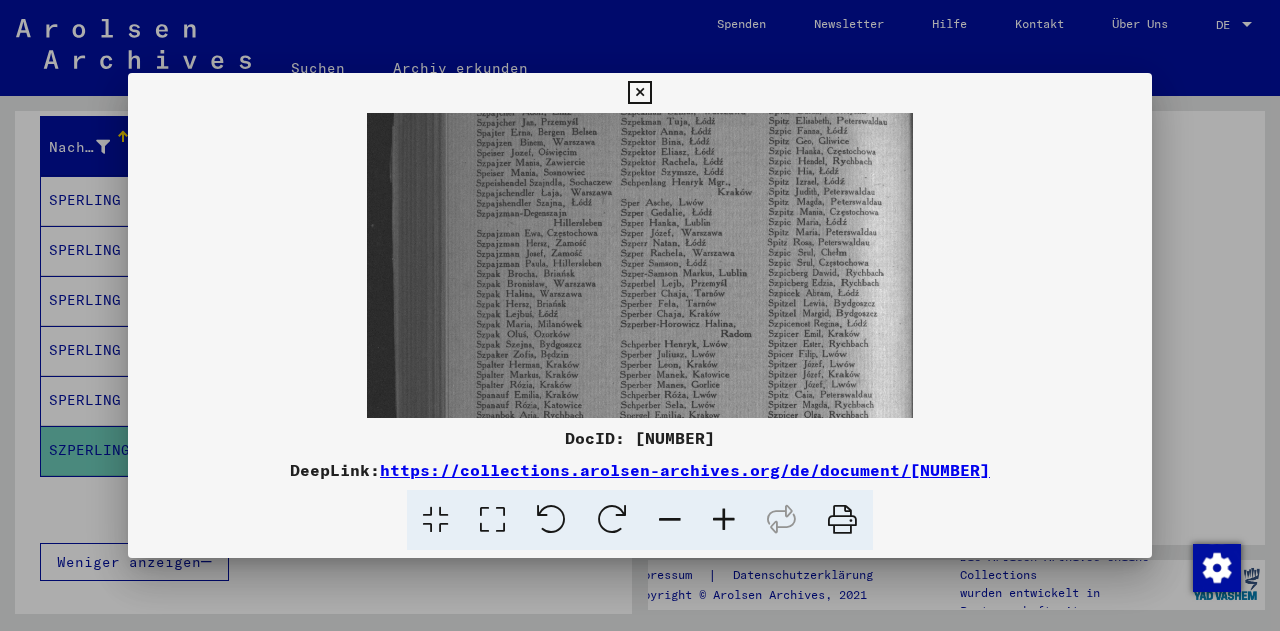 drag, startPoint x: 696, startPoint y: 247, endPoint x: 652, endPoint y: 347, distance: 109.252 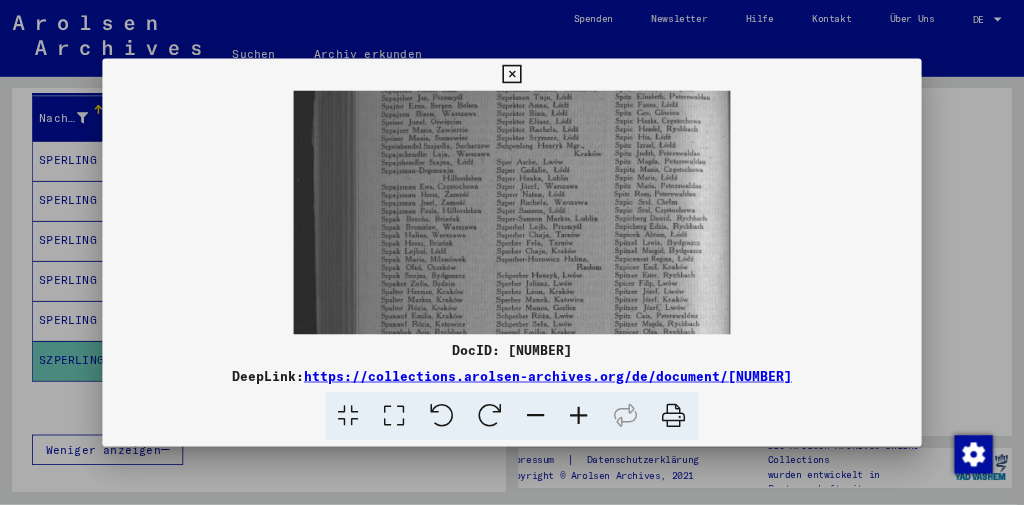 scroll, scrollTop: 250, scrollLeft: 0, axis: vertical 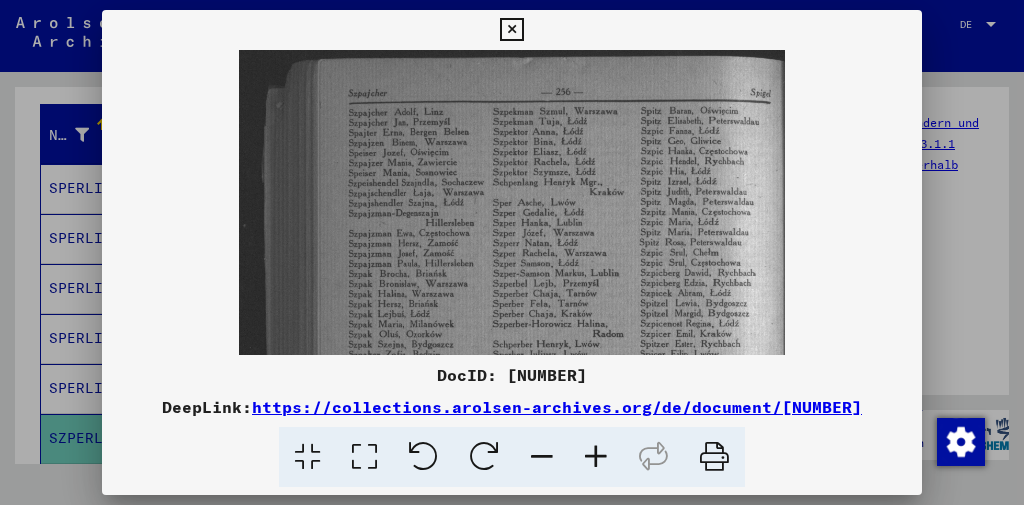 drag, startPoint x: 679, startPoint y: 210, endPoint x: 684, endPoint y: 274, distance: 64.195015 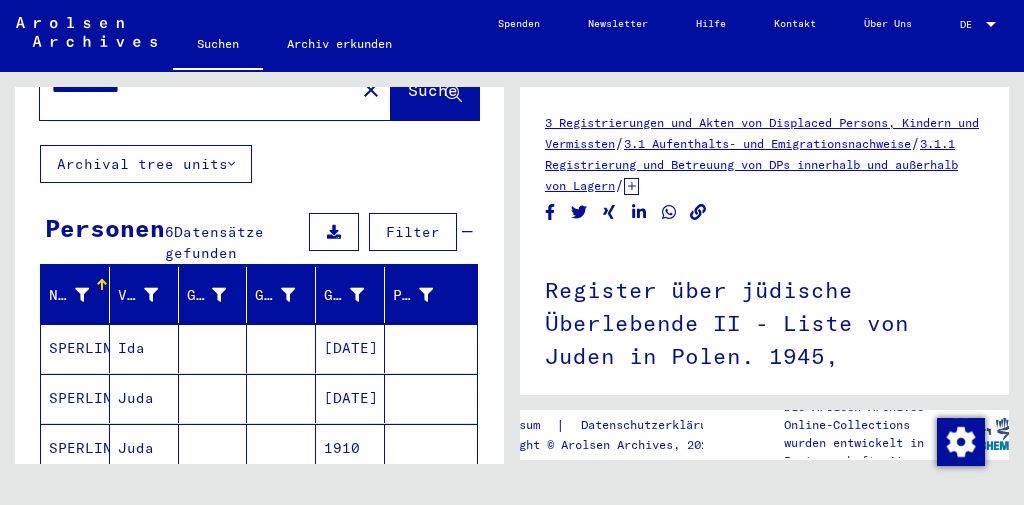 click on "SPERLING" at bounding box center (75, 448) 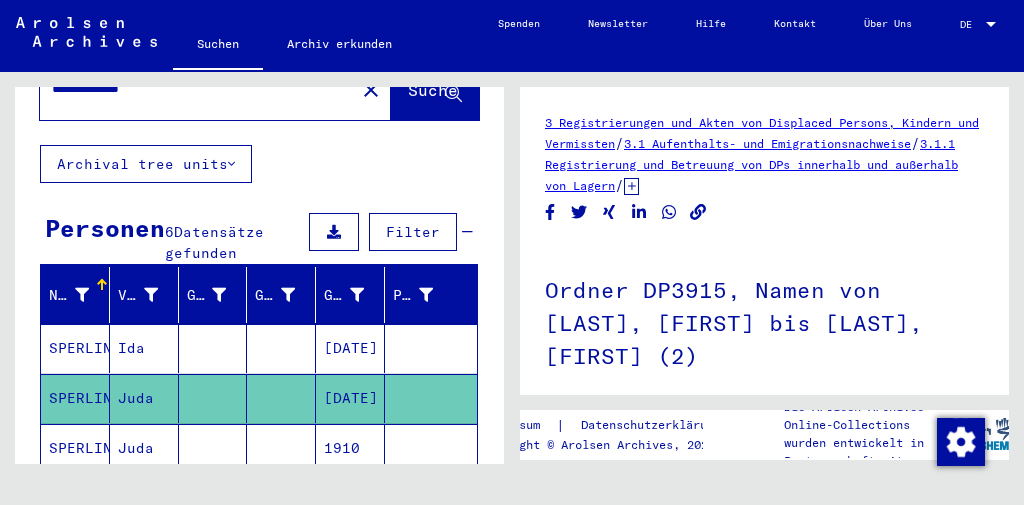 scroll, scrollTop: 0, scrollLeft: 0, axis: both 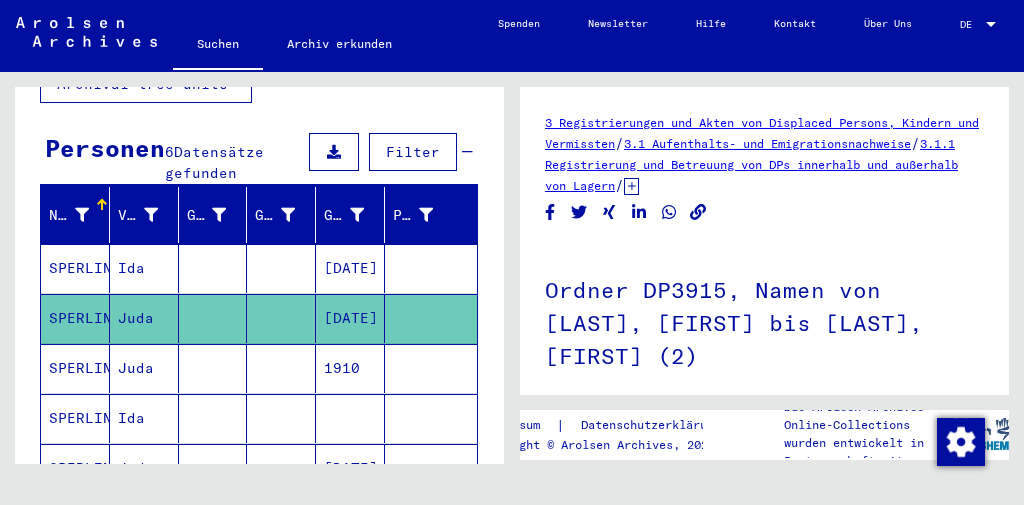 click on "[DATE]" 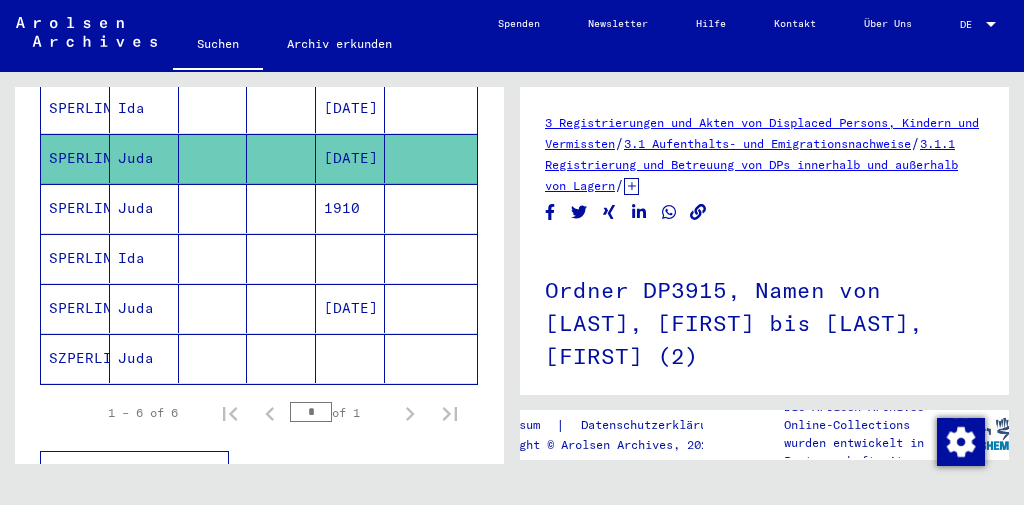 click on "SPERLING" at bounding box center (75, 258) 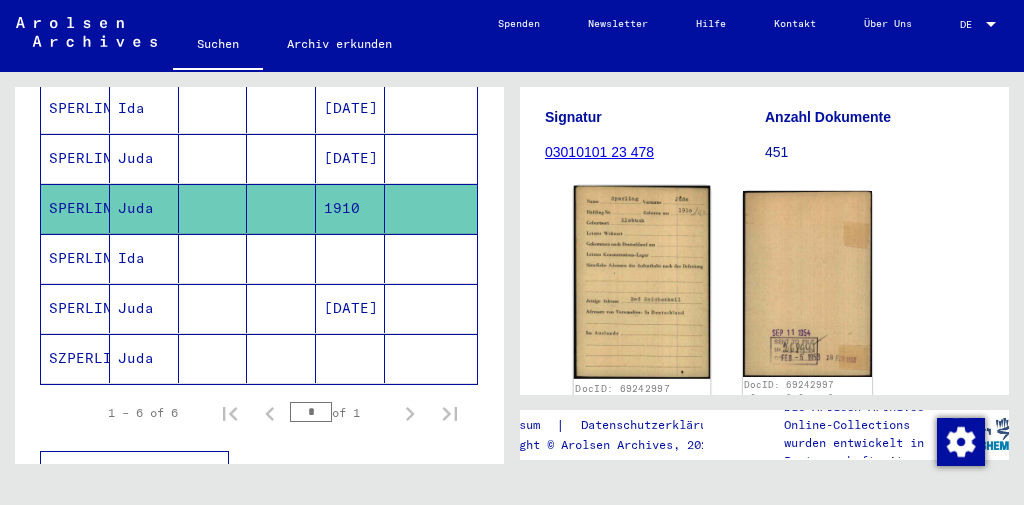 click 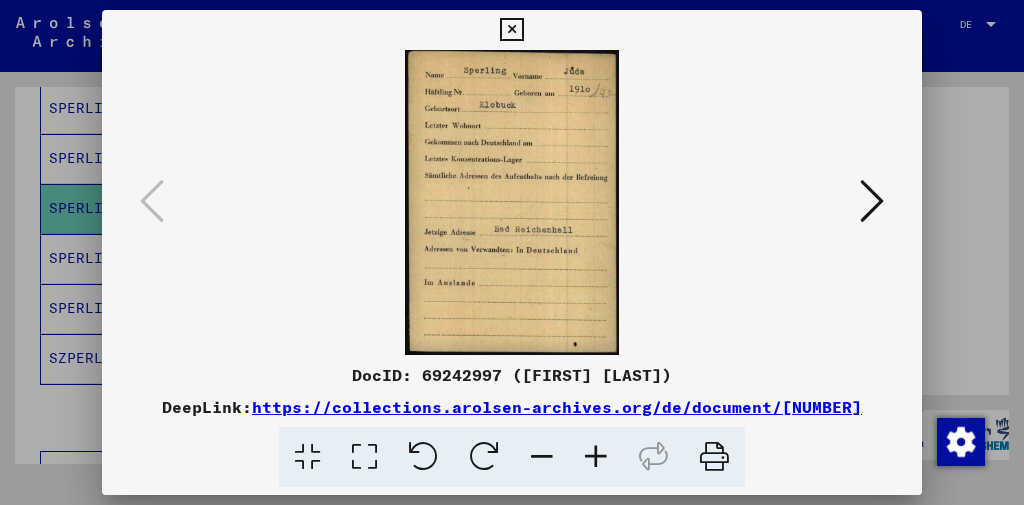 click at bounding box center (872, 201) 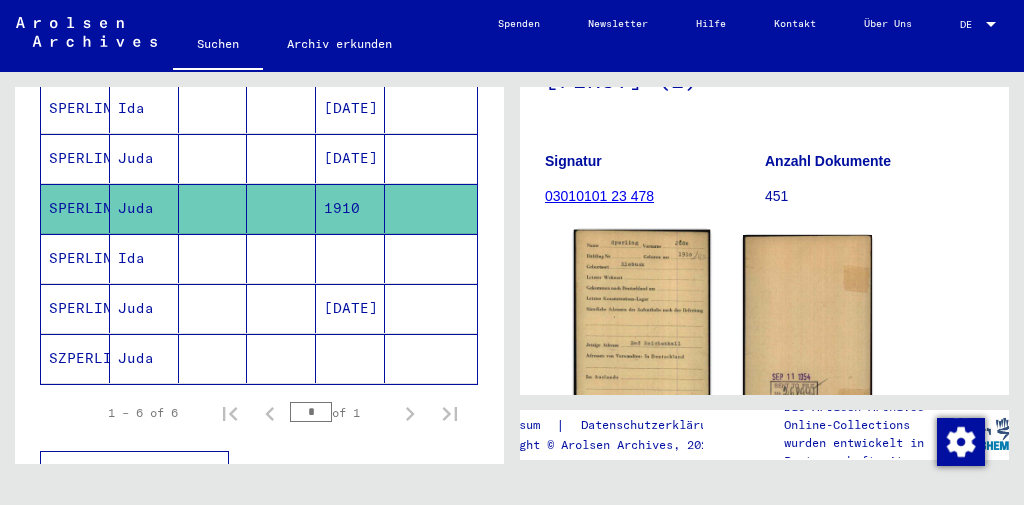 scroll, scrollTop: 275, scrollLeft: 0, axis: vertical 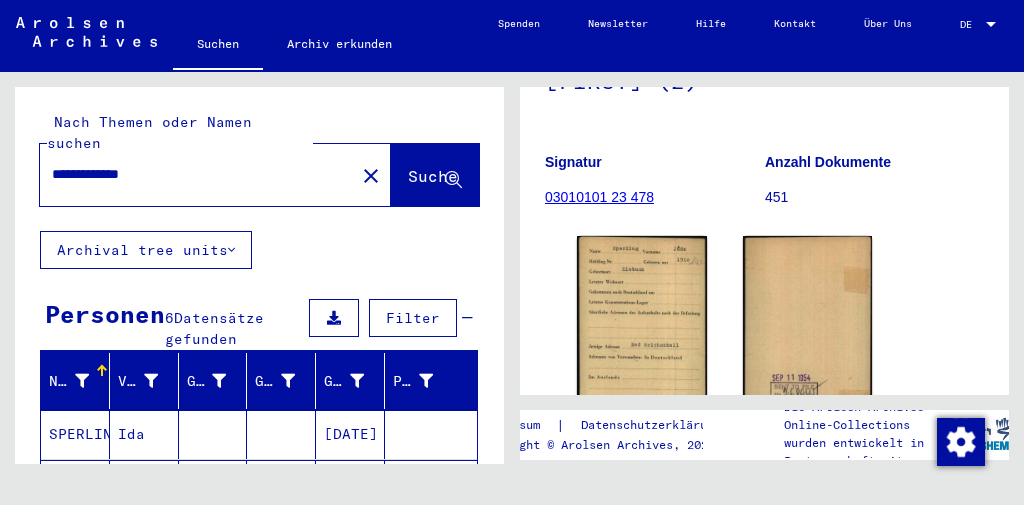 click on "close" 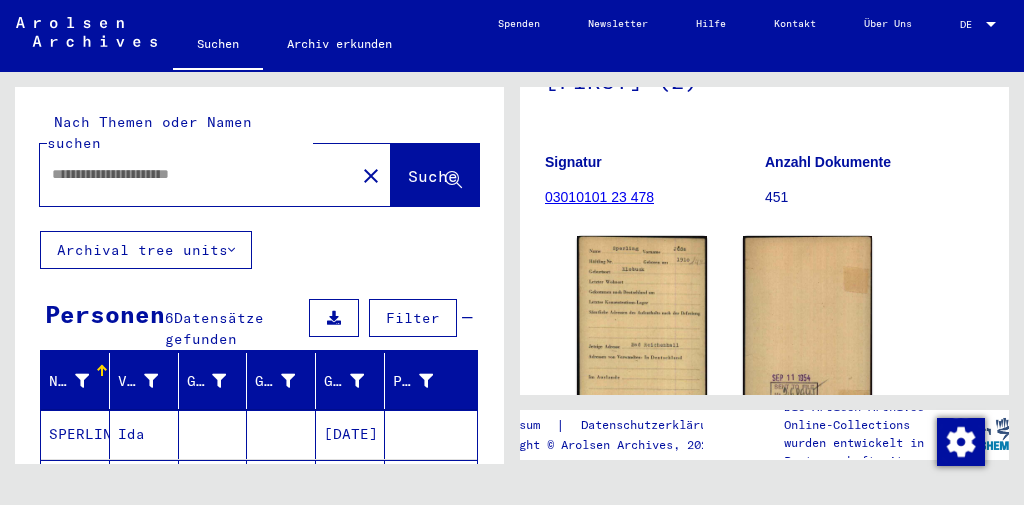 scroll, scrollTop: 0, scrollLeft: 0, axis: both 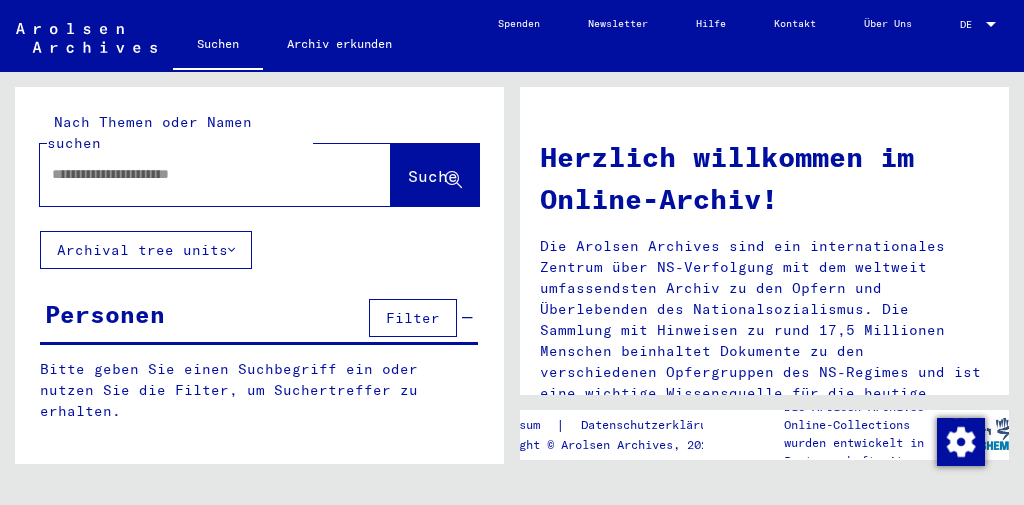 click at bounding box center [191, 174] 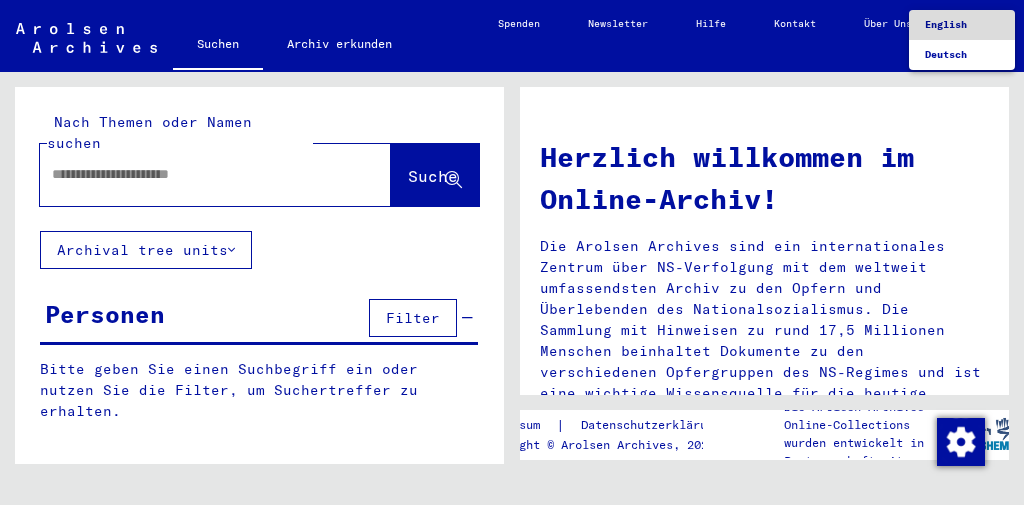 click on "English" at bounding box center [962, 25] 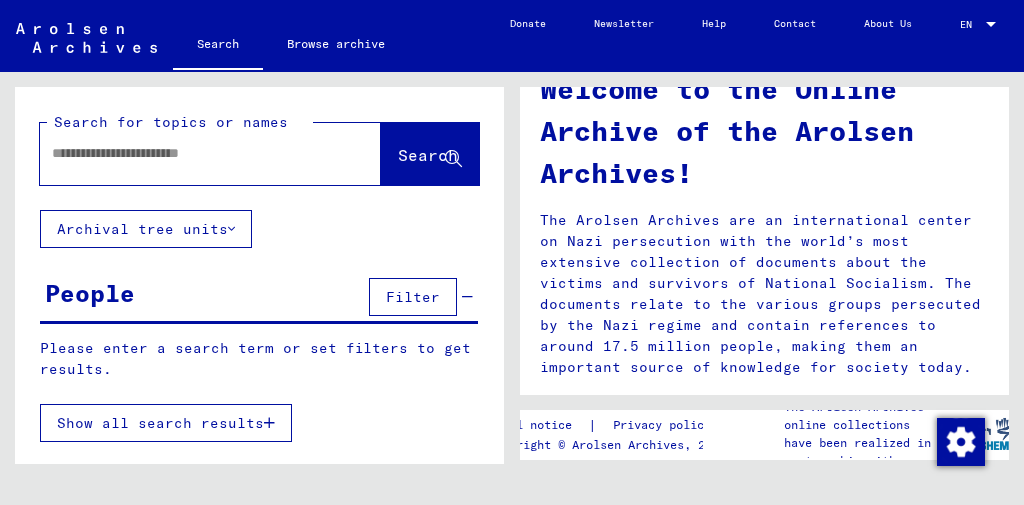 scroll, scrollTop: 160, scrollLeft: 0, axis: vertical 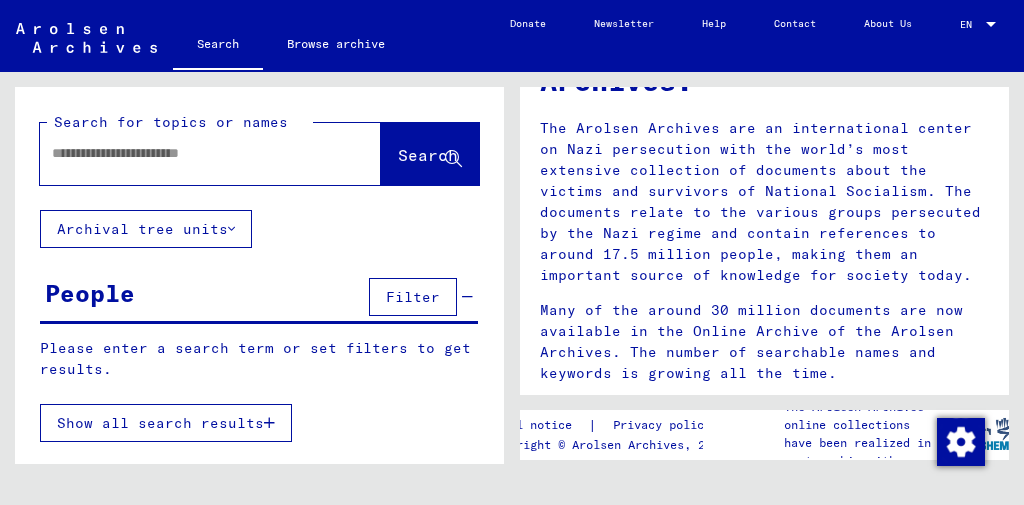 click at bounding box center (186, 153) 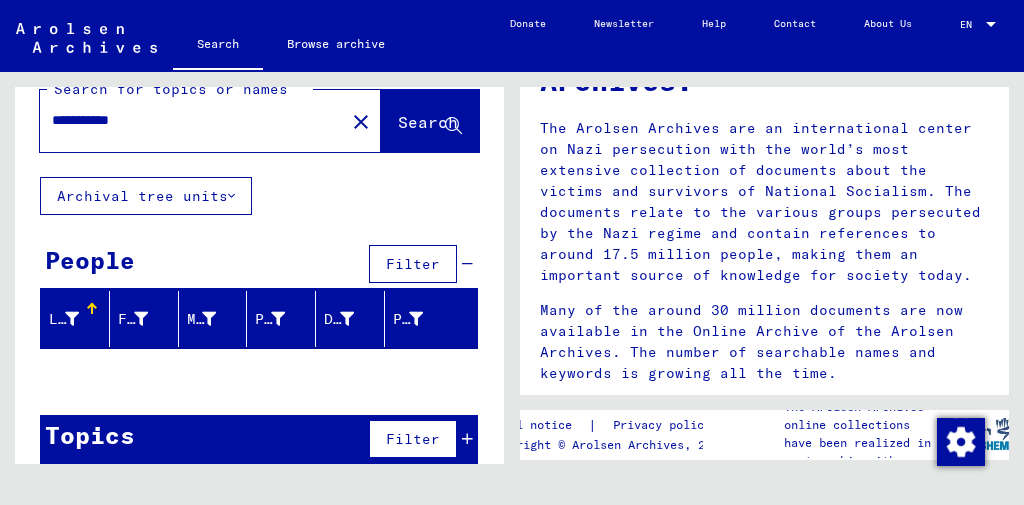 scroll, scrollTop: 51, scrollLeft: 0, axis: vertical 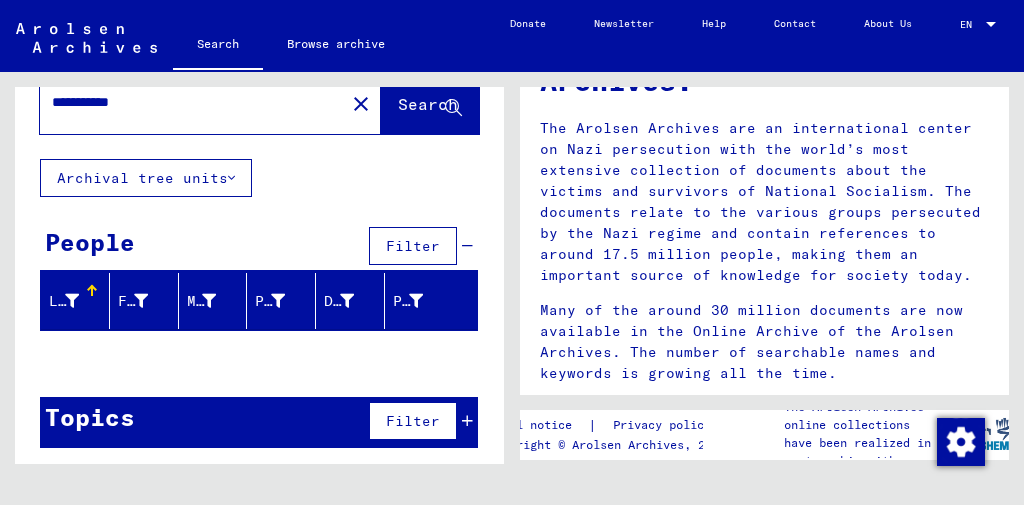 drag, startPoint x: 237, startPoint y: 102, endPoint x: 0, endPoint y: 110, distance: 237.13498 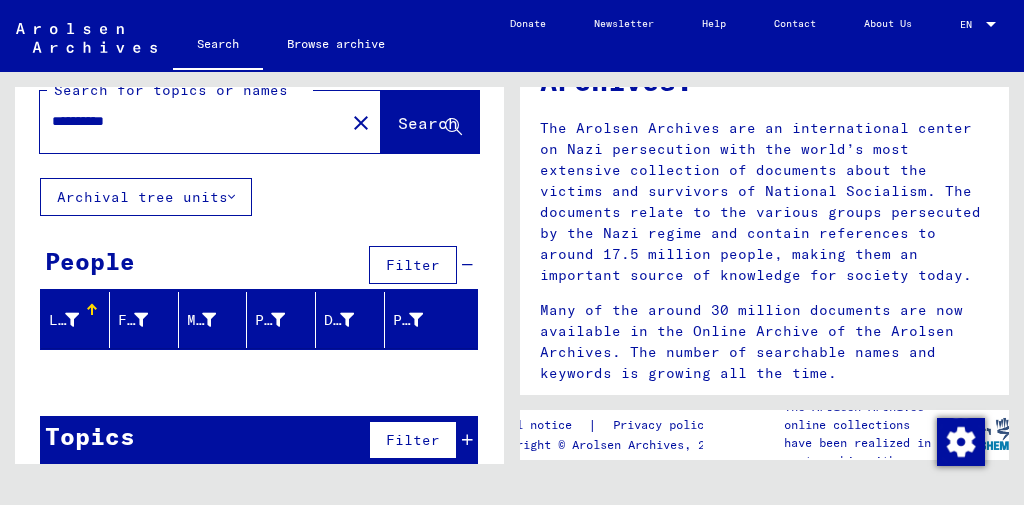 scroll, scrollTop: 0, scrollLeft: 0, axis: both 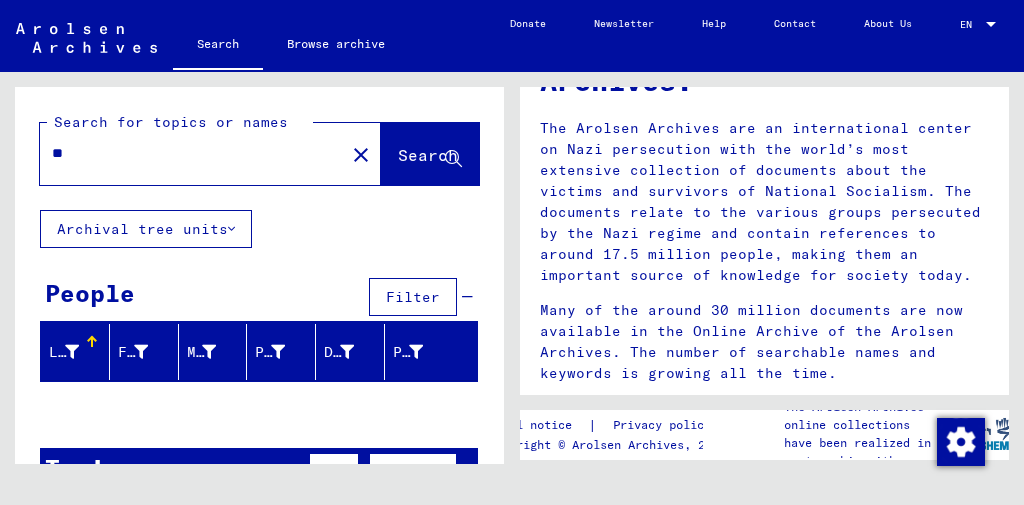 type on "*" 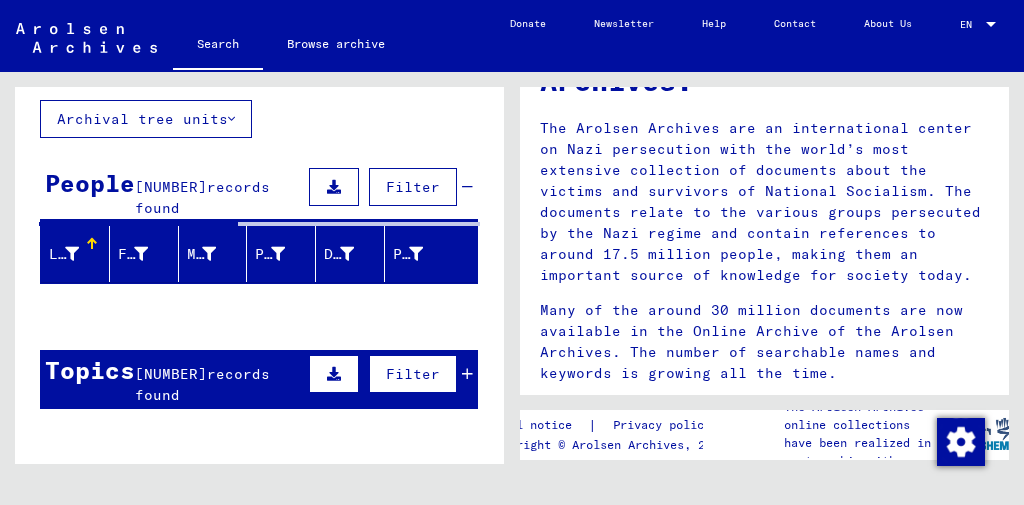 scroll, scrollTop: 0, scrollLeft: 0, axis: both 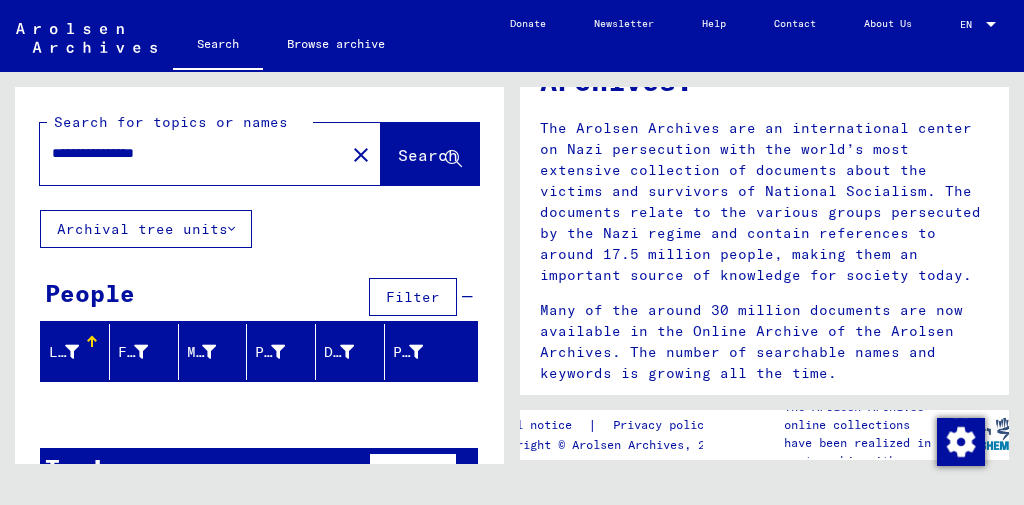 click on "**********" at bounding box center (186, 153) 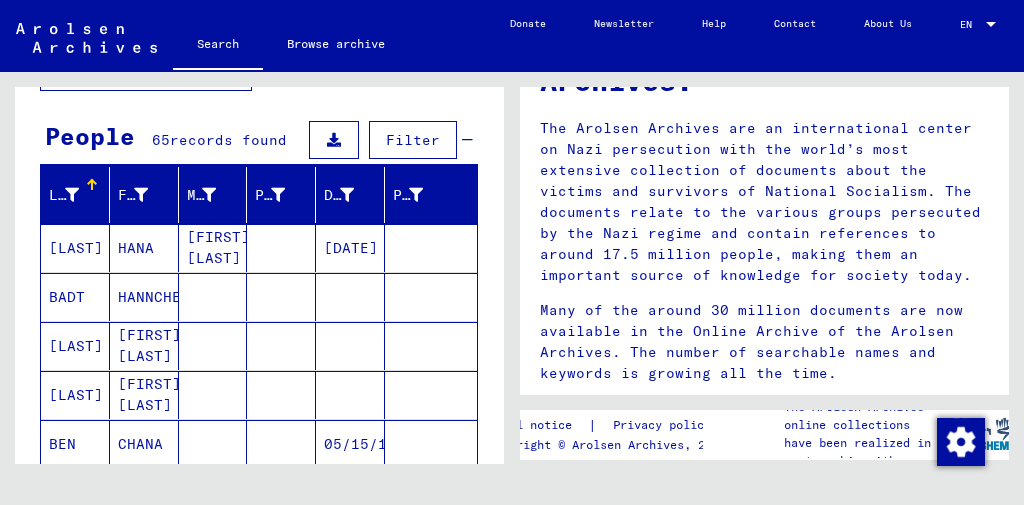 scroll, scrollTop: 0, scrollLeft: 0, axis: both 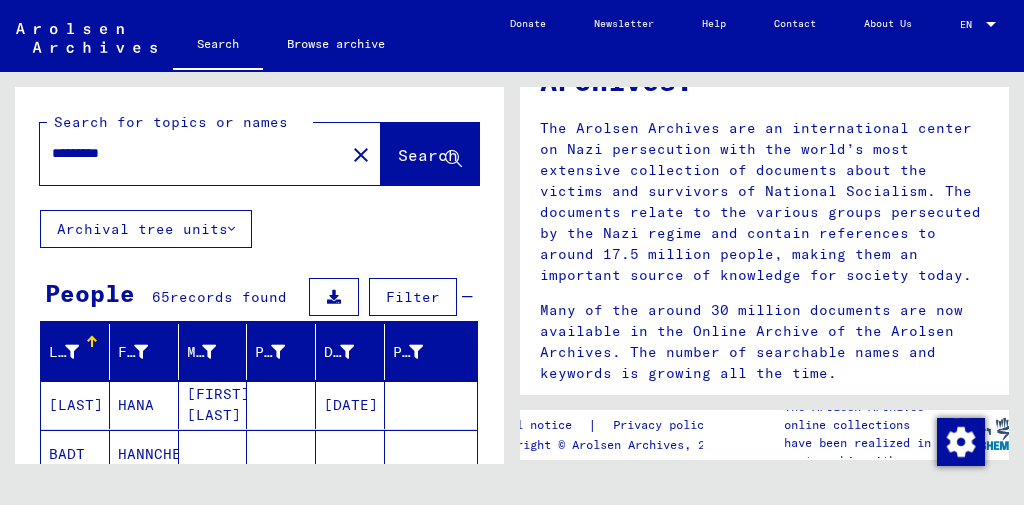 click on "*********" at bounding box center (186, 153) 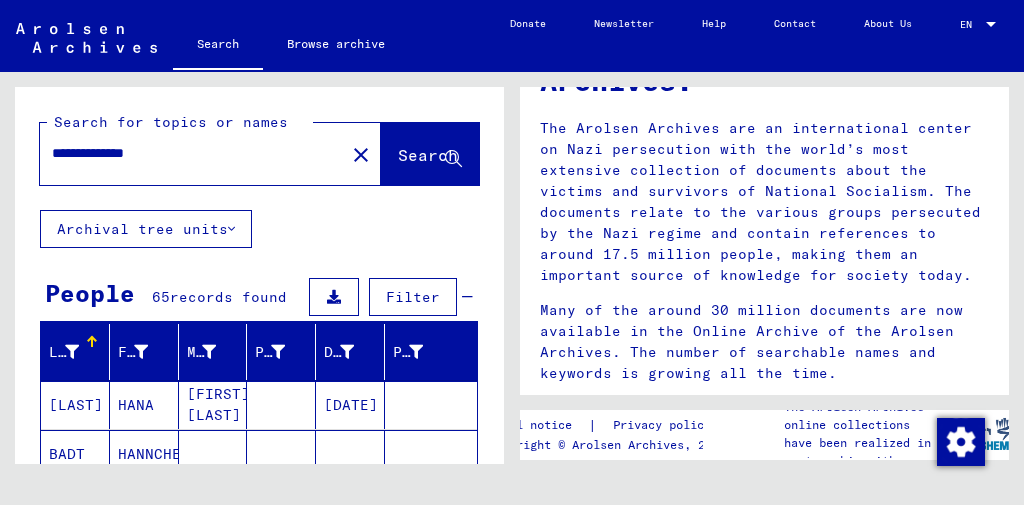 type on "**********" 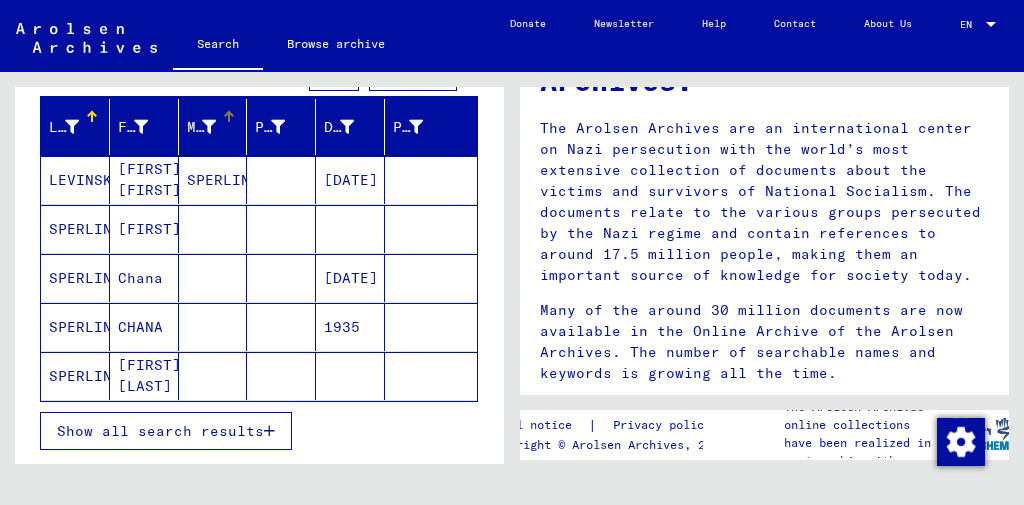 scroll, scrollTop: 240, scrollLeft: 0, axis: vertical 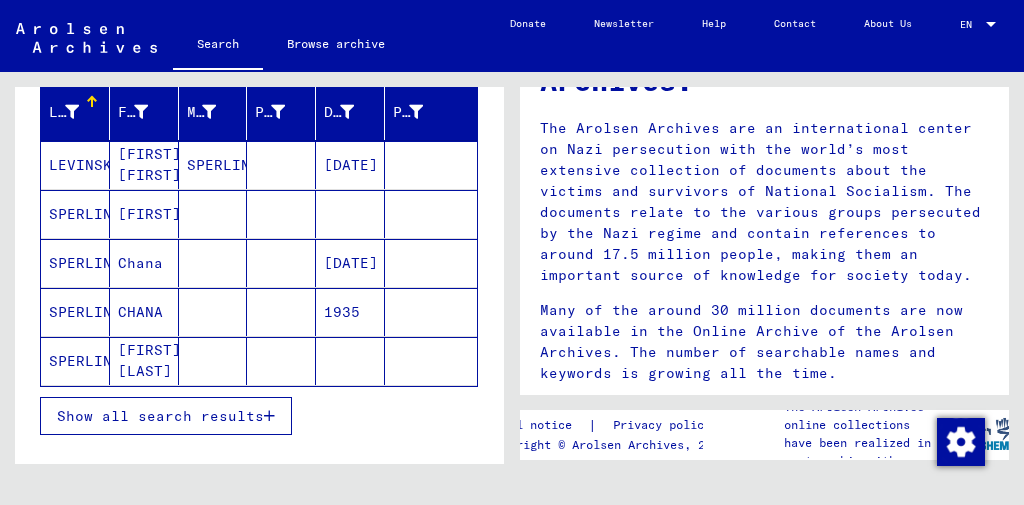 click on "SPERLING" at bounding box center (75, 312) 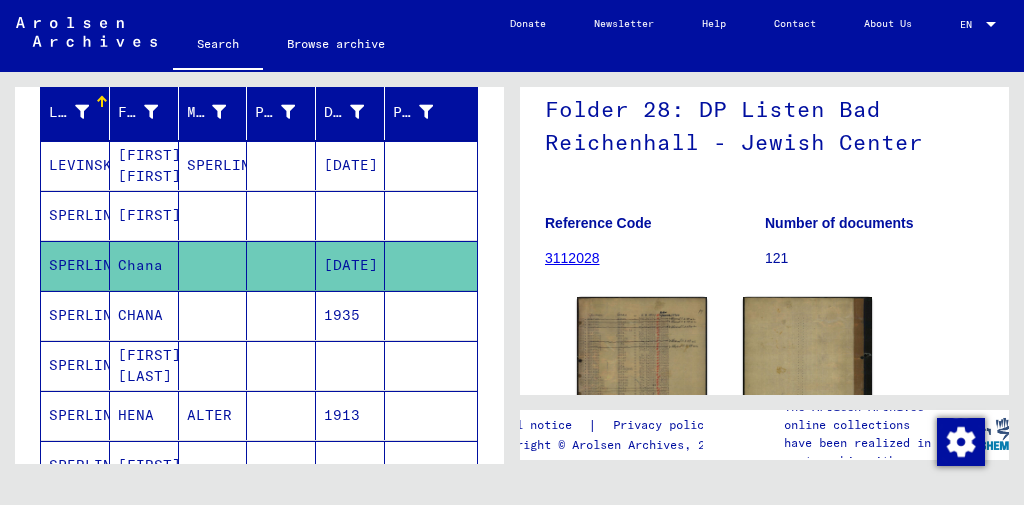 scroll, scrollTop: 320, scrollLeft: 0, axis: vertical 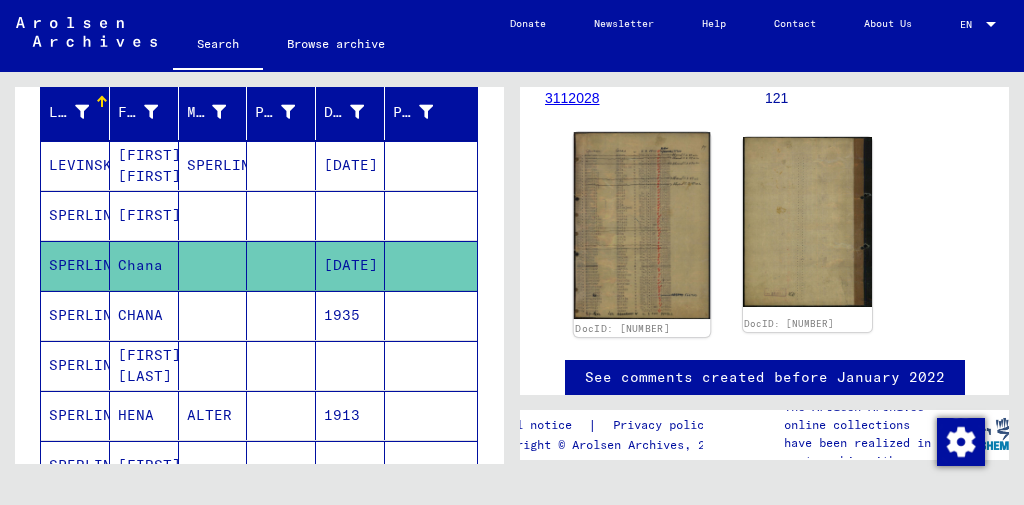 click 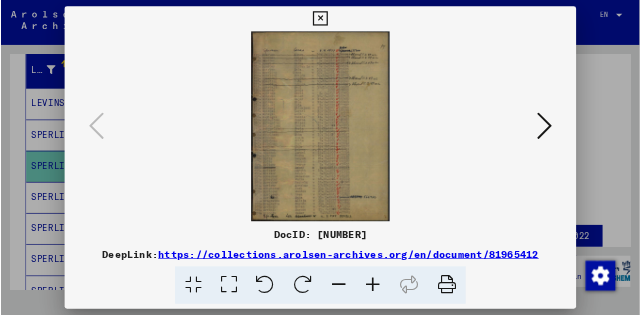 scroll, scrollTop: 0, scrollLeft: 0, axis: both 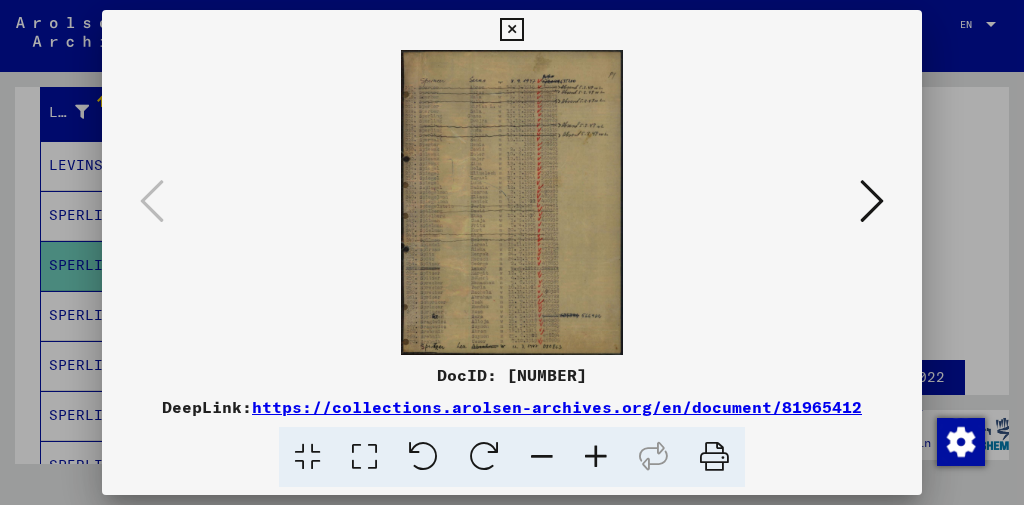 type 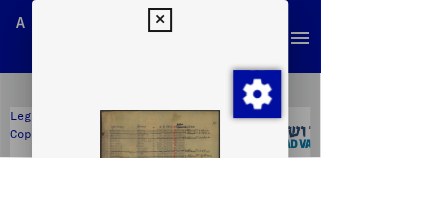 scroll, scrollTop: 240, scrollLeft: 0, axis: vertical 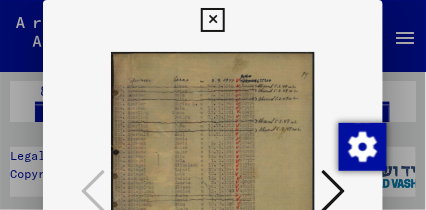 drag, startPoint x: 193, startPoint y: 119, endPoint x: 207, endPoint y: 71, distance: 50 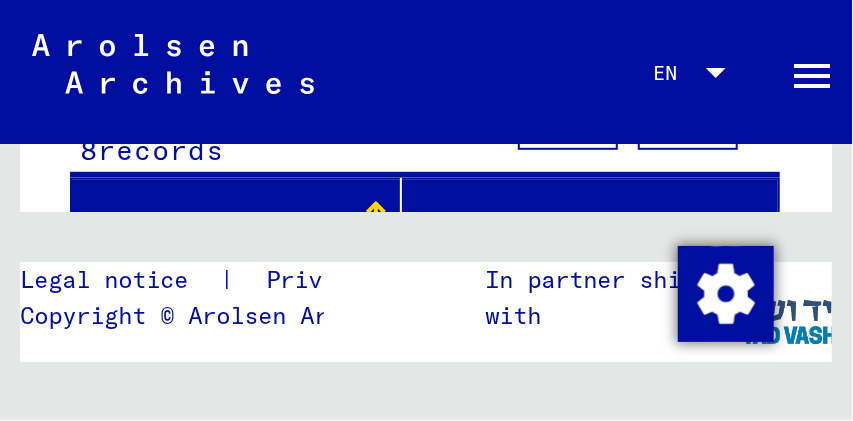 scroll, scrollTop: 16, scrollLeft: 0, axis: vertical 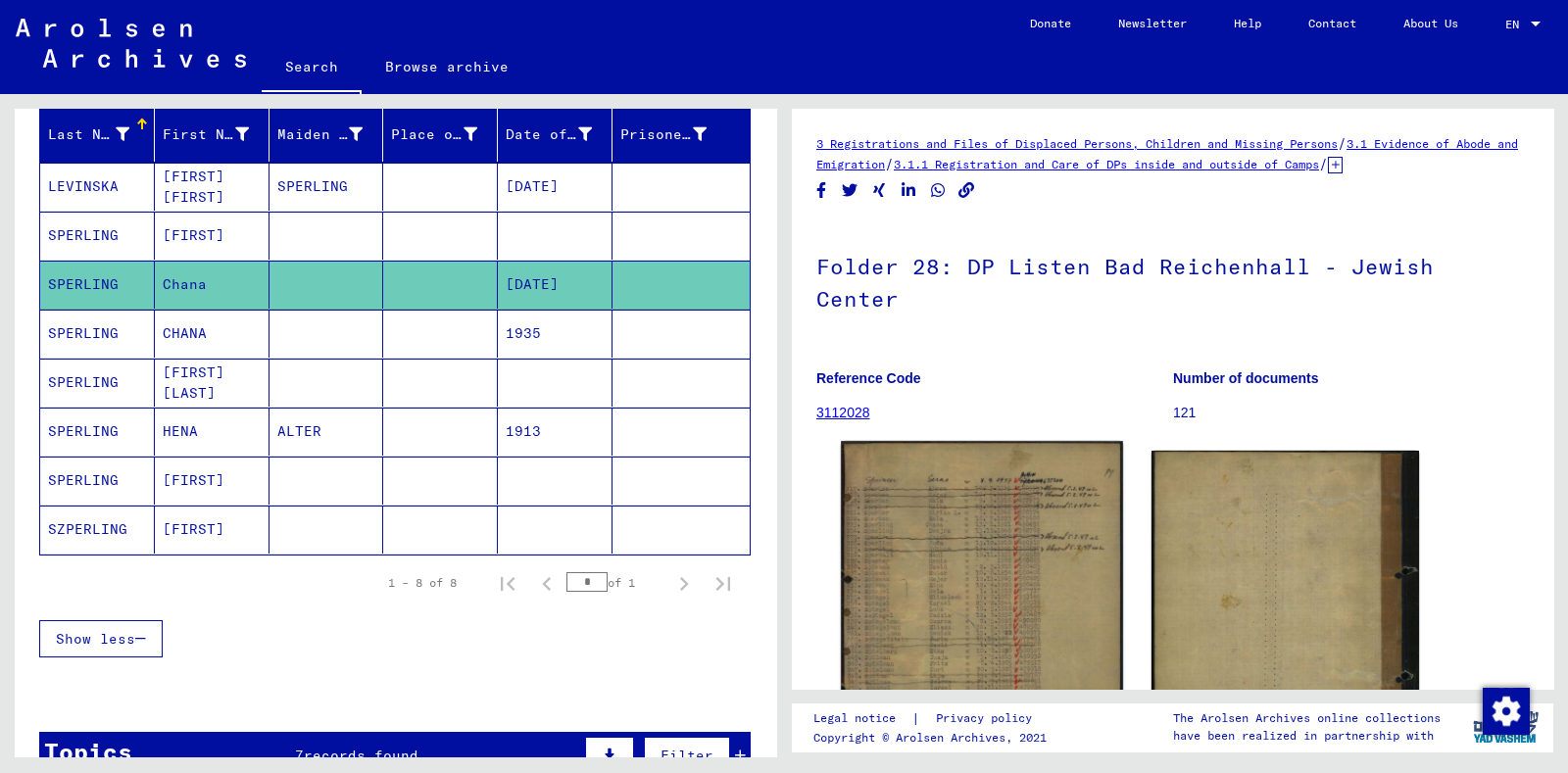 click 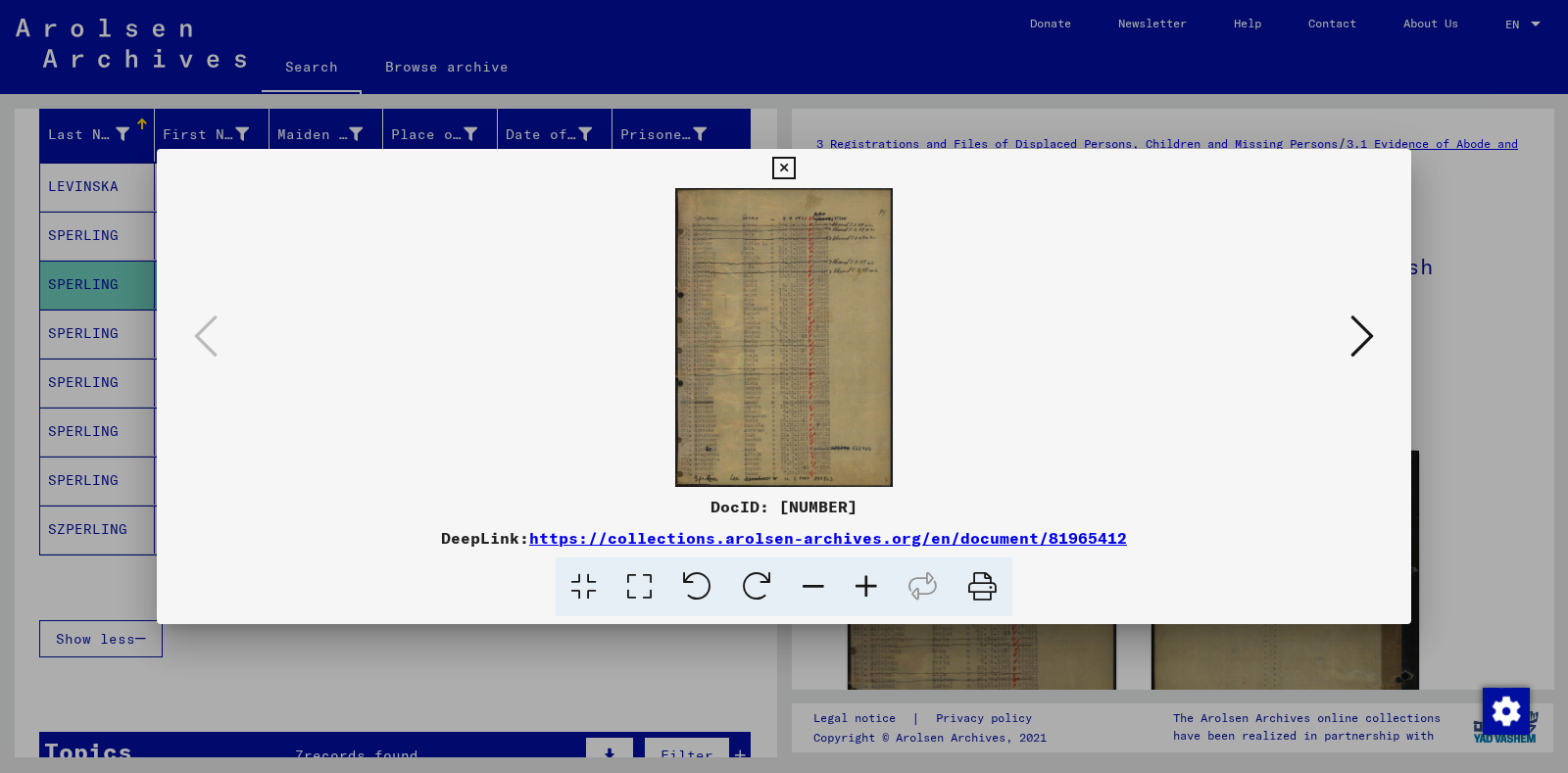 type 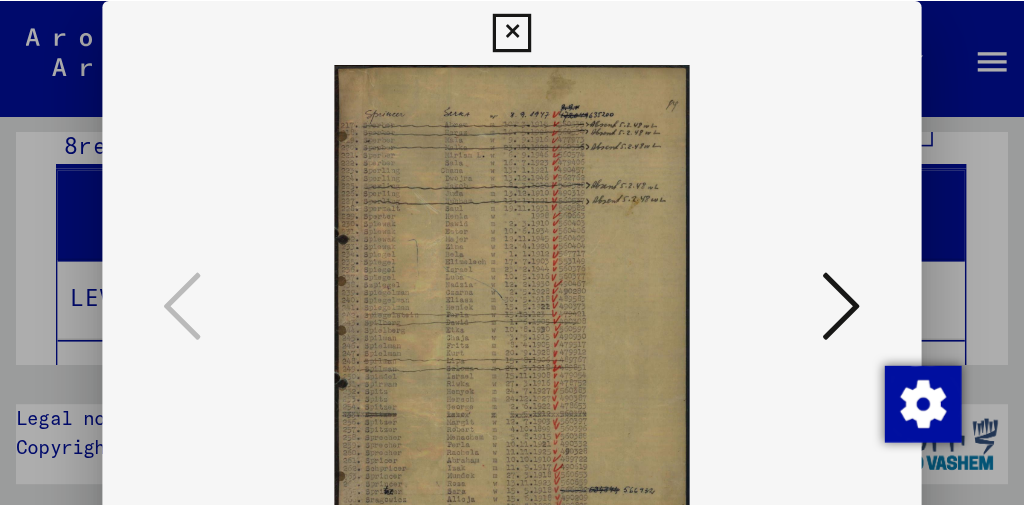 scroll, scrollTop: 240, scrollLeft: 0, axis: vertical 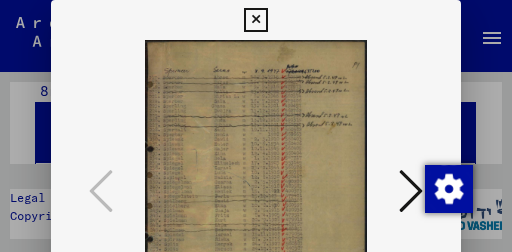 drag, startPoint x: 509, startPoint y: 118, endPoint x: 504, endPoint y: 145, distance: 27.45906 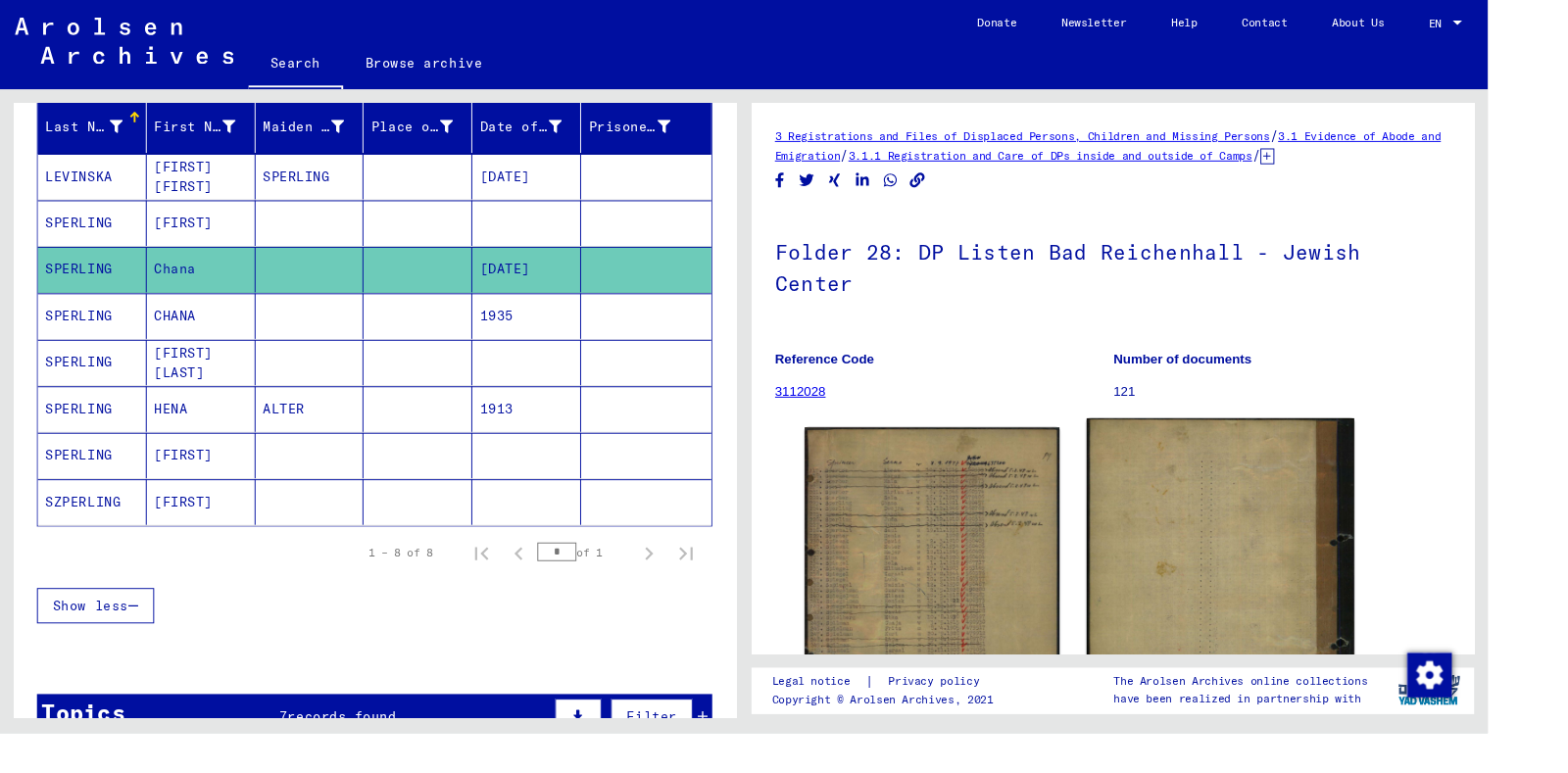 scroll, scrollTop: 0, scrollLeft: 0, axis: both 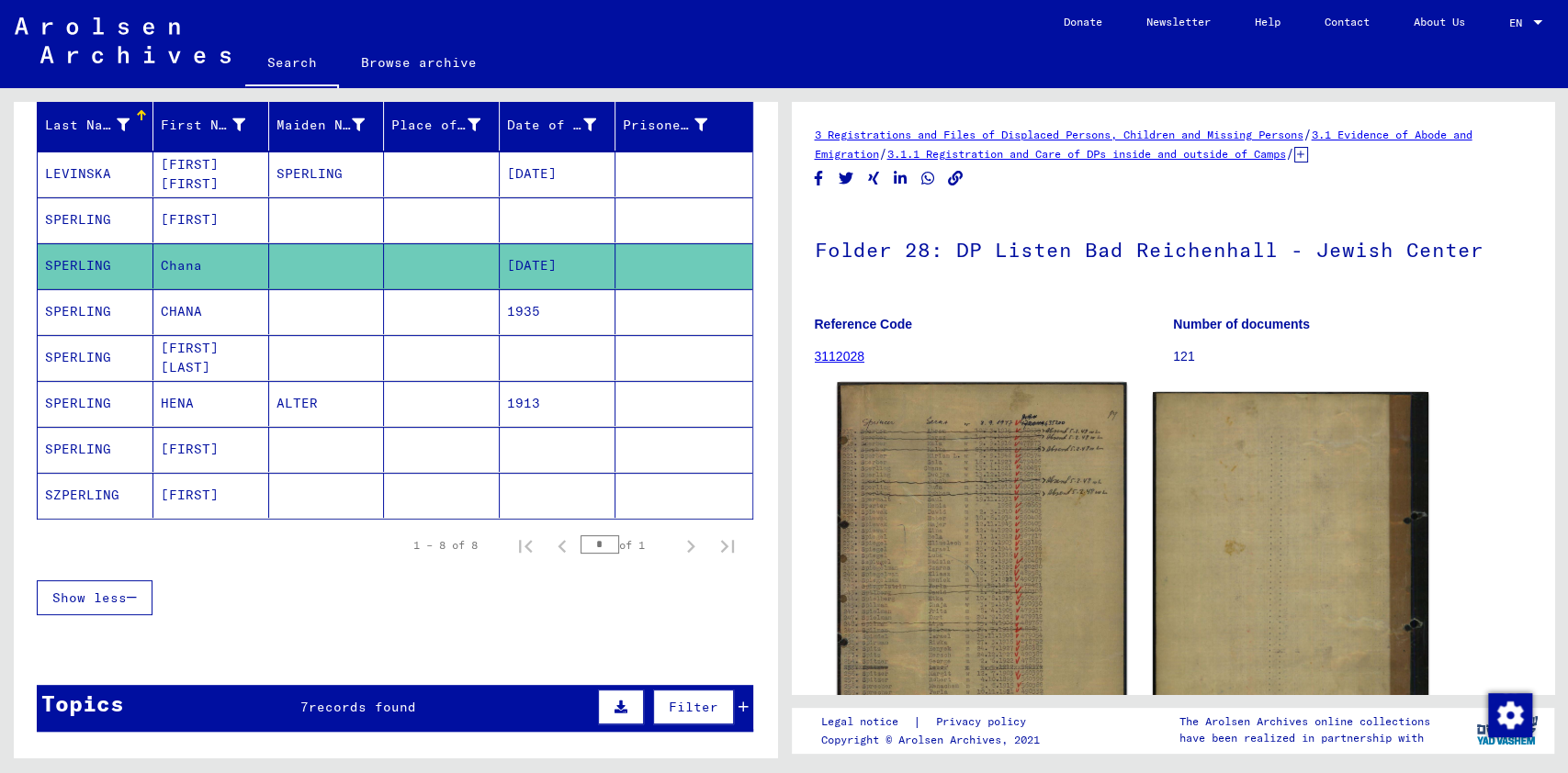 click 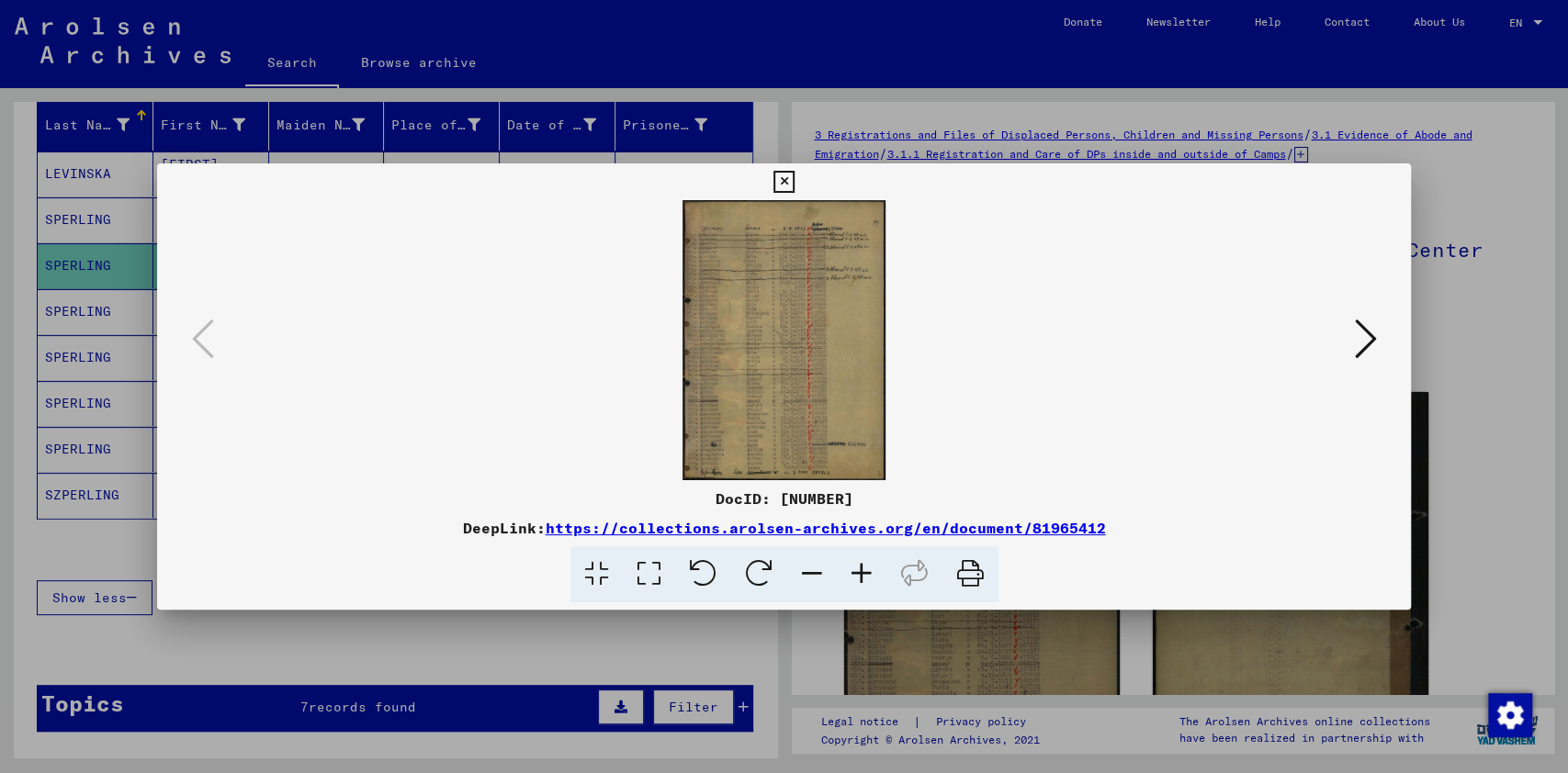 click at bounding box center (862, 574) 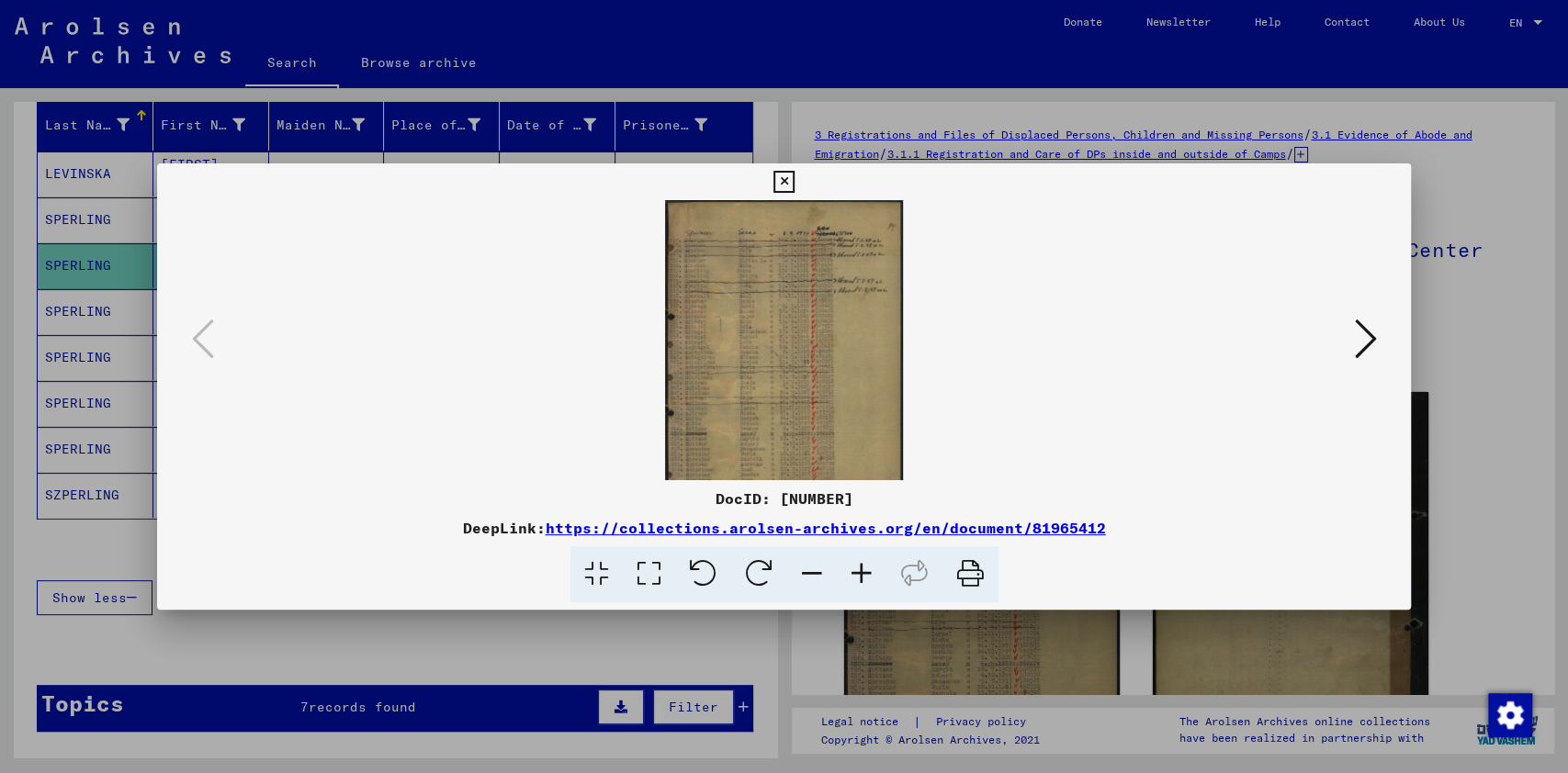 click at bounding box center [862, 574] 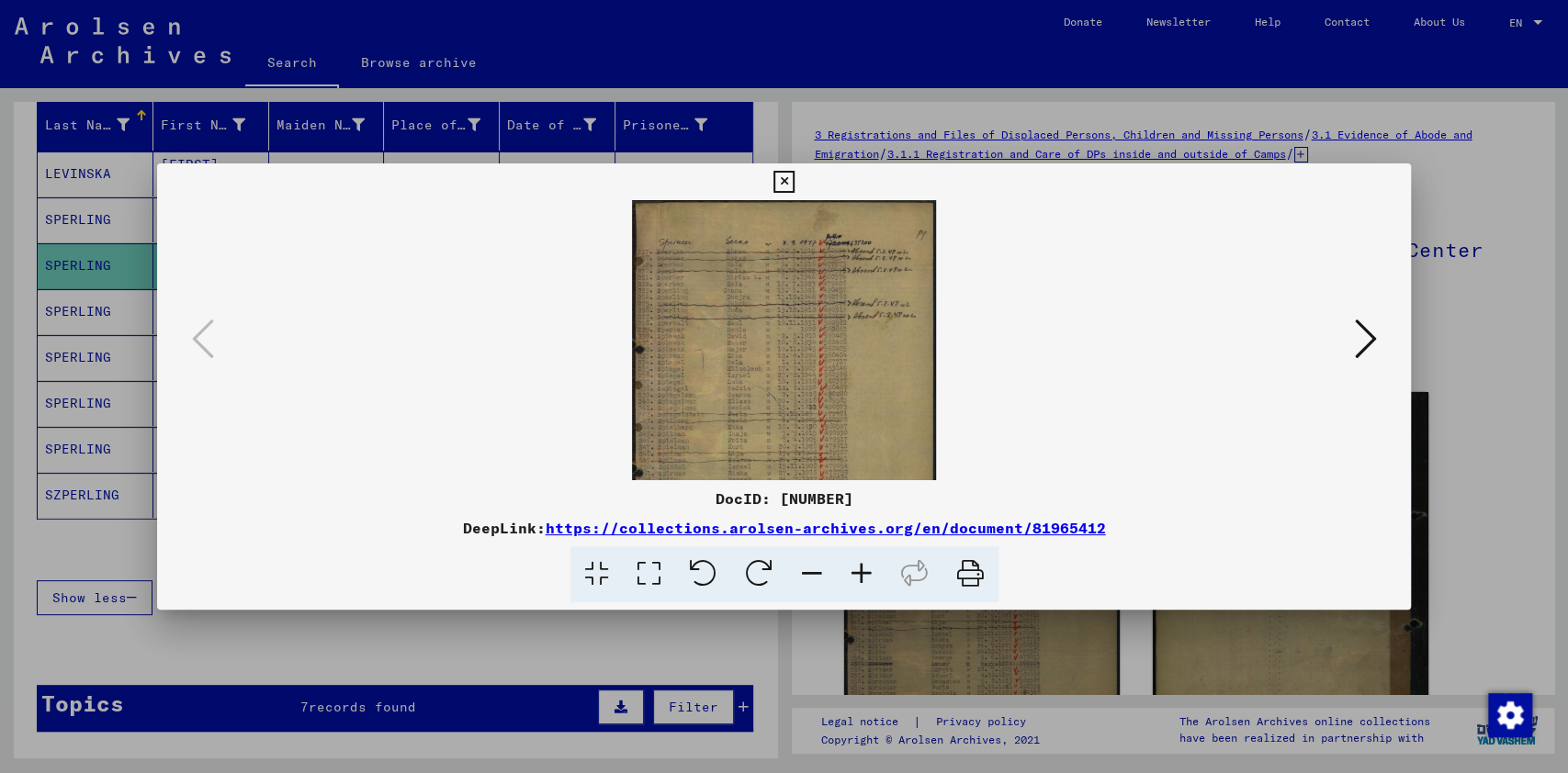 click at bounding box center (862, 574) 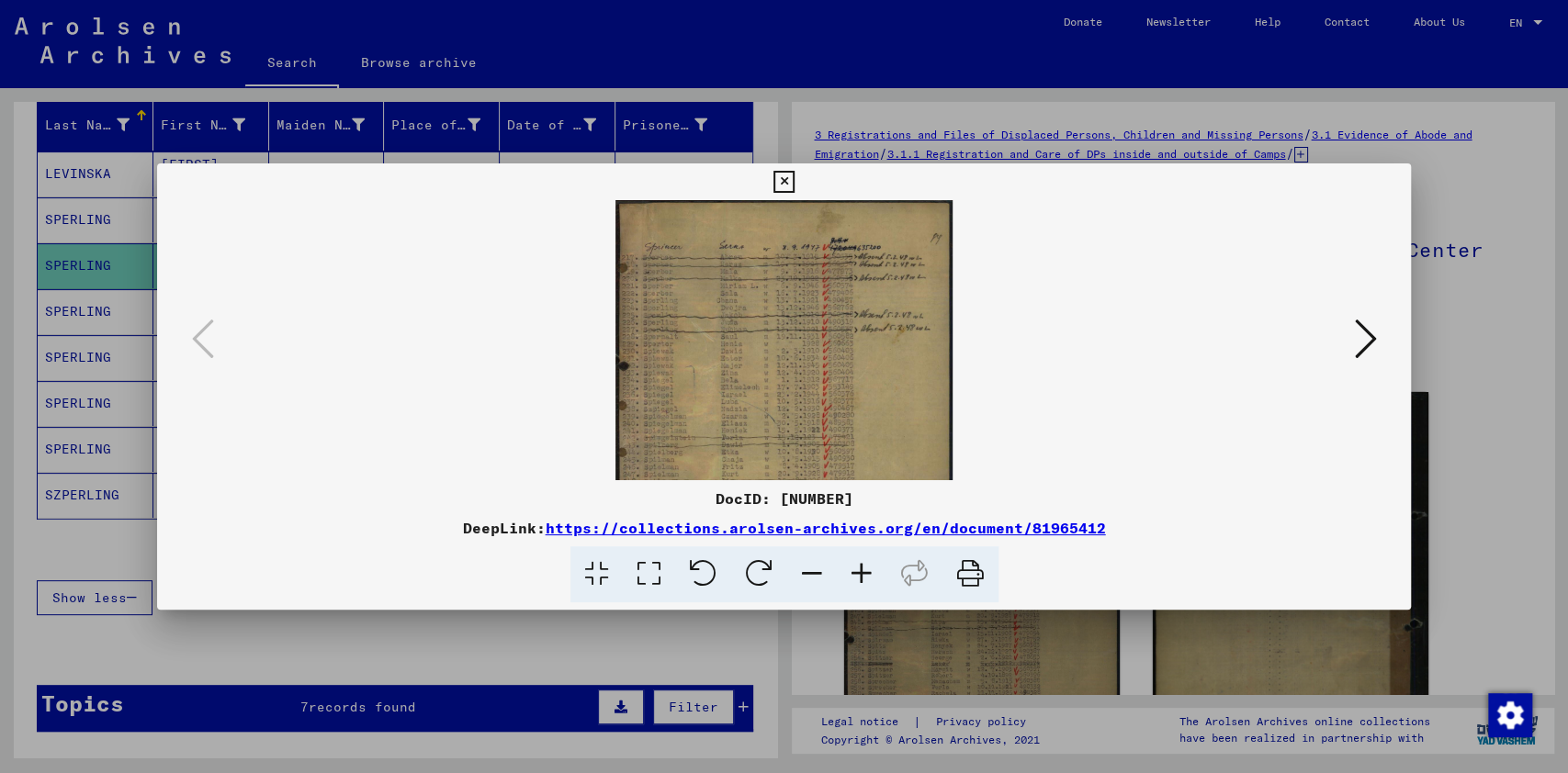 click at bounding box center [862, 574] 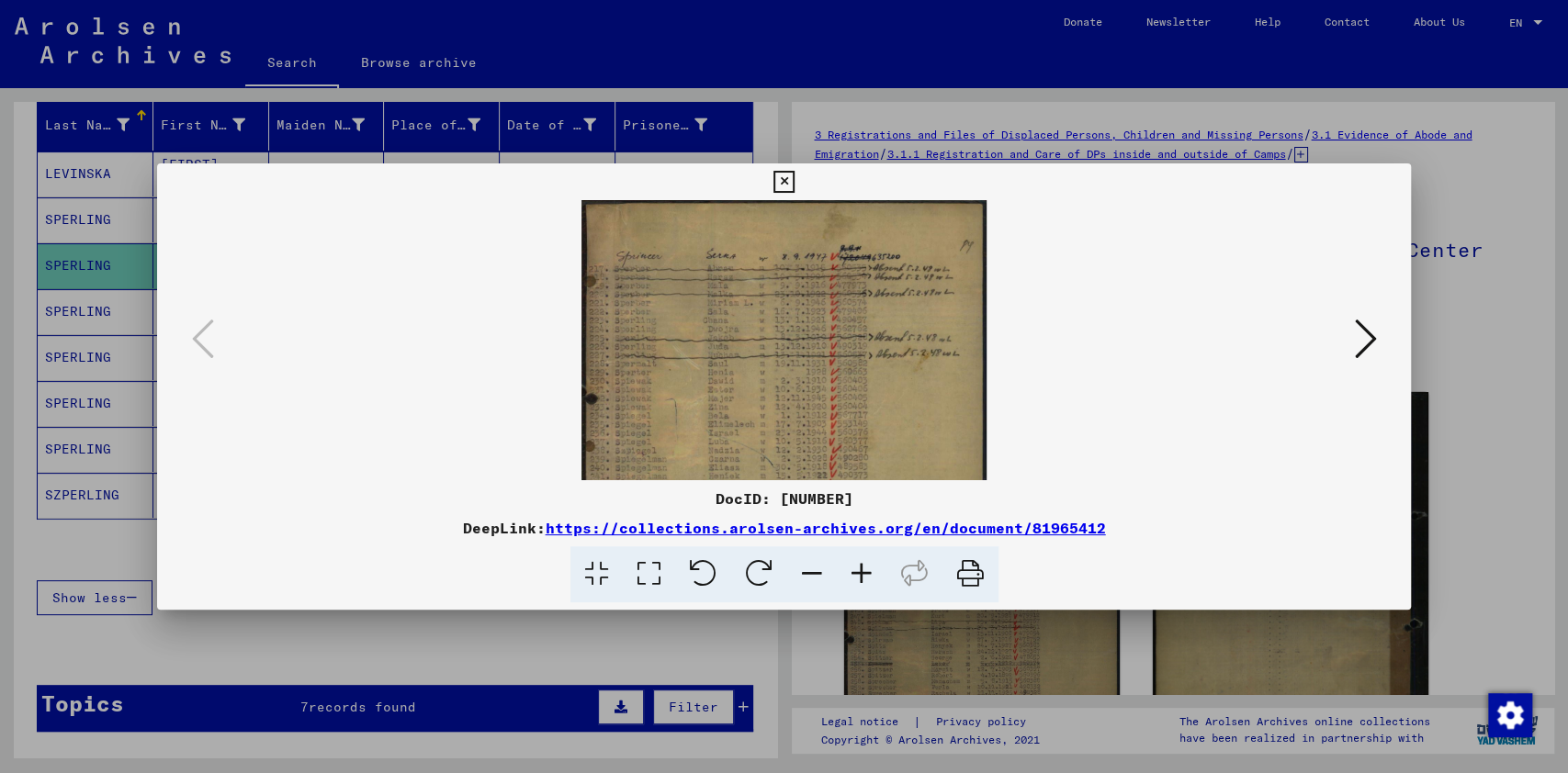 click at bounding box center [862, 574] 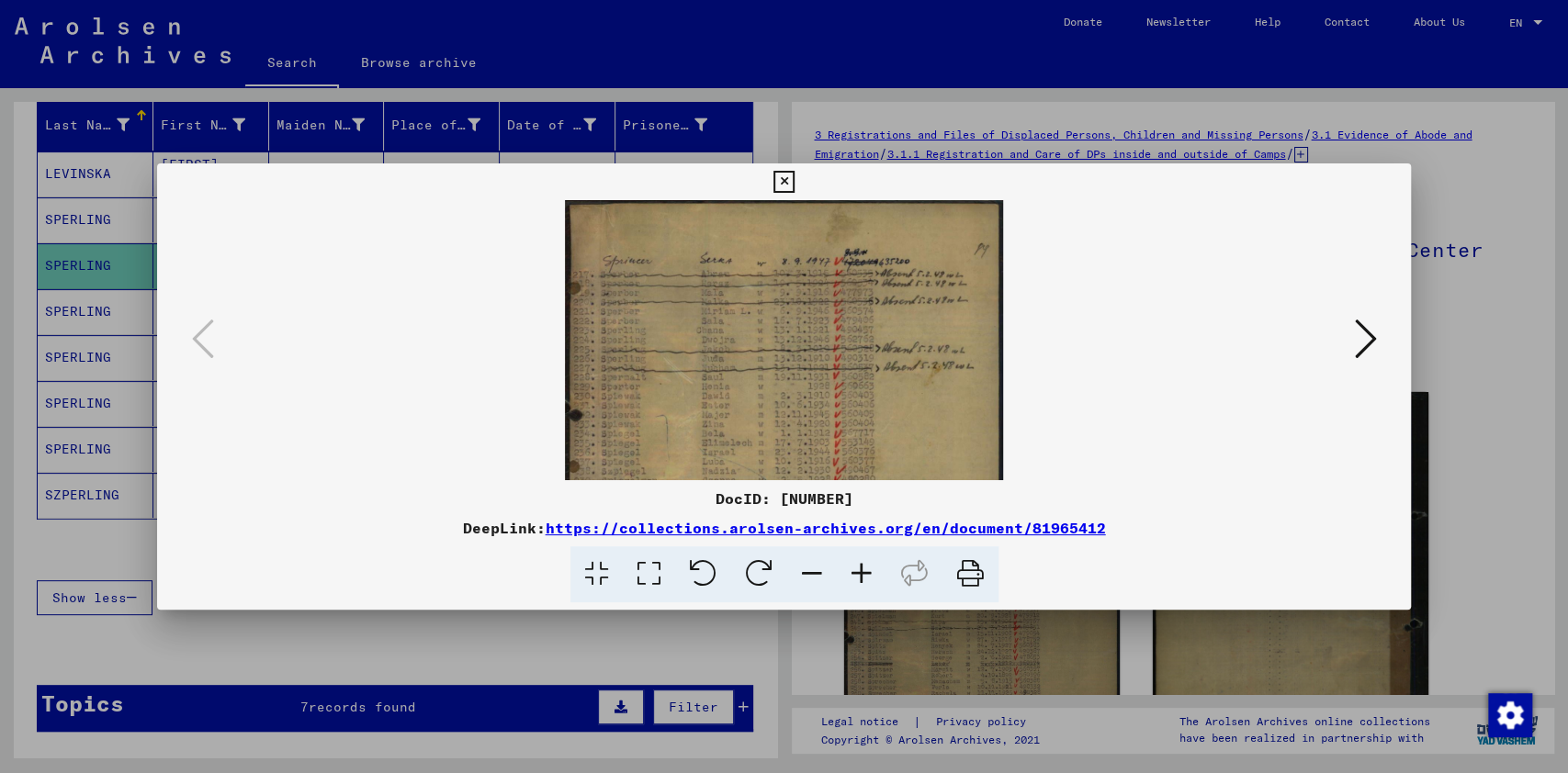 click at bounding box center [862, 574] 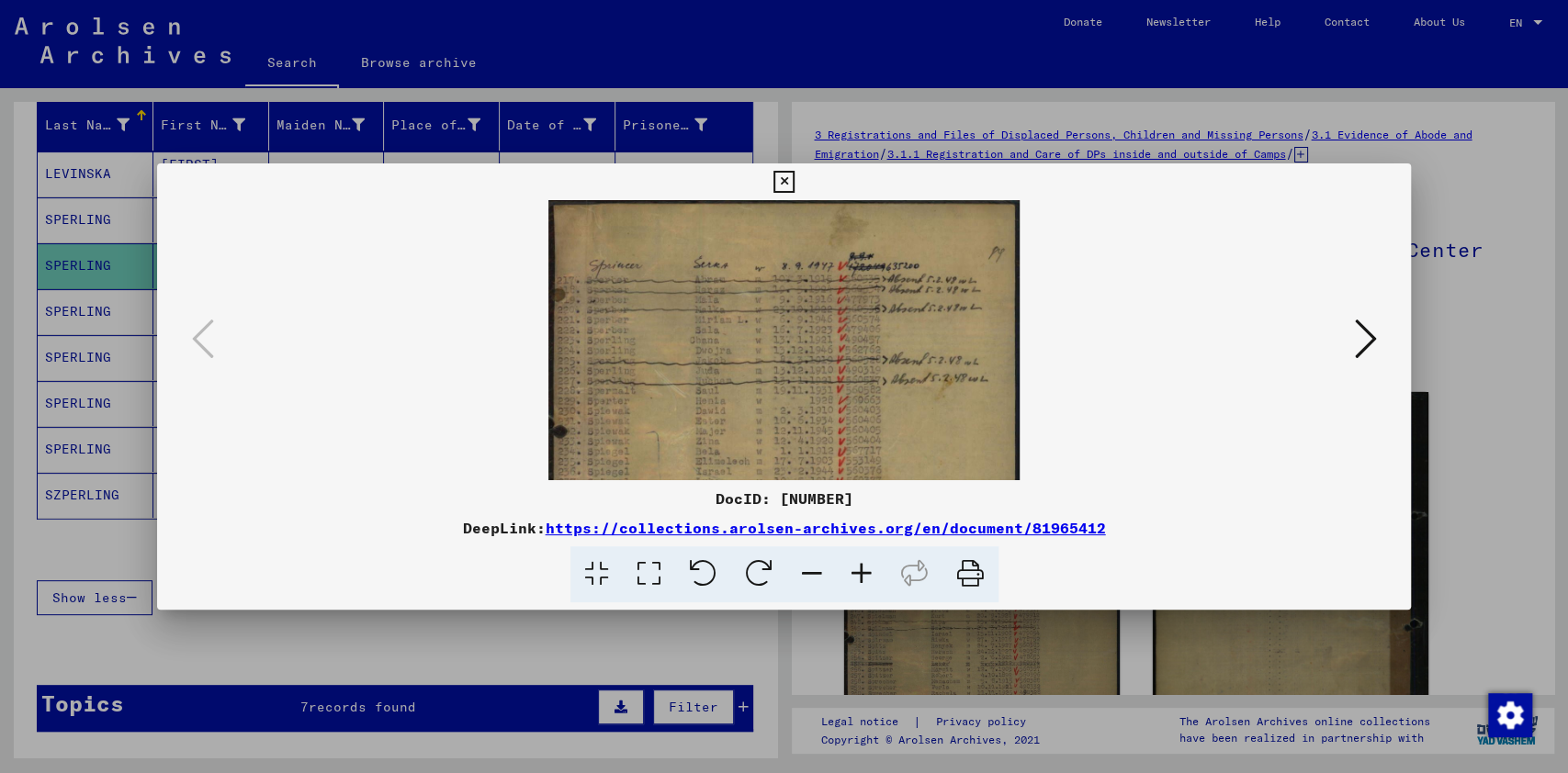 click at bounding box center (862, 574) 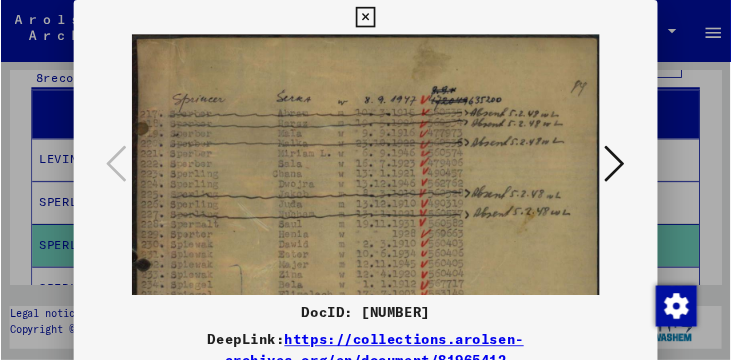 scroll, scrollTop: 240, scrollLeft: 0, axis: vertical 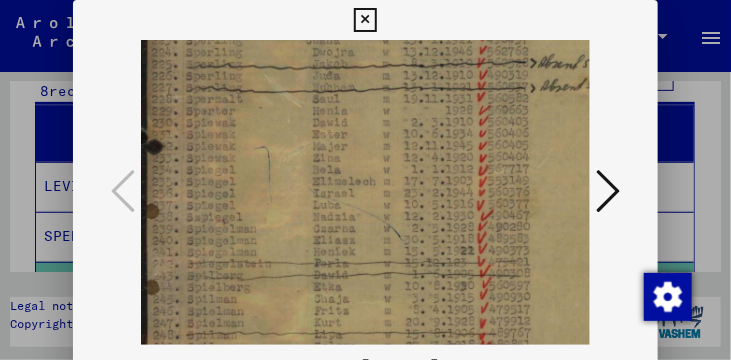 drag, startPoint x: 398, startPoint y: 240, endPoint x: 434, endPoint y: 83, distance: 161.07452 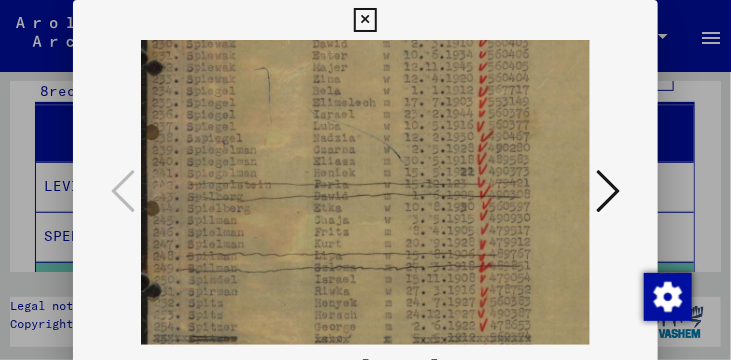 scroll, scrollTop: 279, scrollLeft: 0, axis: vertical 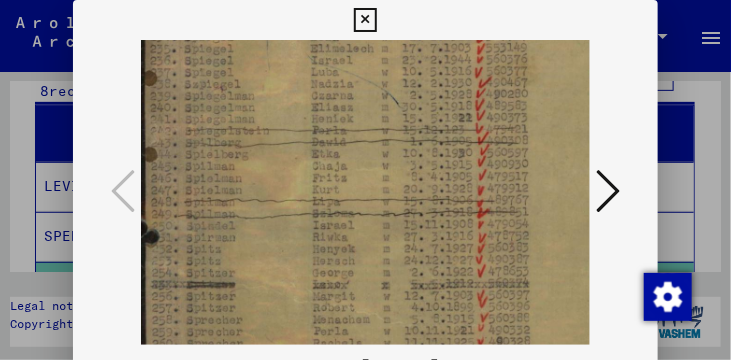 drag, startPoint x: 416, startPoint y: 180, endPoint x: 420, endPoint y: 38, distance: 142.05632 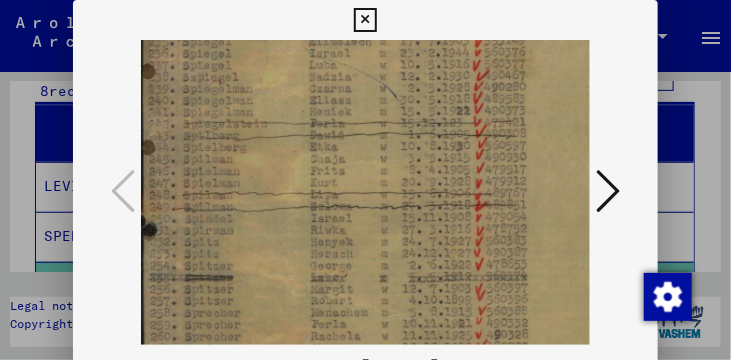 scroll, scrollTop: 333, scrollLeft: 2, axis: both 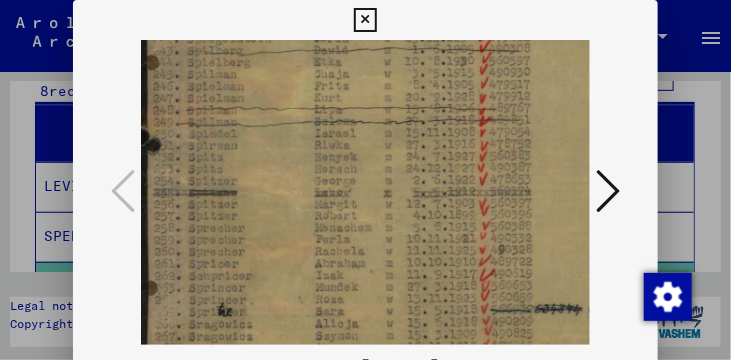 drag, startPoint x: 407, startPoint y: 157, endPoint x: 421, endPoint y: 72, distance: 86.145226 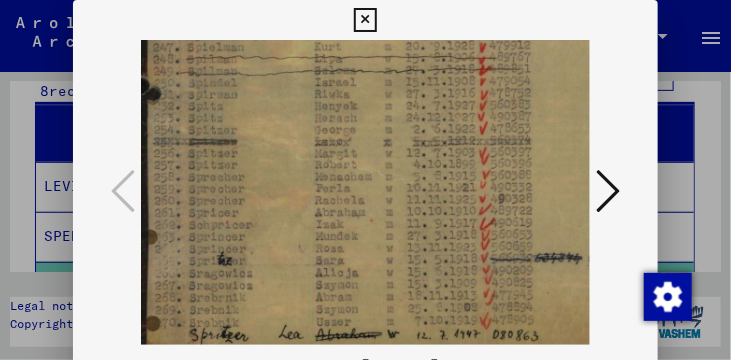 scroll, scrollTop: 449, scrollLeft: 0, axis: vertical 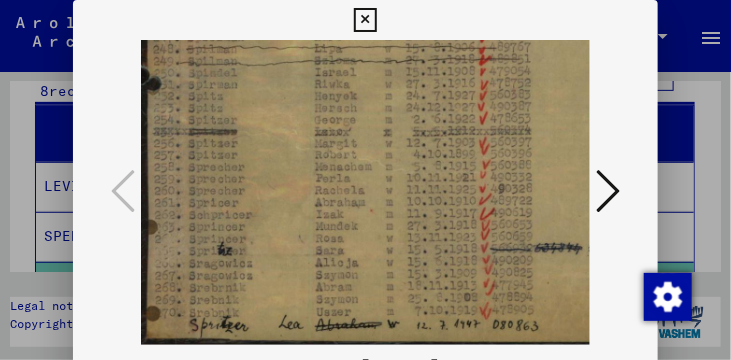 drag, startPoint x: 412, startPoint y: 177, endPoint x: 423, endPoint y: 115, distance: 62.968246 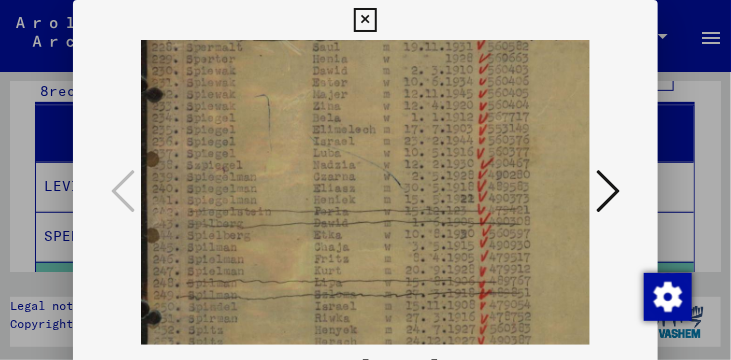 scroll, scrollTop: 213, scrollLeft: 0, axis: vertical 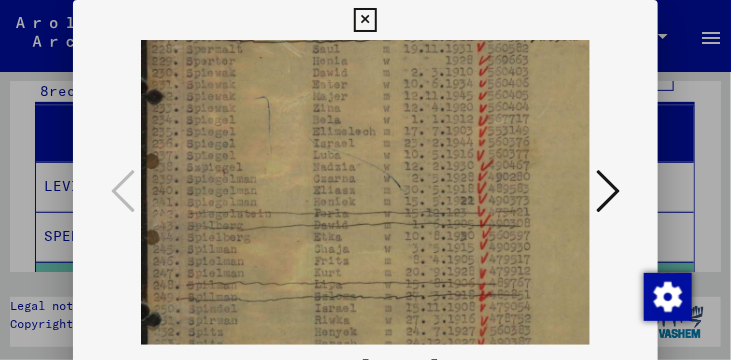 drag, startPoint x: 431, startPoint y: 114, endPoint x: 453, endPoint y: 351, distance: 238.0189 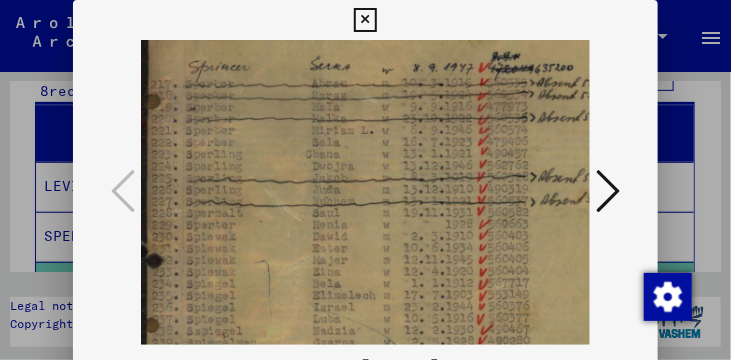 drag, startPoint x: 436, startPoint y: 127, endPoint x: 463, endPoint y: 277, distance: 152.41063 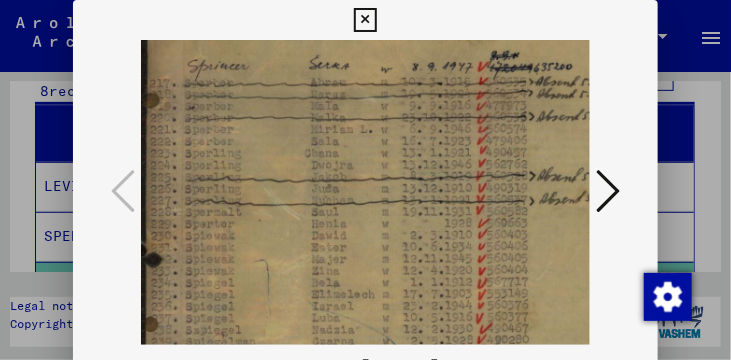 click at bounding box center (608, 191) 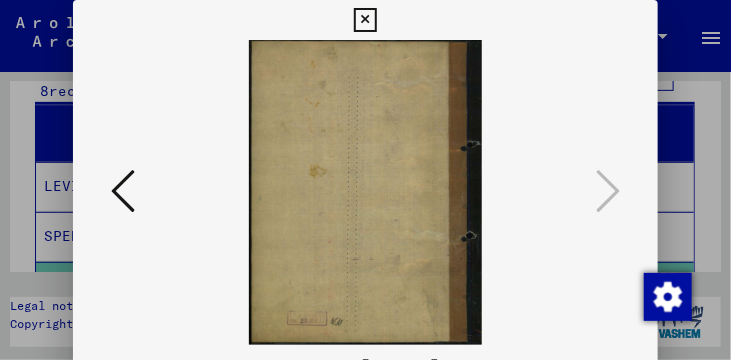 scroll, scrollTop: 0, scrollLeft: 0, axis: both 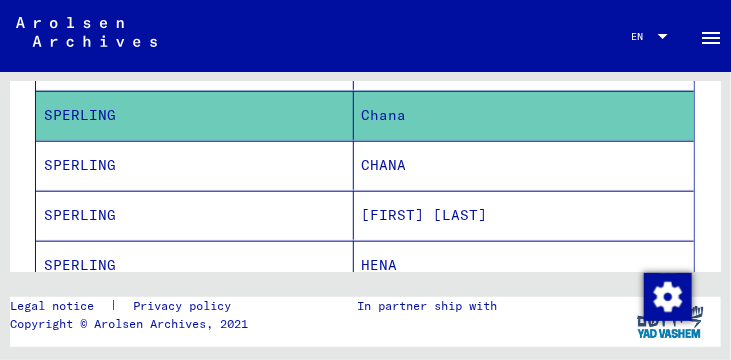 click on "SPERLING" at bounding box center (195, 215) 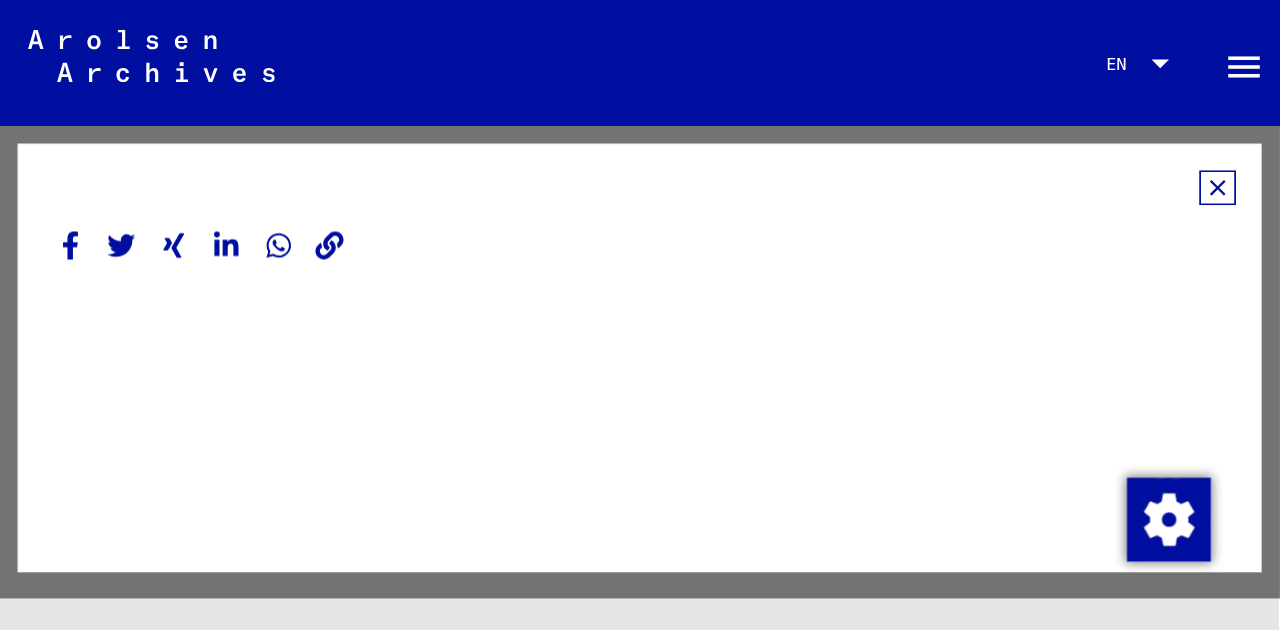 scroll, scrollTop: 0, scrollLeft: 0, axis: both 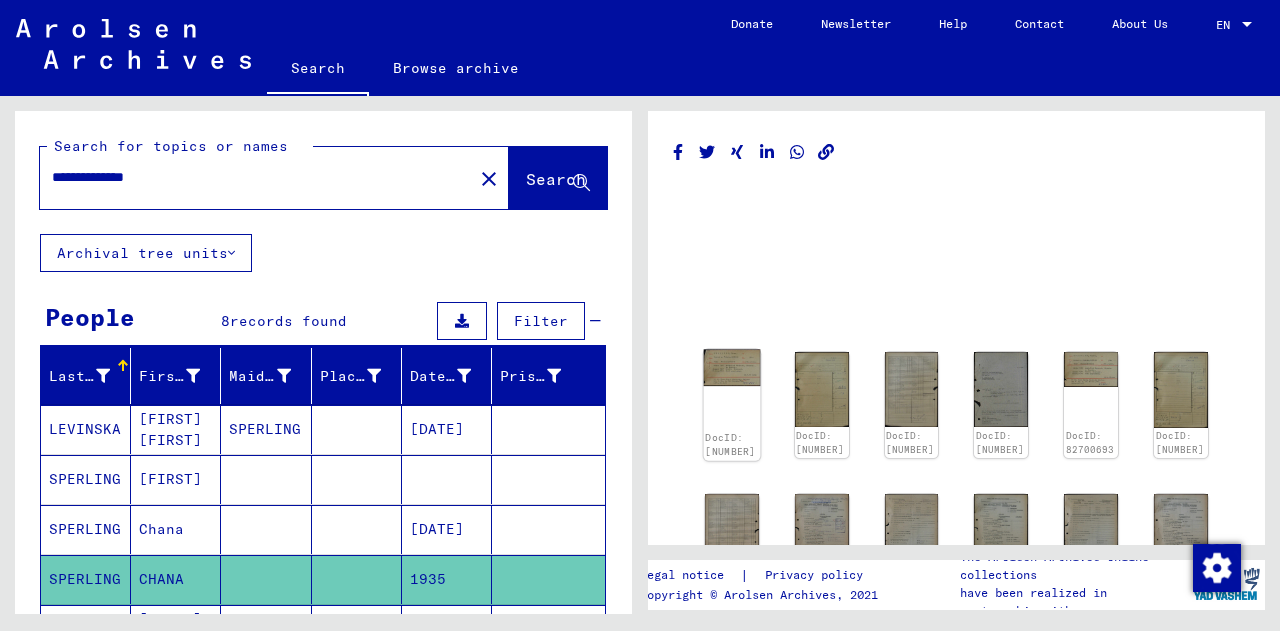 click 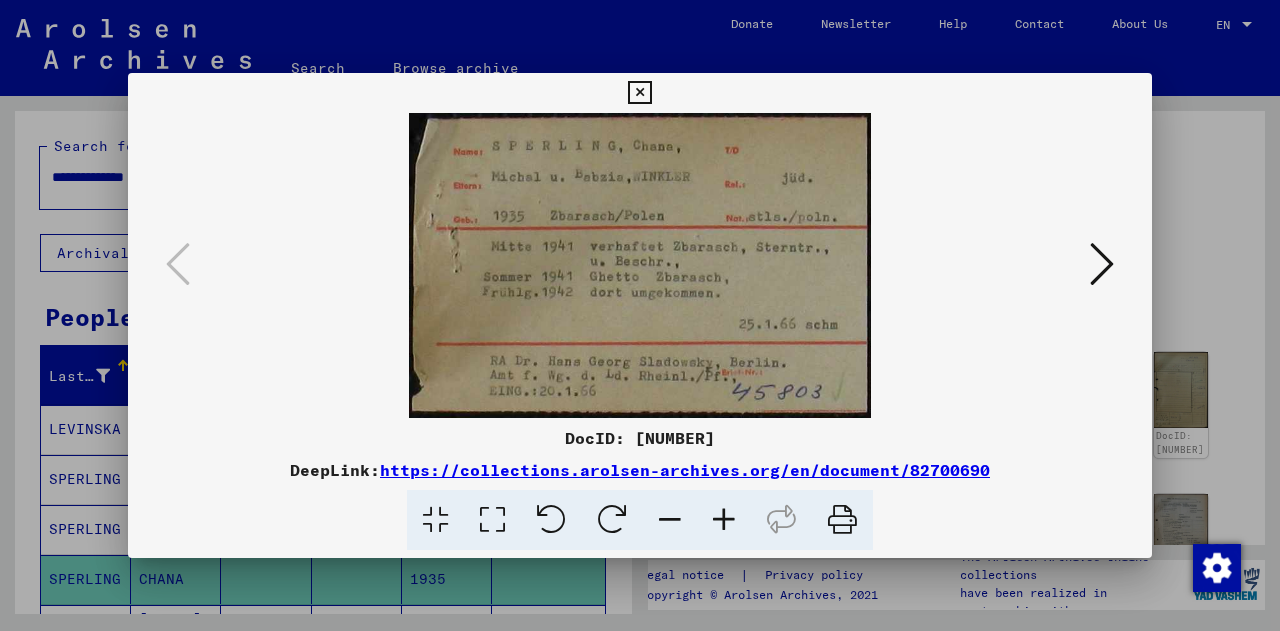 type 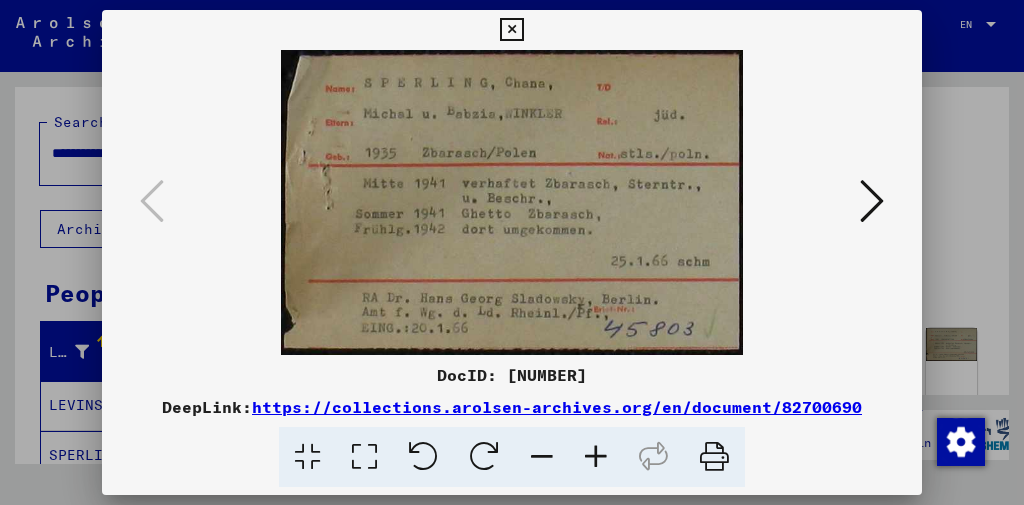 click at bounding box center (872, 202) 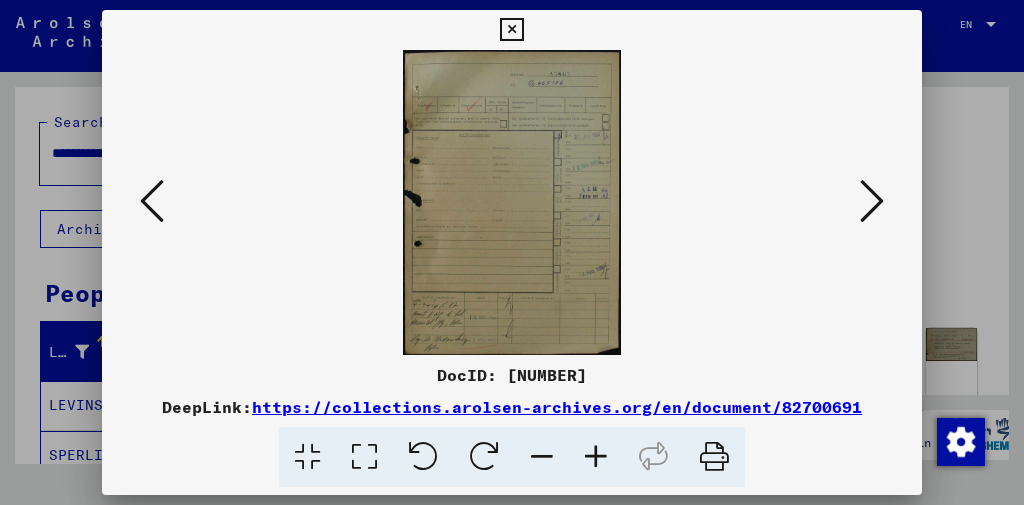 type 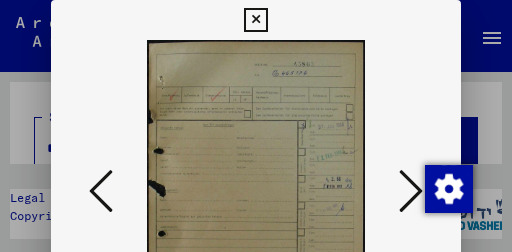 drag, startPoint x: 319, startPoint y: 134, endPoint x: 321, endPoint y: 120, distance: 14.142136 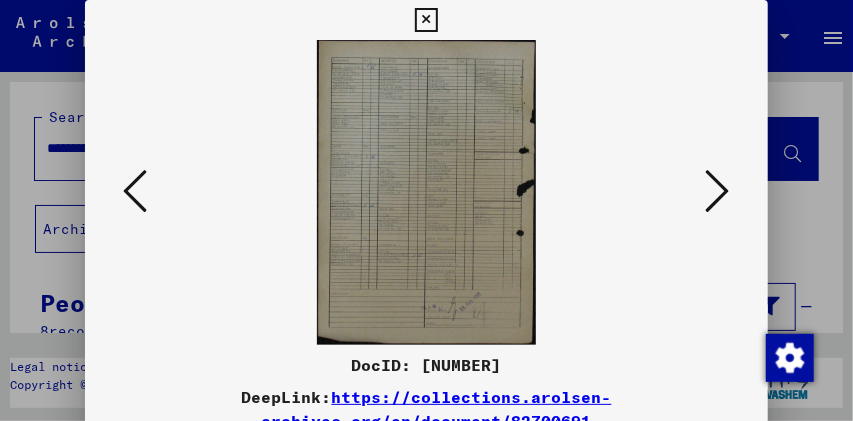 drag, startPoint x: 848, startPoint y: 247, endPoint x: 847, endPoint y: 315, distance: 68.007355 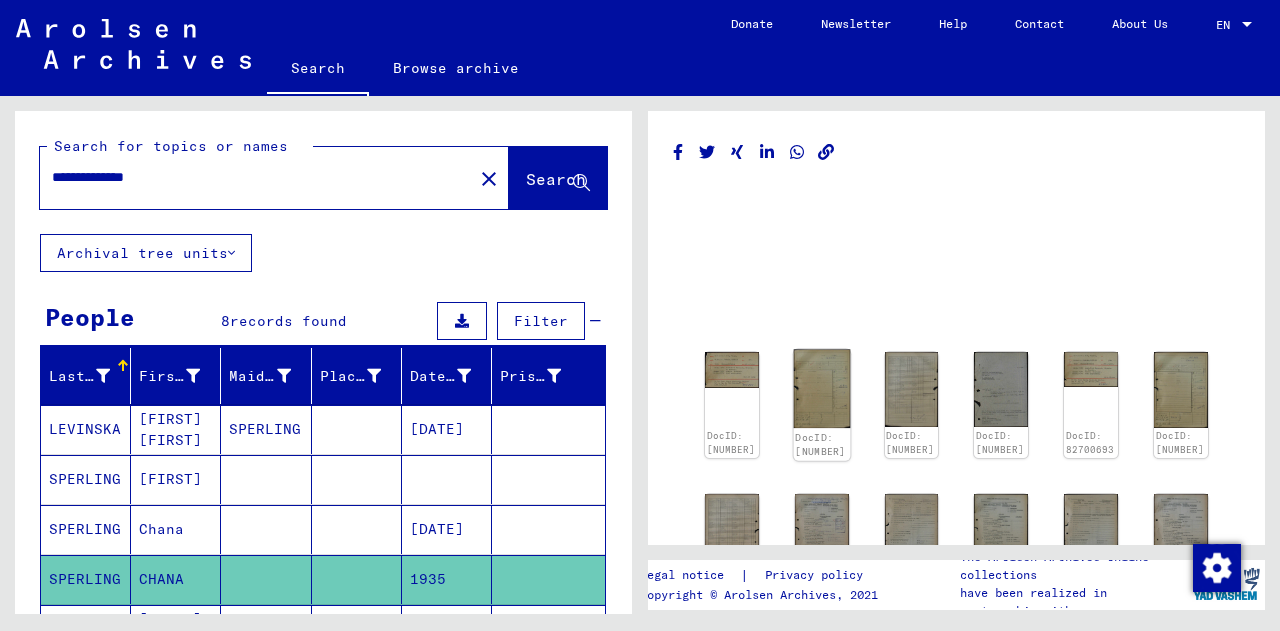 scroll, scrollTop: 0, scrollLeft: 0, axis: both 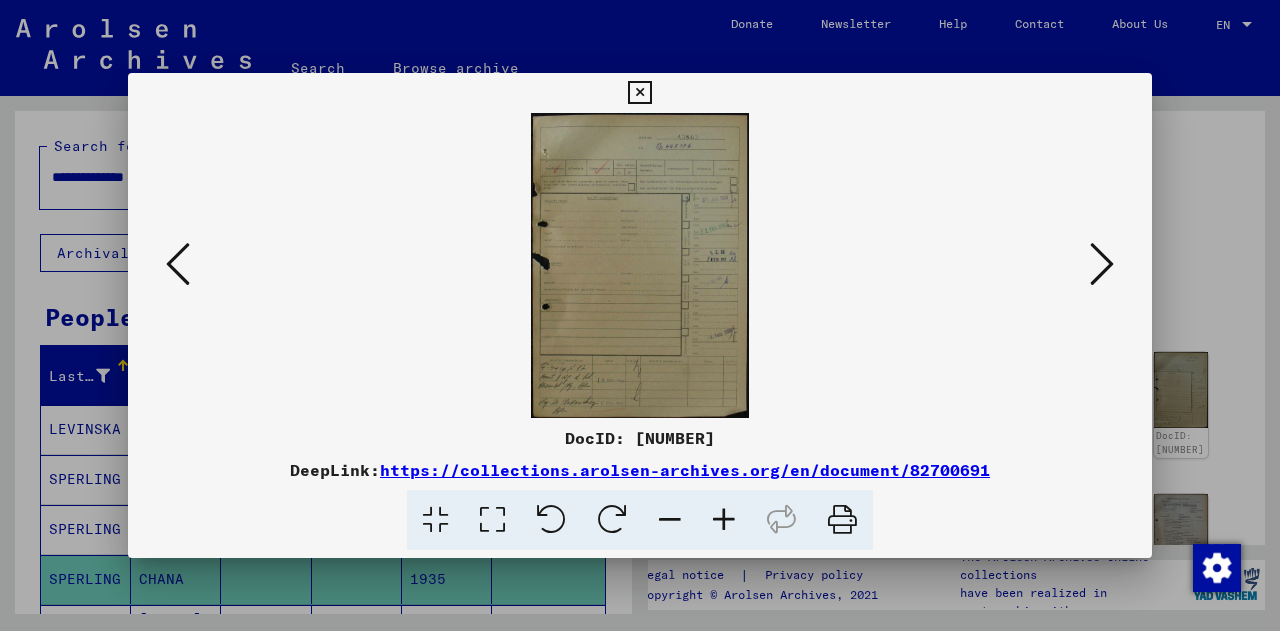 click at bounding box center [724, 520] 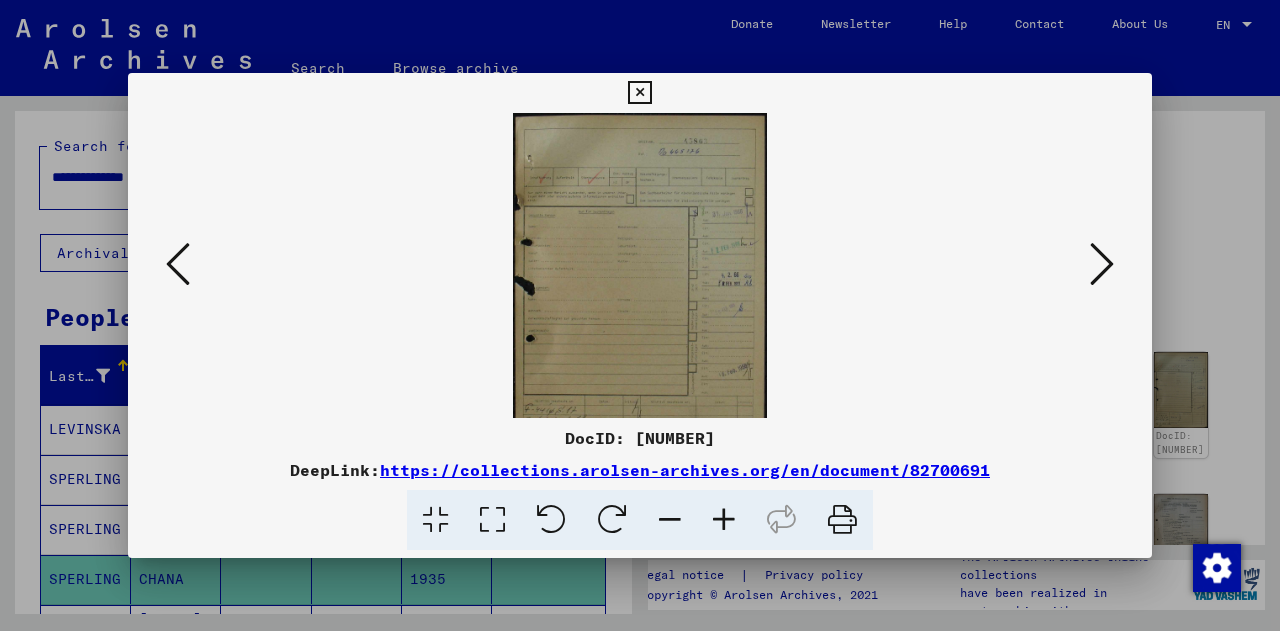 click at bounding box center (724, 520) 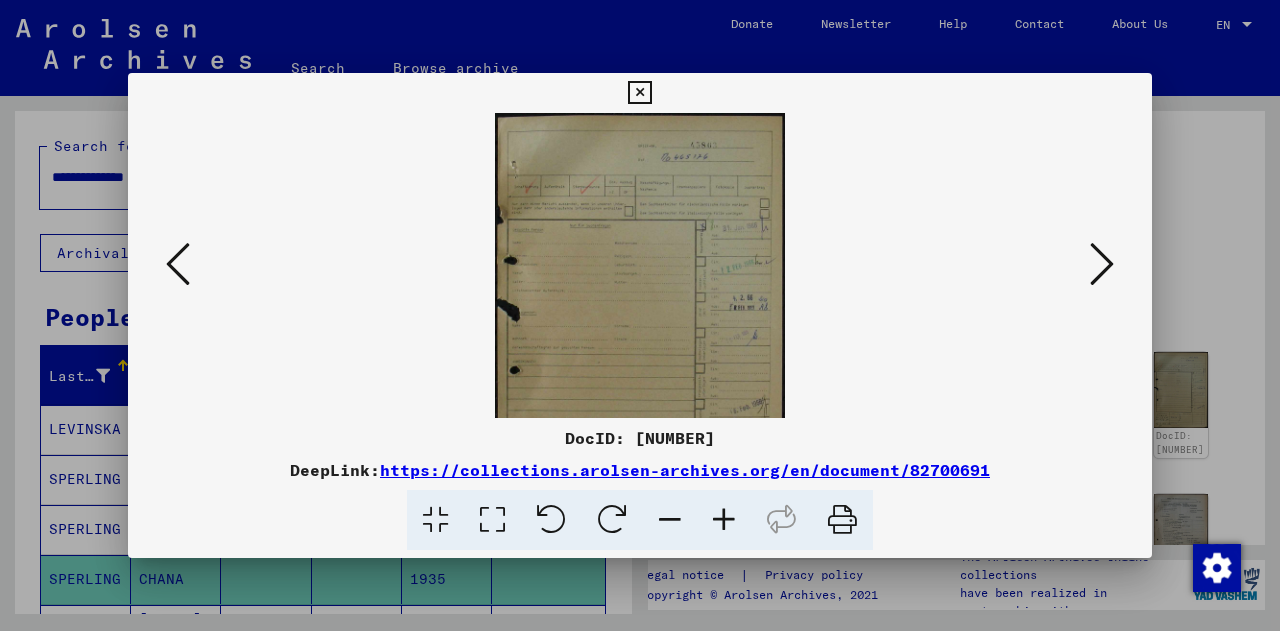 click at bounding box center [724, 520] 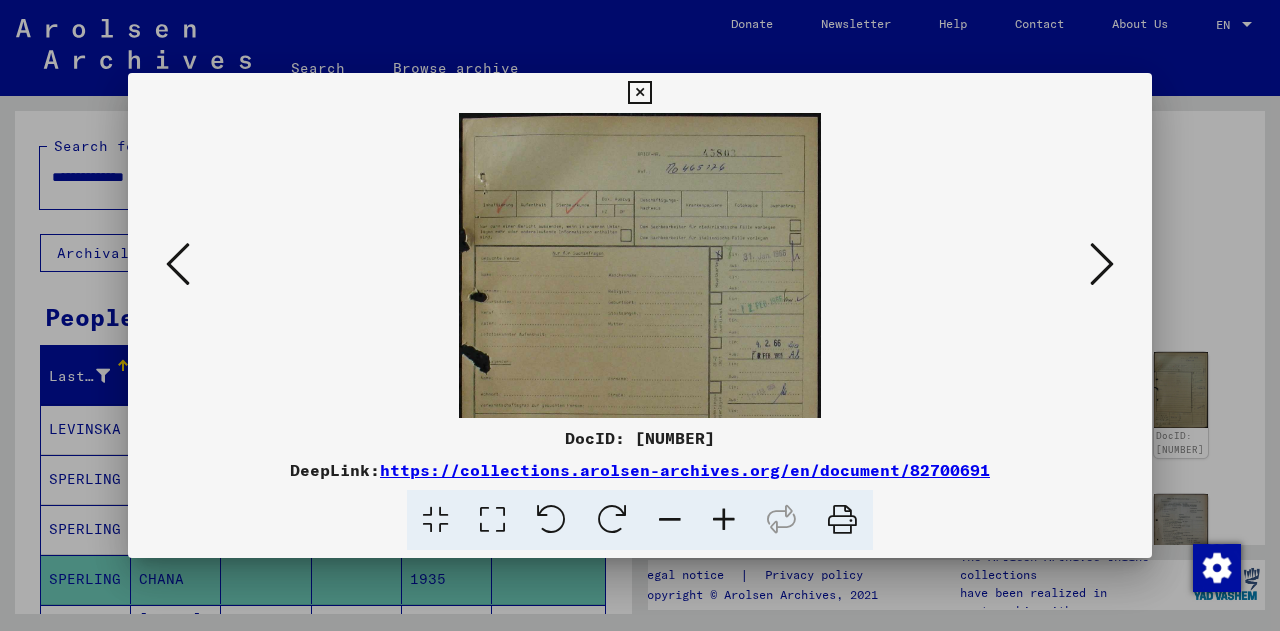 click at bounding box center [724, 520] 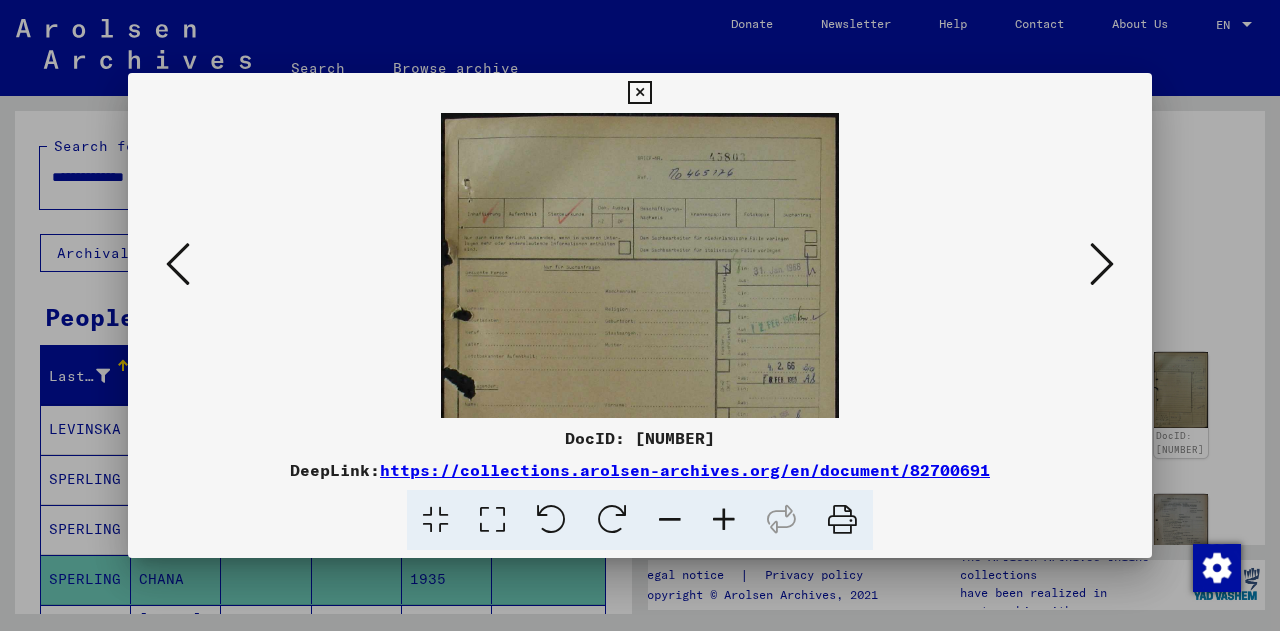 click at bounding box center [724, 520] 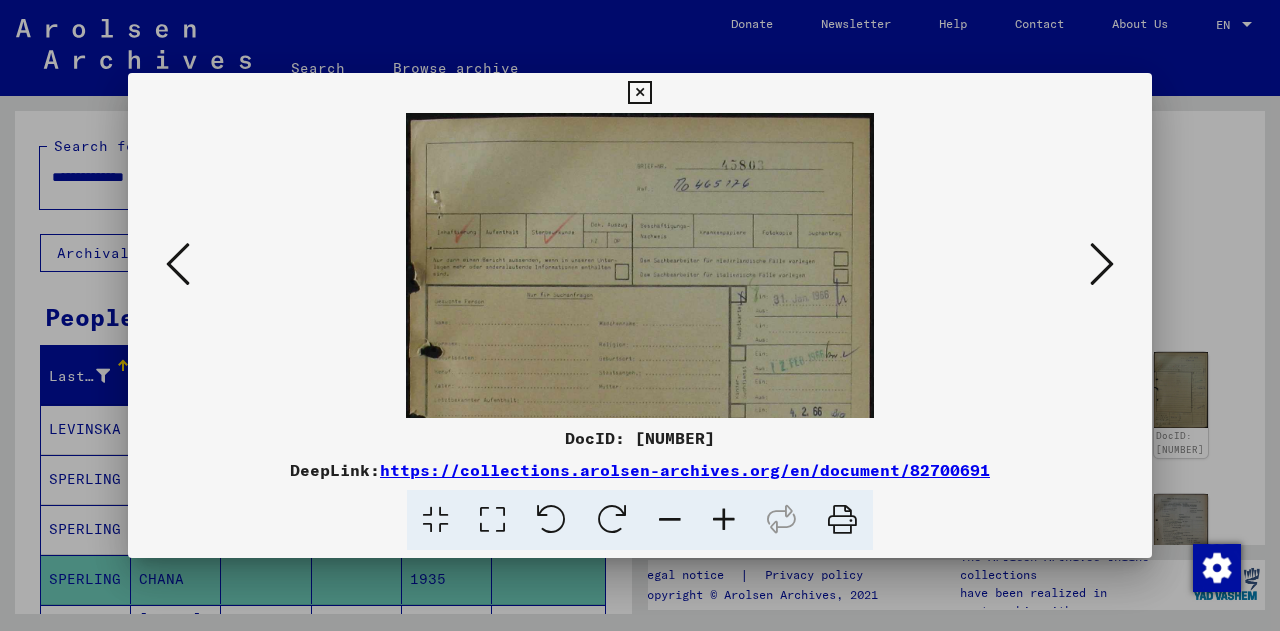 click at bounding box center [724, 520] 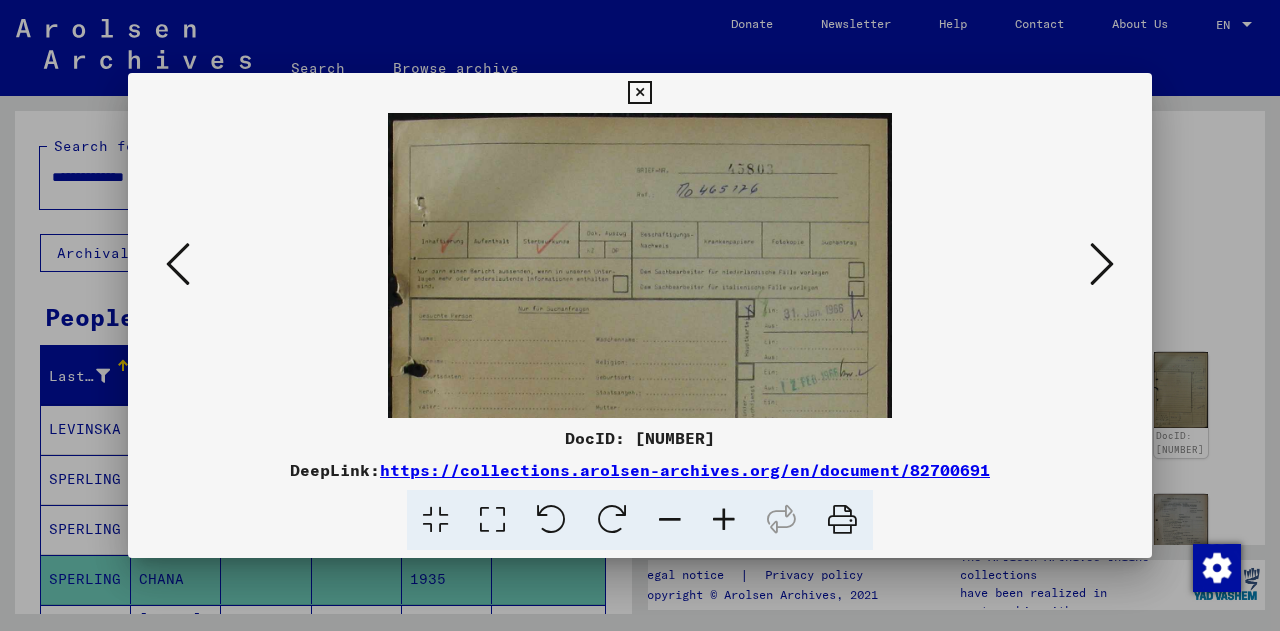 click at bounding box center [724, 520] 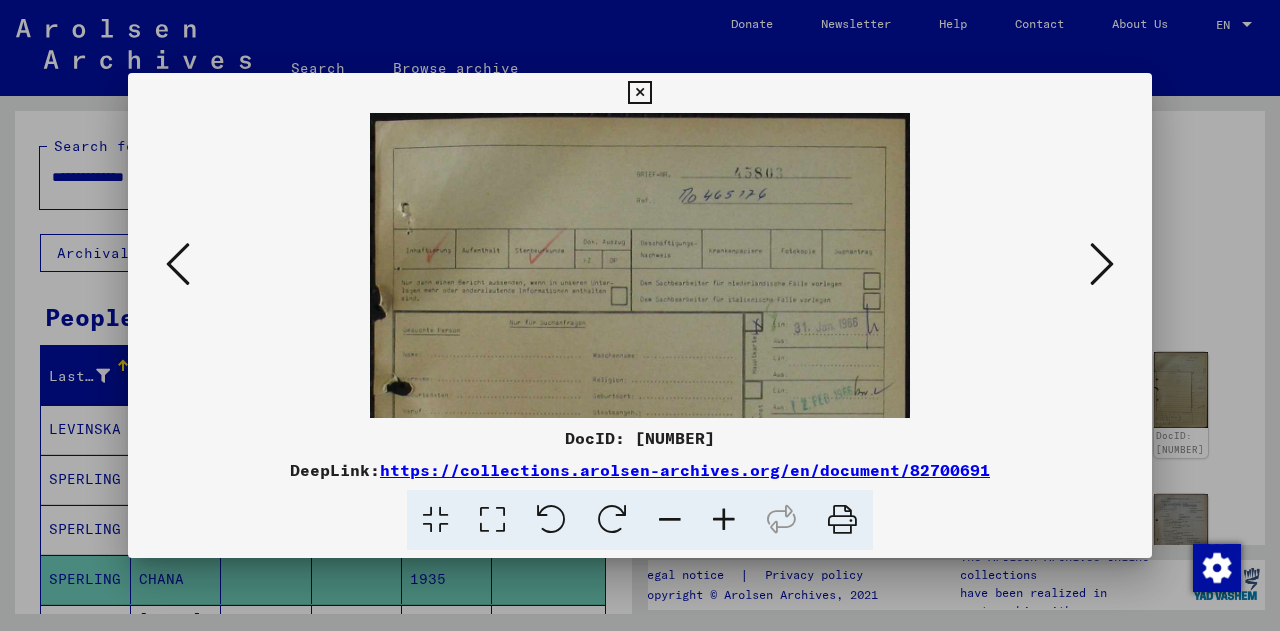 click at bounding box center (724, 520) 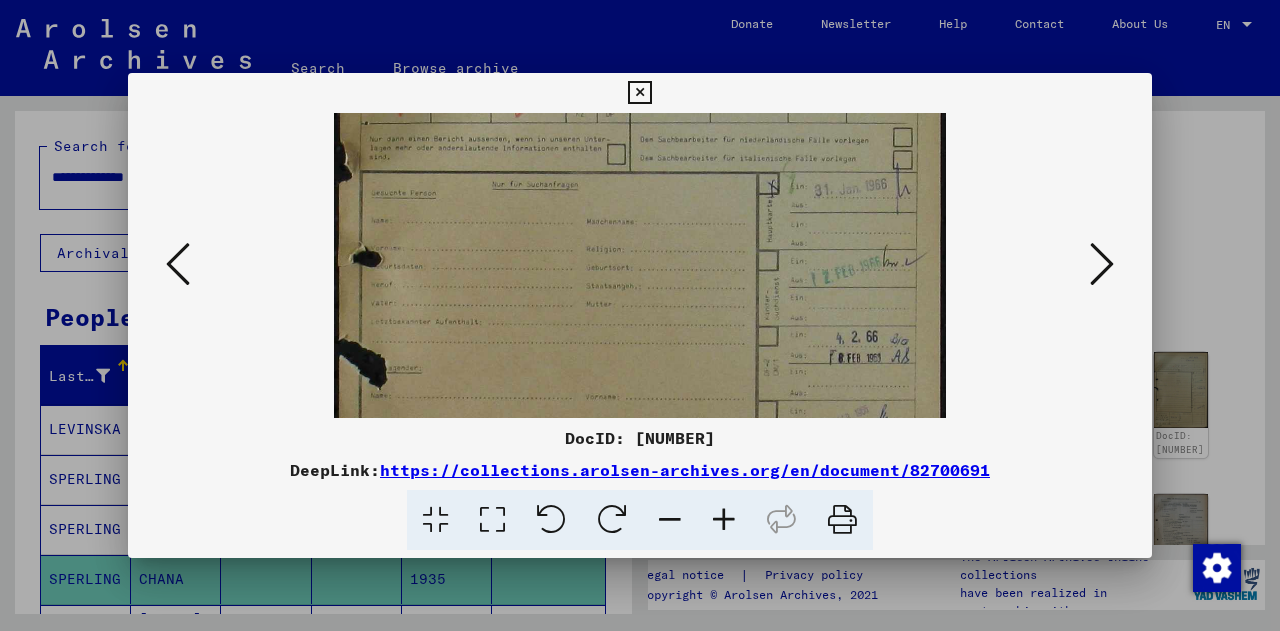scroll, scrollTop: 174, scrollLeft: 0, axis: vertical 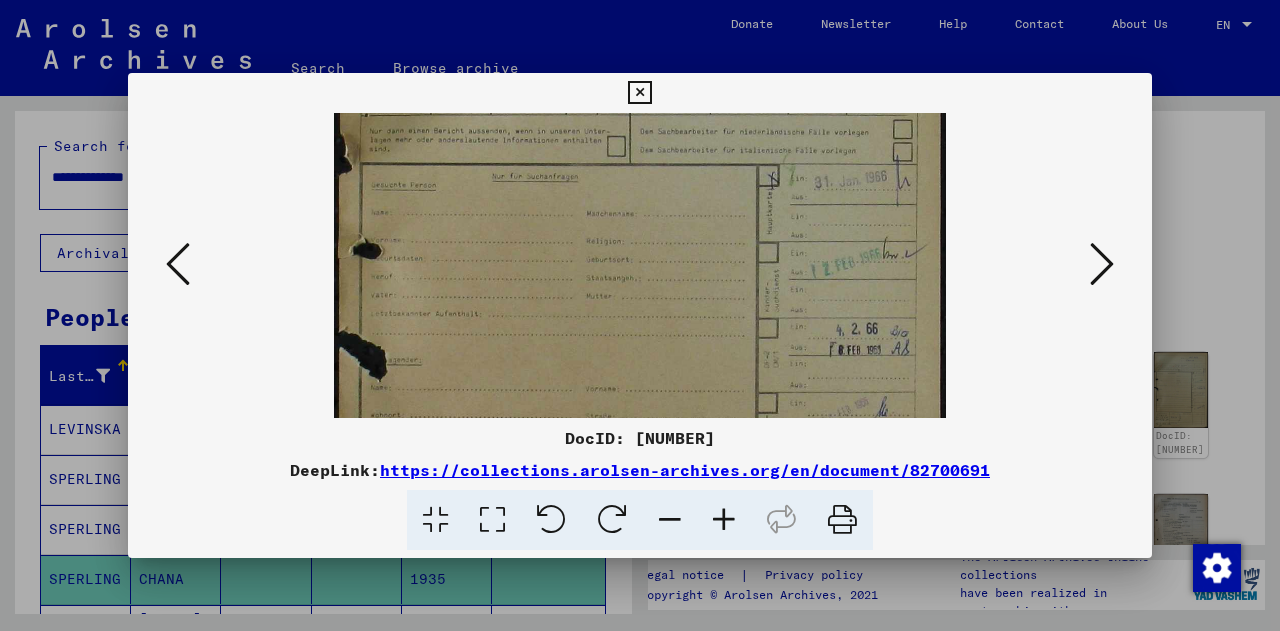 drag, startPoint x: 620, startPoint y: 367, endPoint x: 638, endPoint y: 196, distance: 171.94476 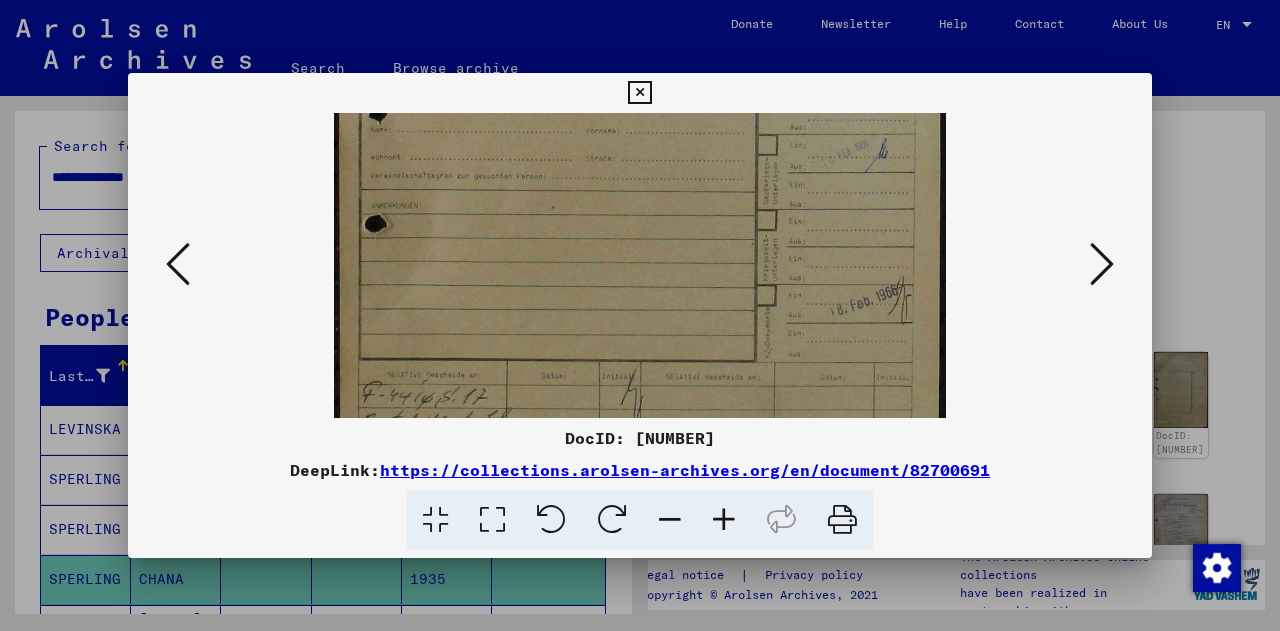 drag, startPoint x: 619, startPoint y: 298, endPoint x: 643, endPoint y: 45, distance: 254.13579 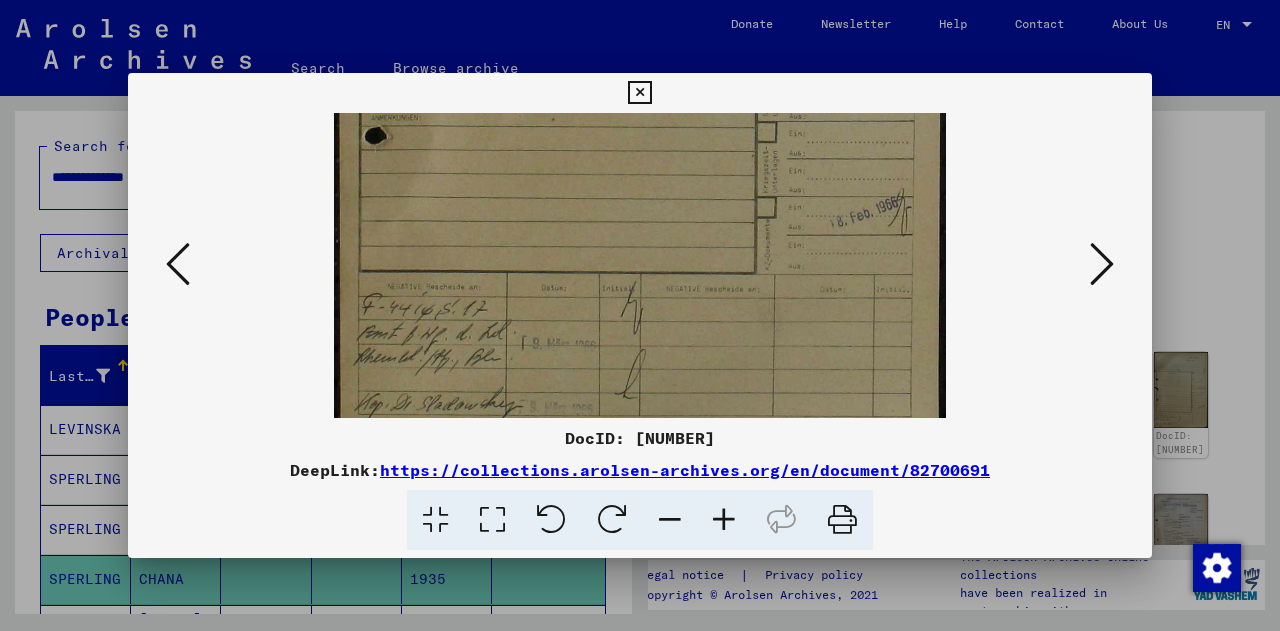 scroll, scrollTop: 550, scrollLeft: 0, axis: vertical 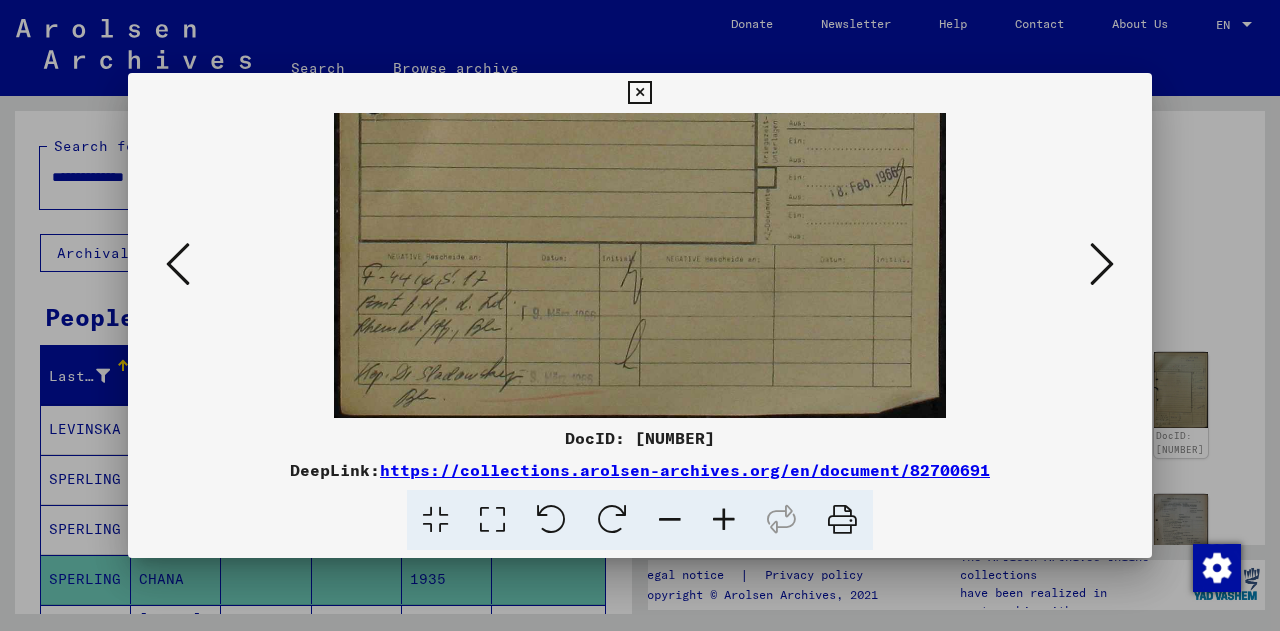drag, startPoint x: 648, startPoint y: 283, endPoint x: 646, endPoint y: 157, distance: 126.01587 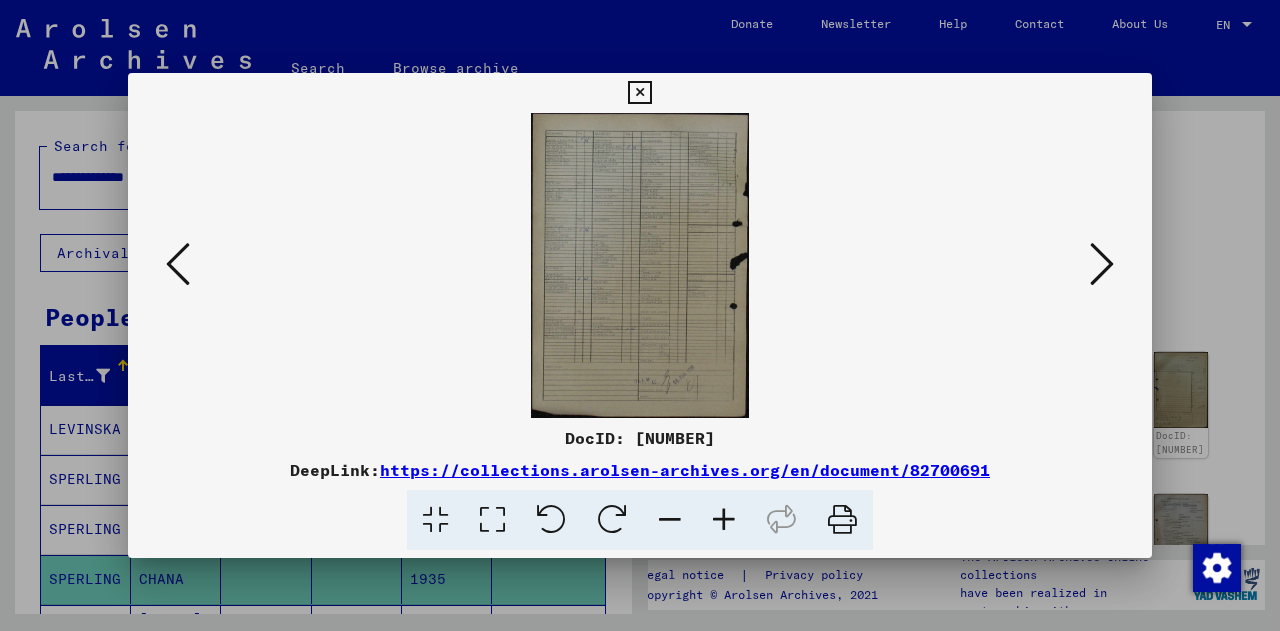 click at bounding box center [724, 520] 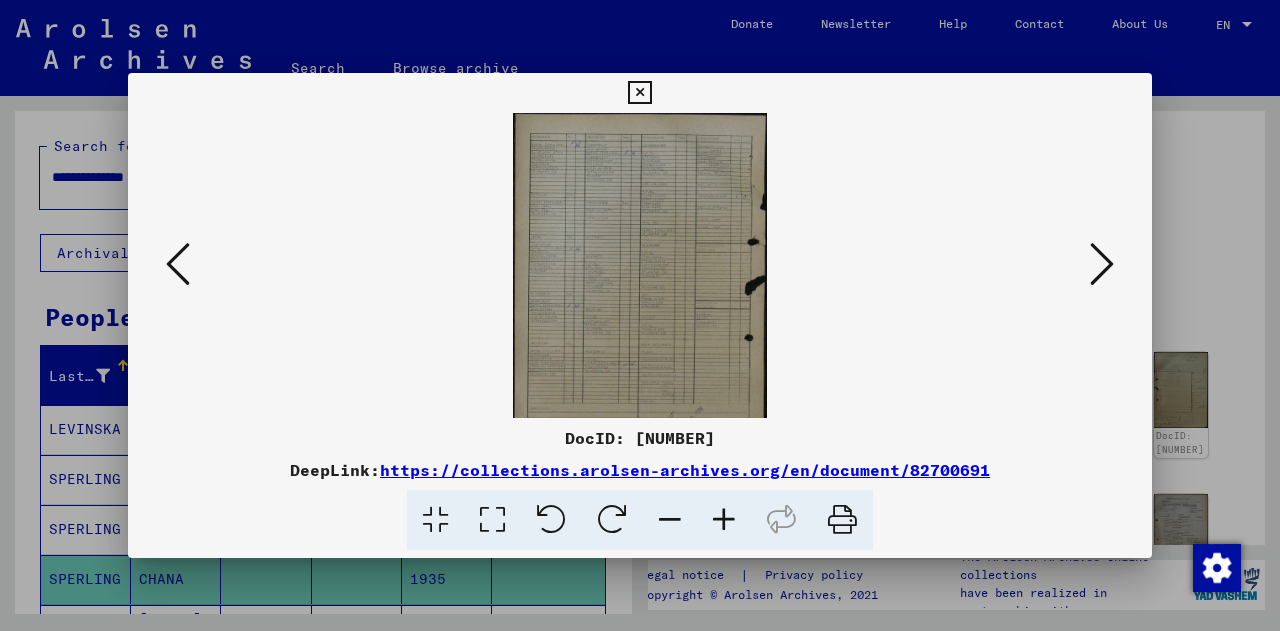 click at bounding box center [724, 520] 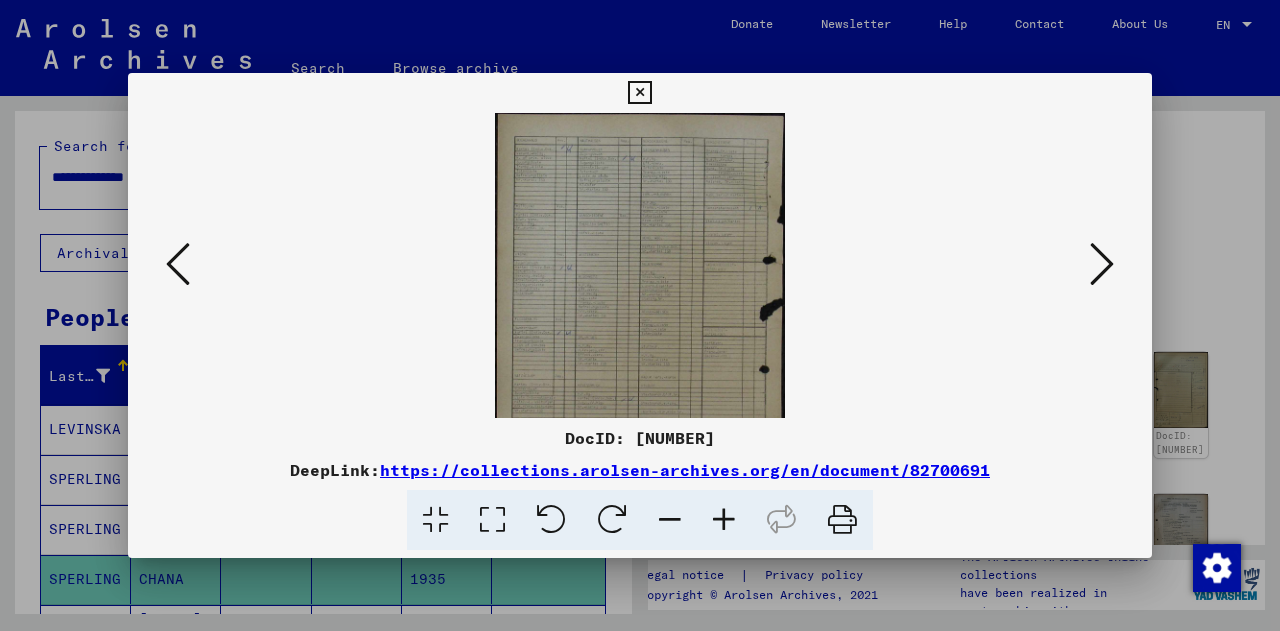 click at bounding box center (724, 520) 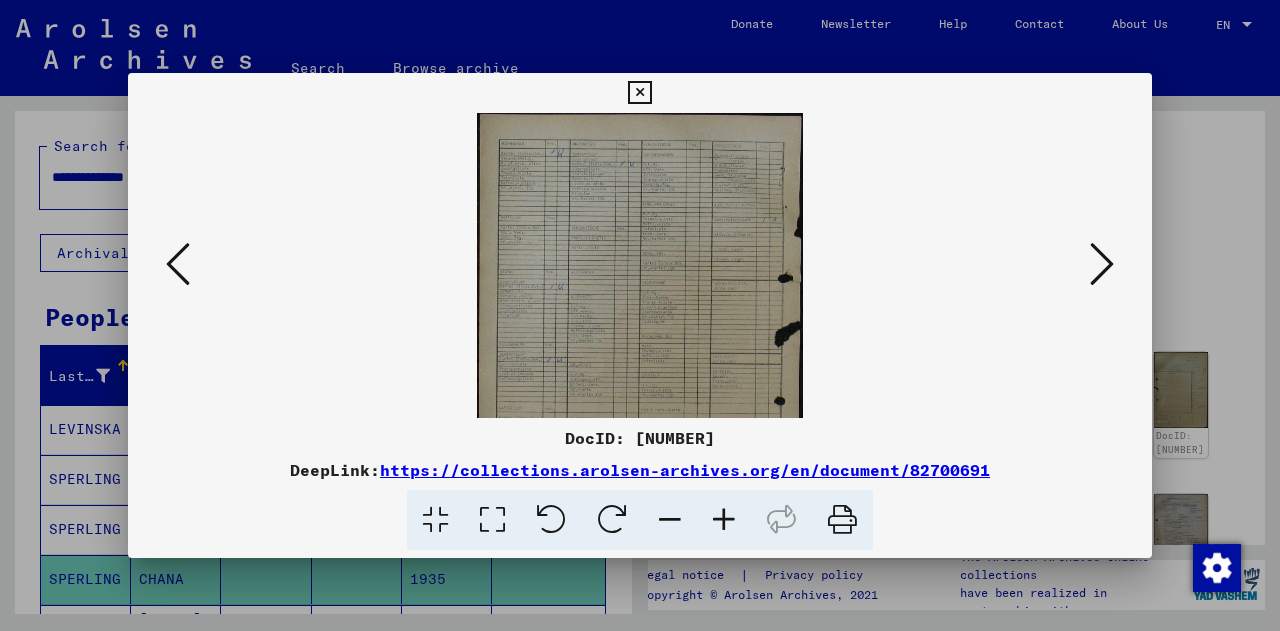 click at bounding box center (724, 520) 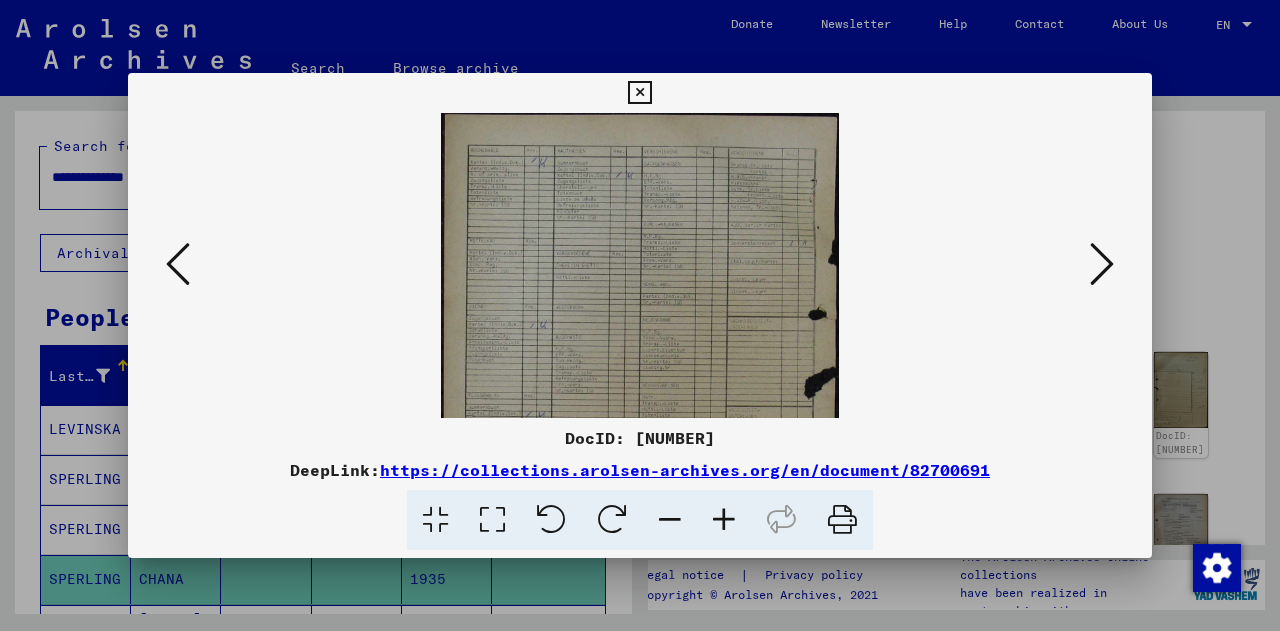 click at bounding box center (724, 520) 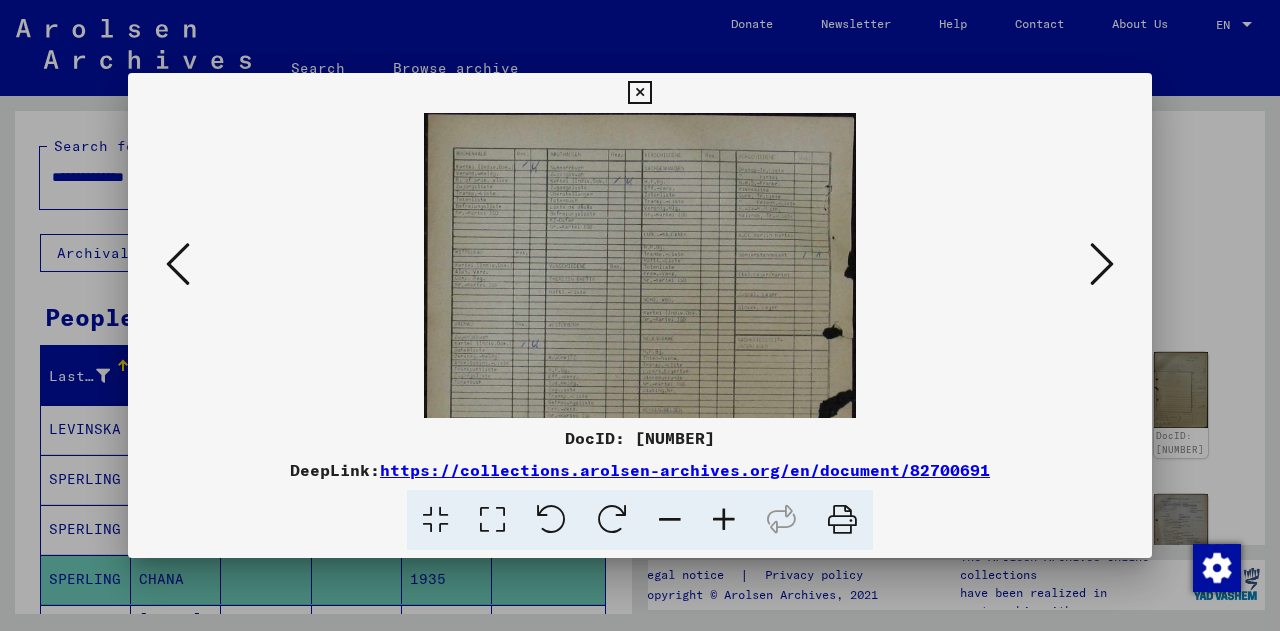 click at bounding box center (724, 520) 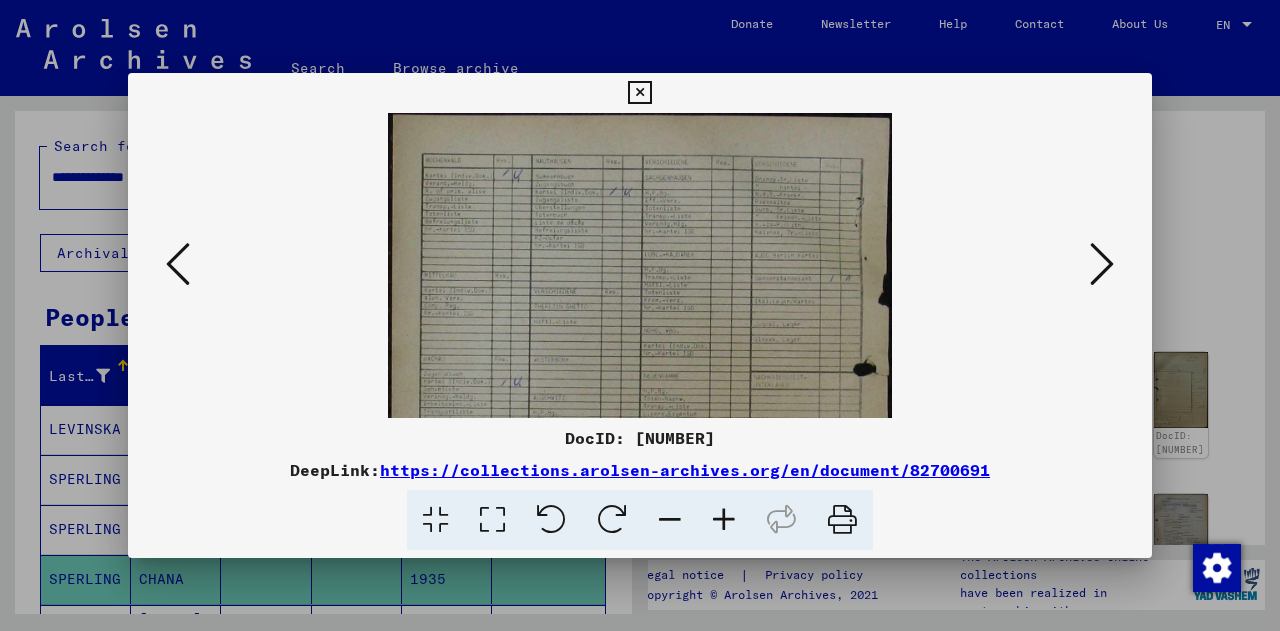 click at bounding box center (724, 520) 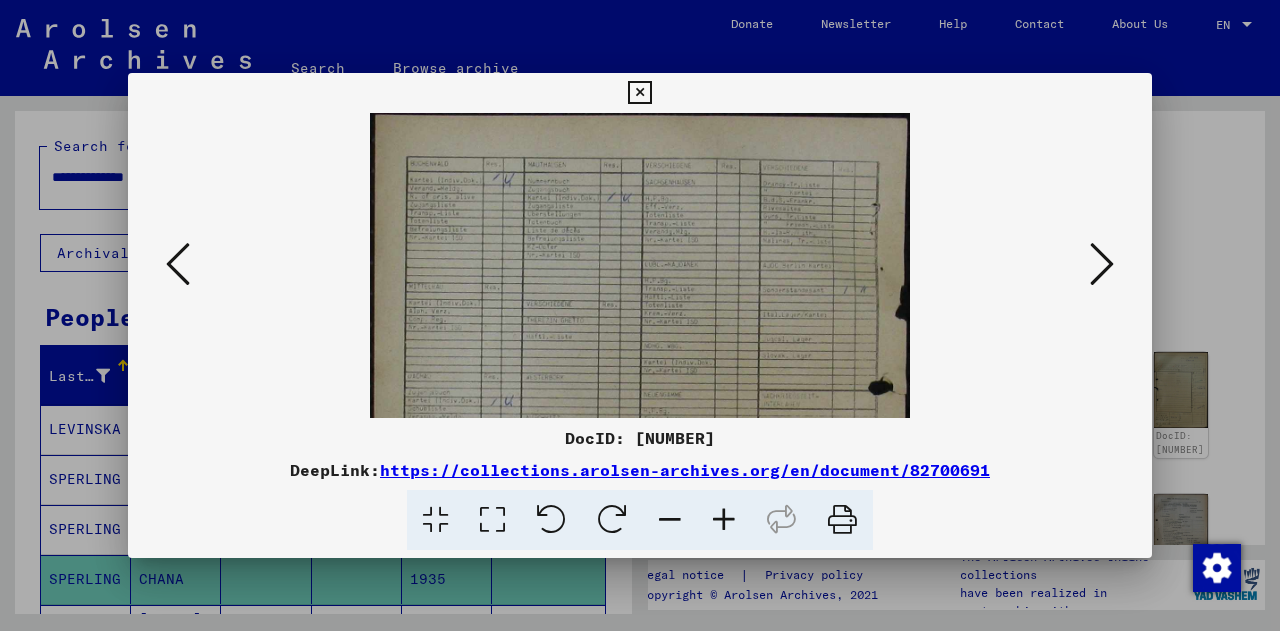click at bounding box center [724, 520] 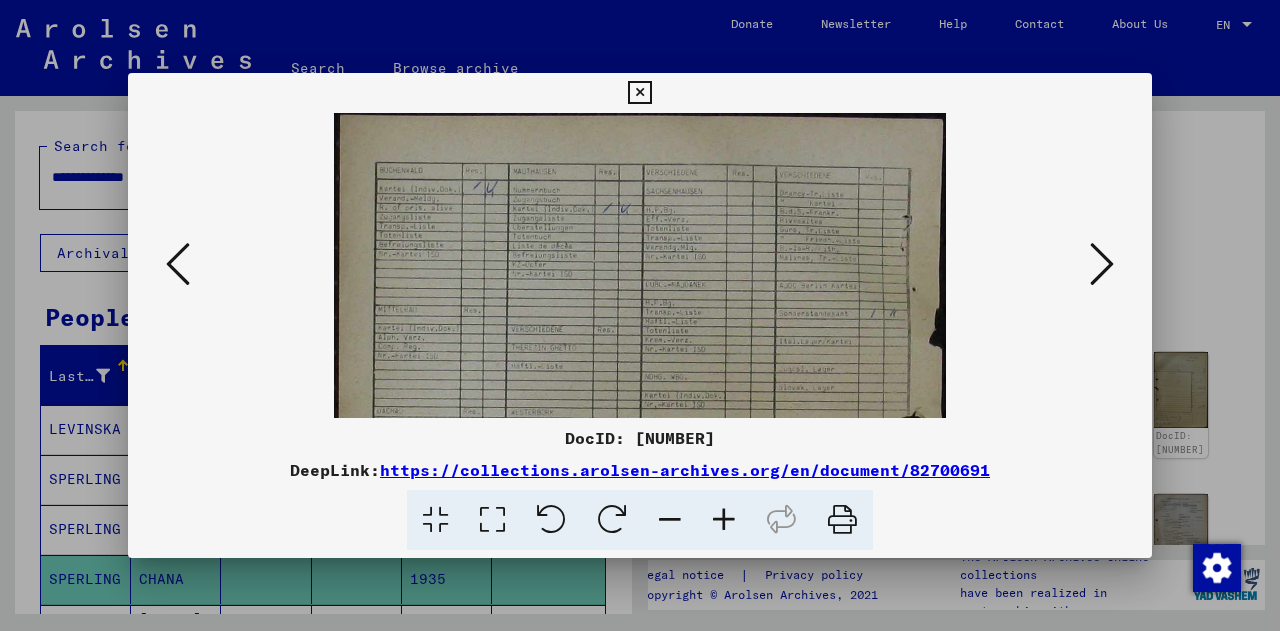 click at bounding box center [724, 520] 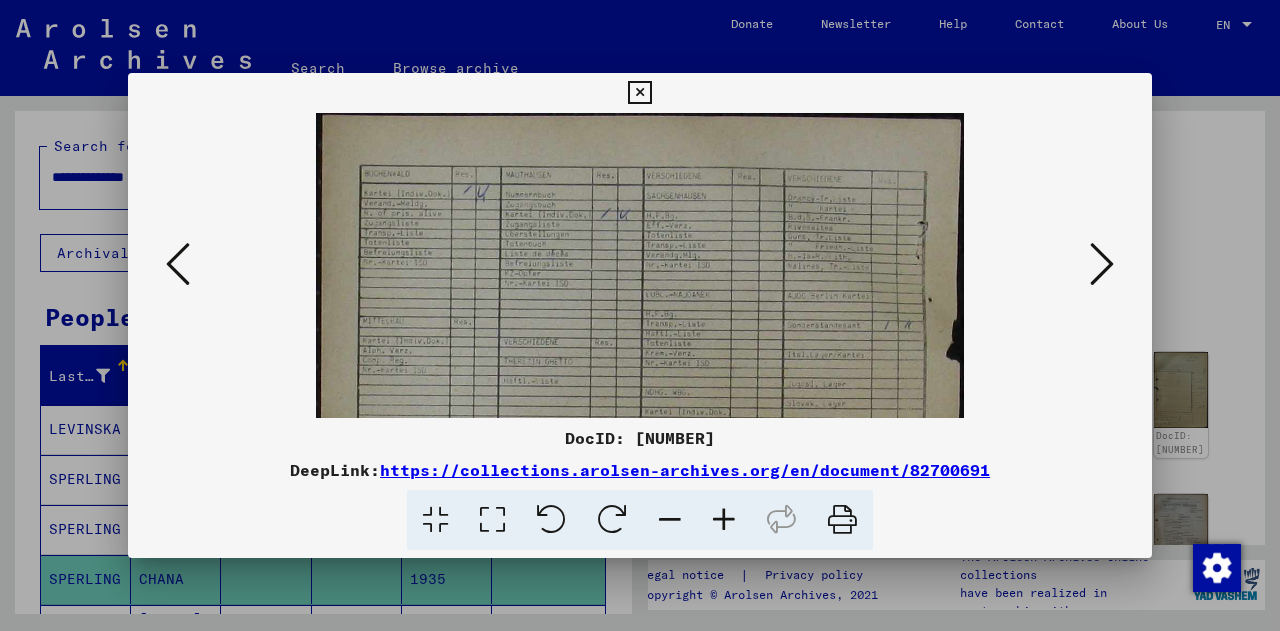click at bounding box center (724, 520) 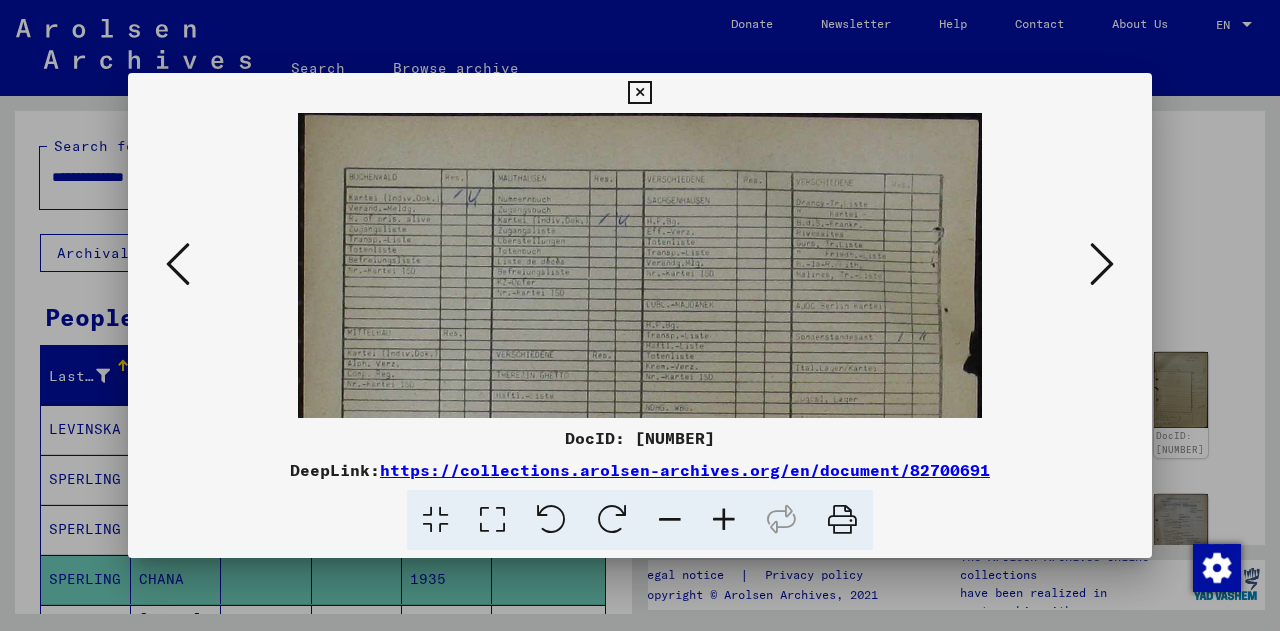 click at bounding box center [724, 520] 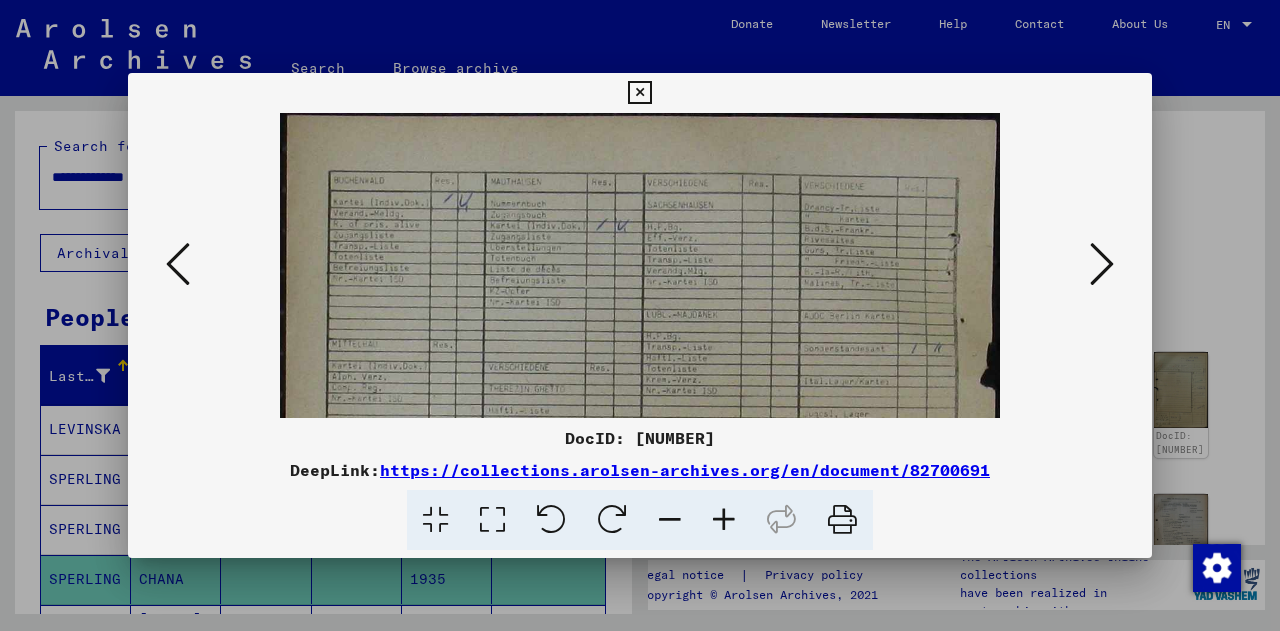 click at bounding box center (724, 520) 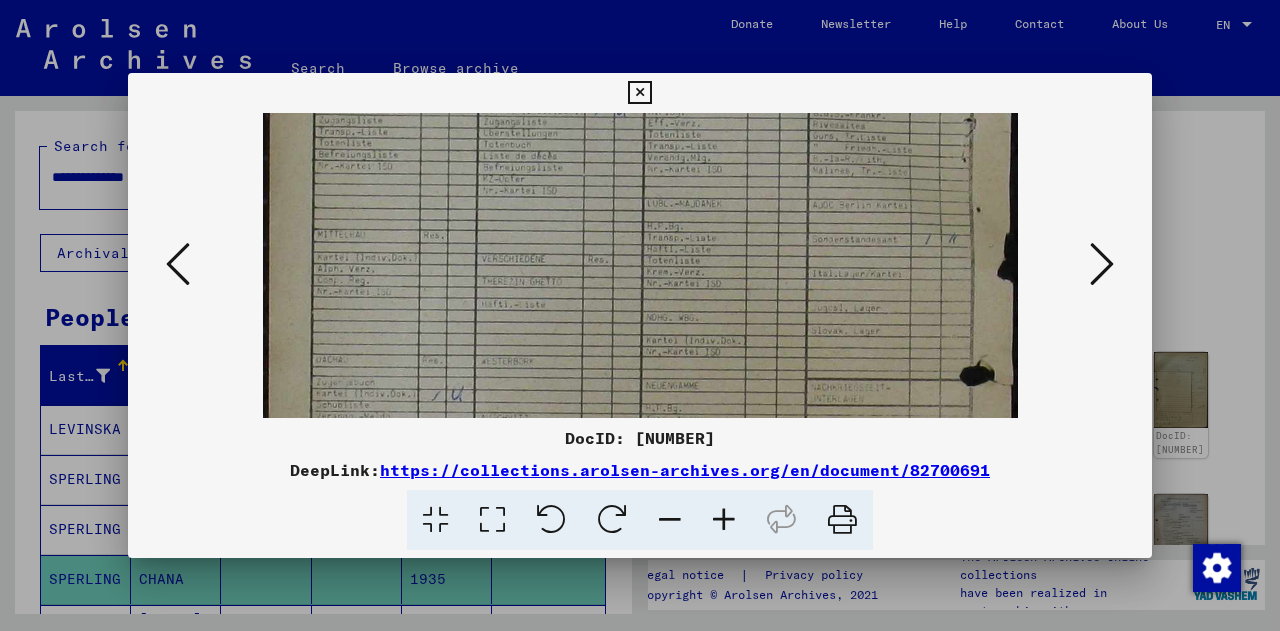 scroll, scrollTop: 169, scrollLeft: 0, axis: vertical 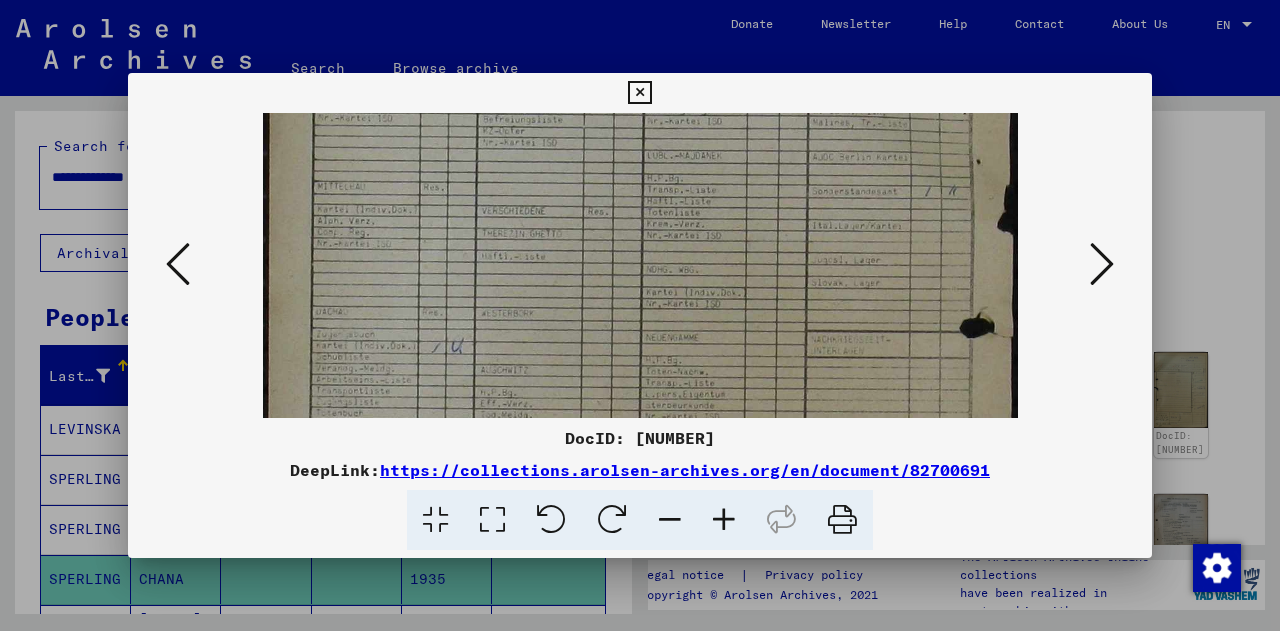 drag, startPoint x: 710, startPoint y: 370, endPoint x: 750, endPoint y: 209, distance: 165.89455 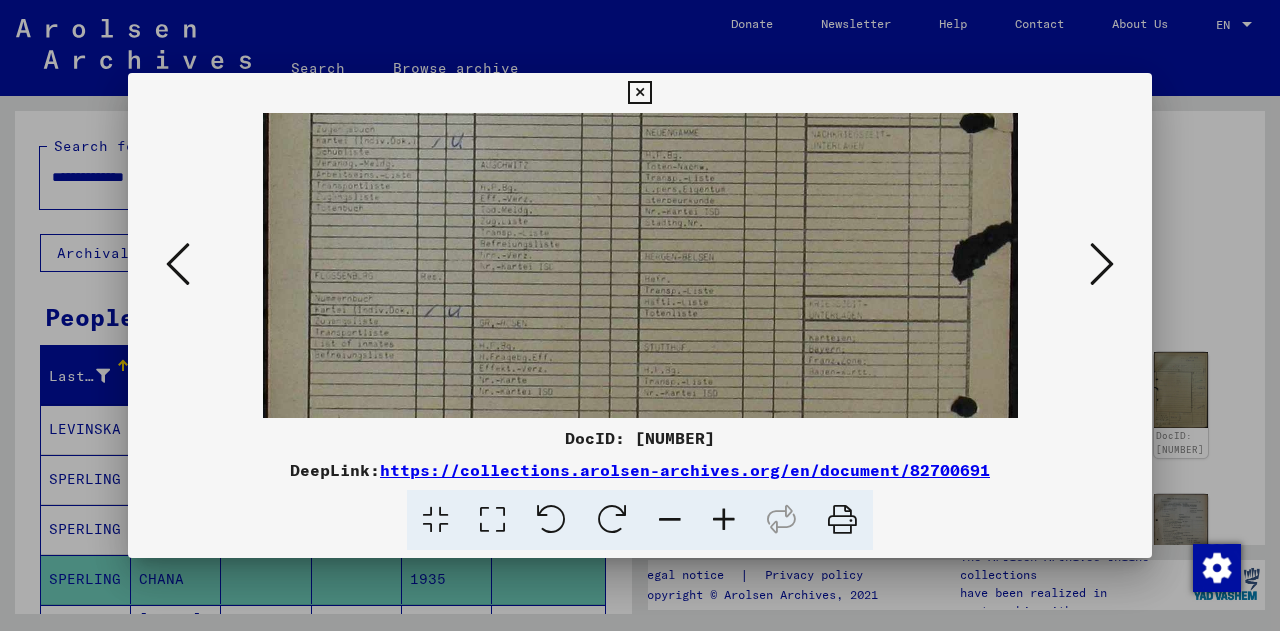 drag, startPoint x: 758, startPoint y: 324, endPoint x: 810, endPoint y: 150, distance: 181.60396 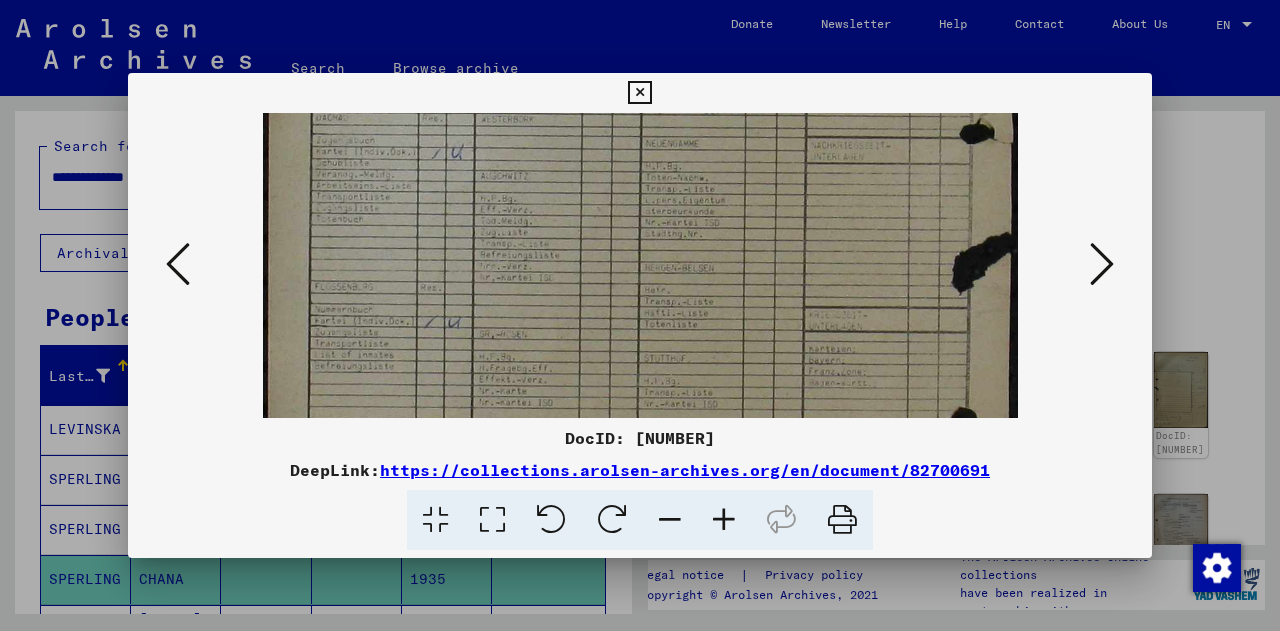 click at bounding box center (724, 520) 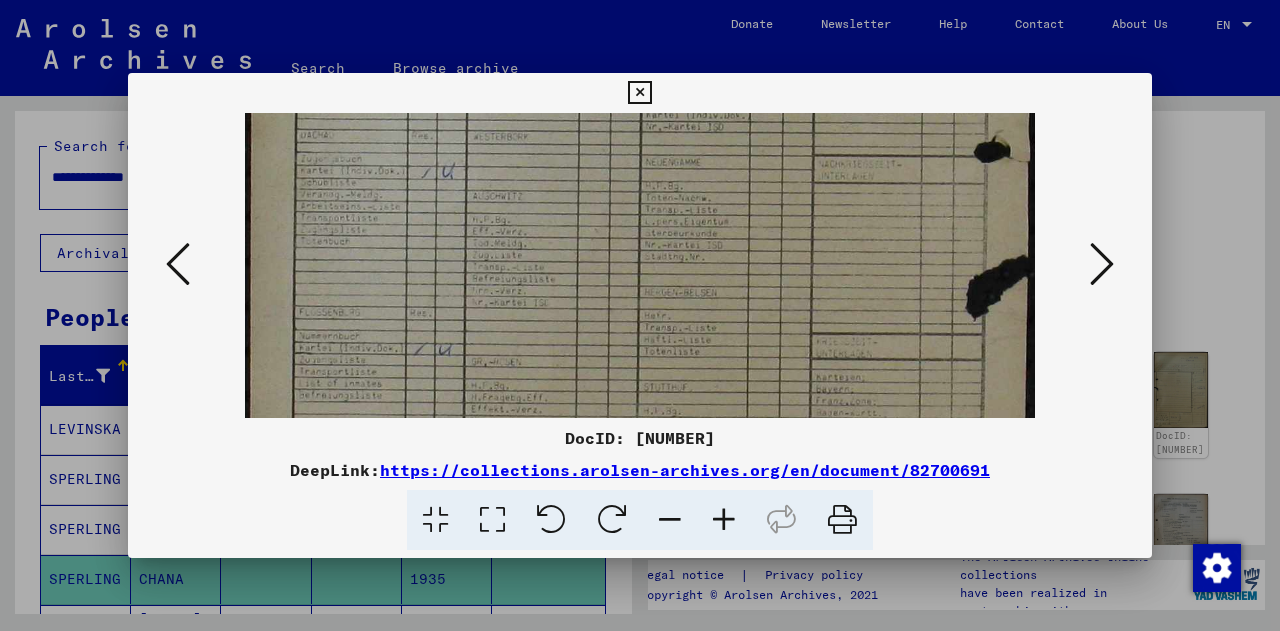click at bounding box center [724, 520] 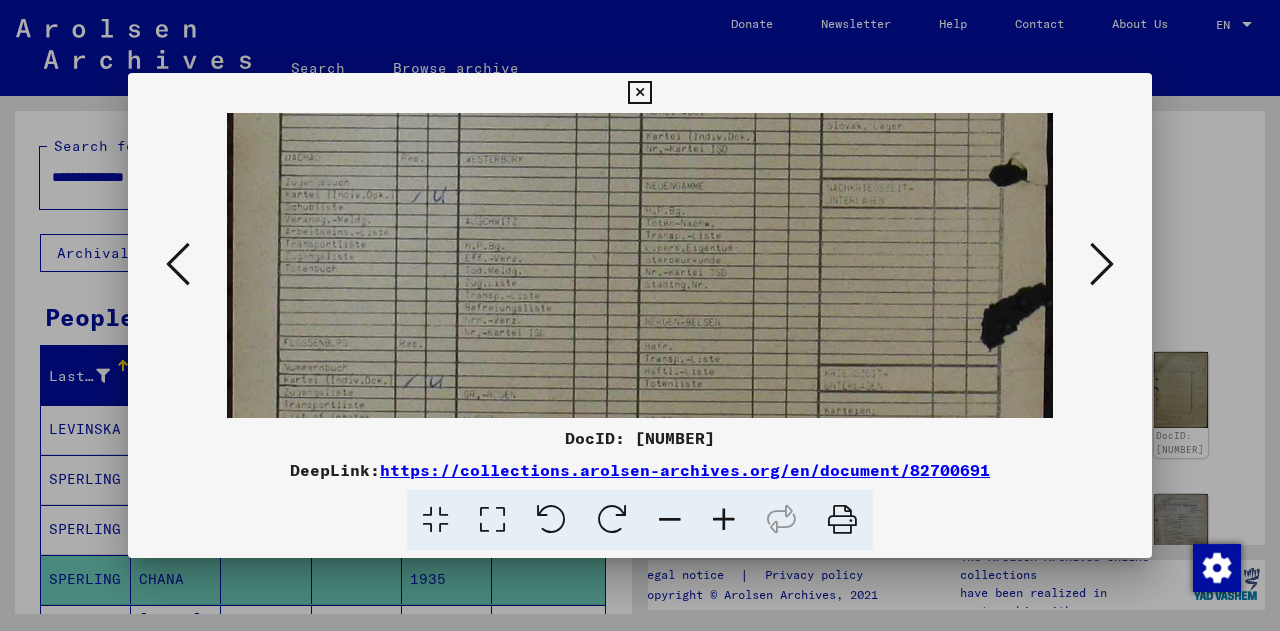 drag, startPoint x: 689, startPoint y: 325, endPoint x: 878, endPoint y: 336, distance: 189.31984 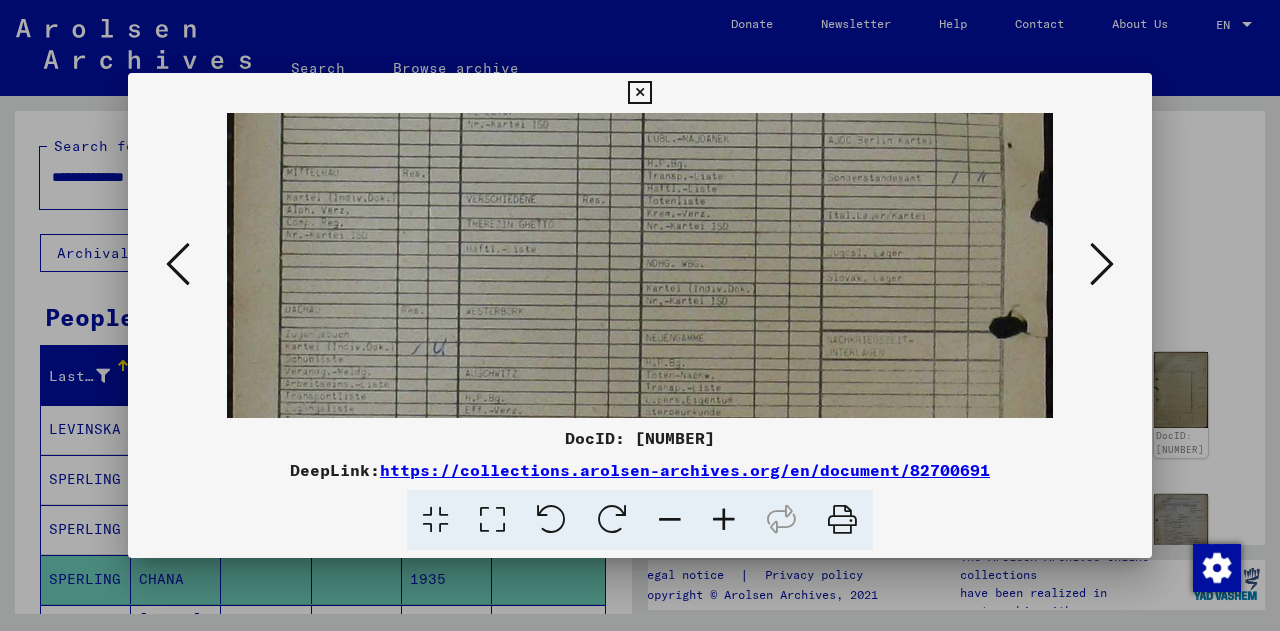 drag, startPoint x: 534, startPoint y: 251, endPoint x: 596, endPoint y: 402, distance: 163.23296 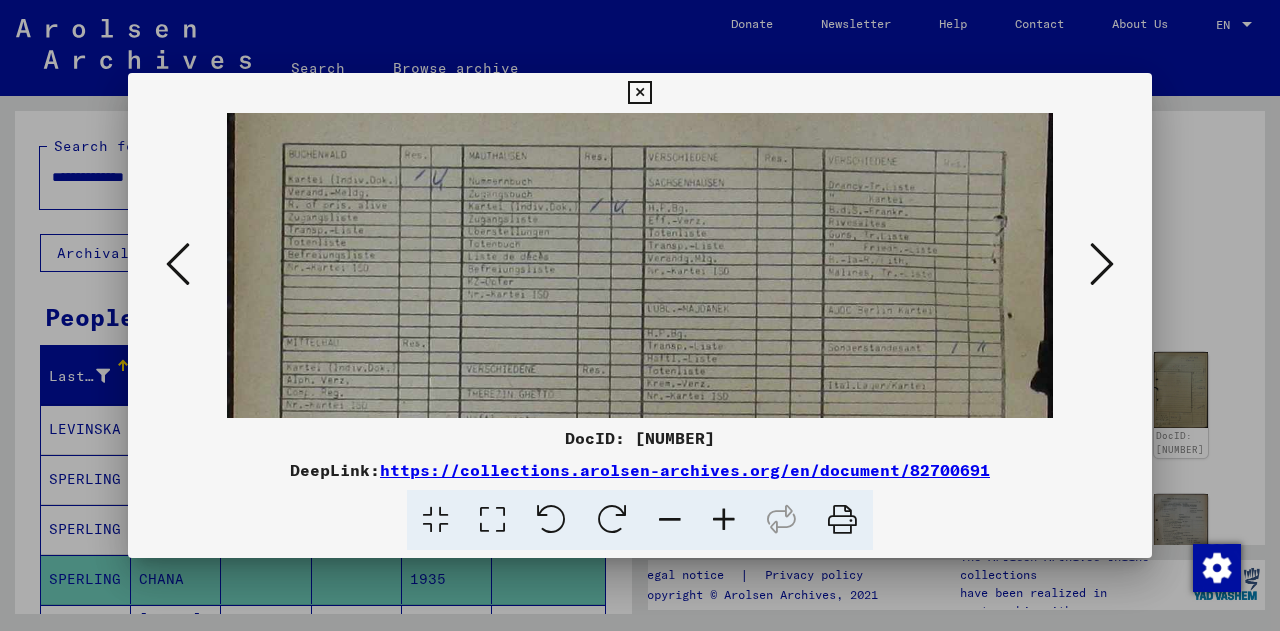 scroll, scrollTop: 34, scrollLeft: 0, axis: vertical 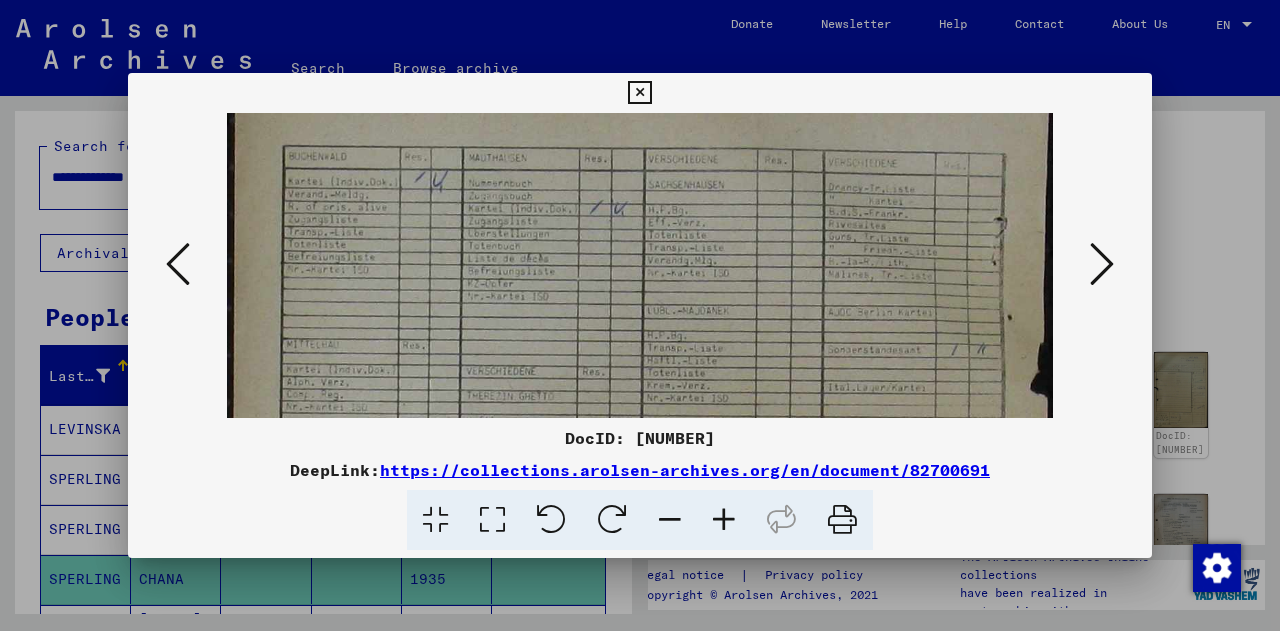 drag, startPoint x: 587, startPoint y: 193, endPoint x: 608, endPoint y: 349, distance: 157.40712 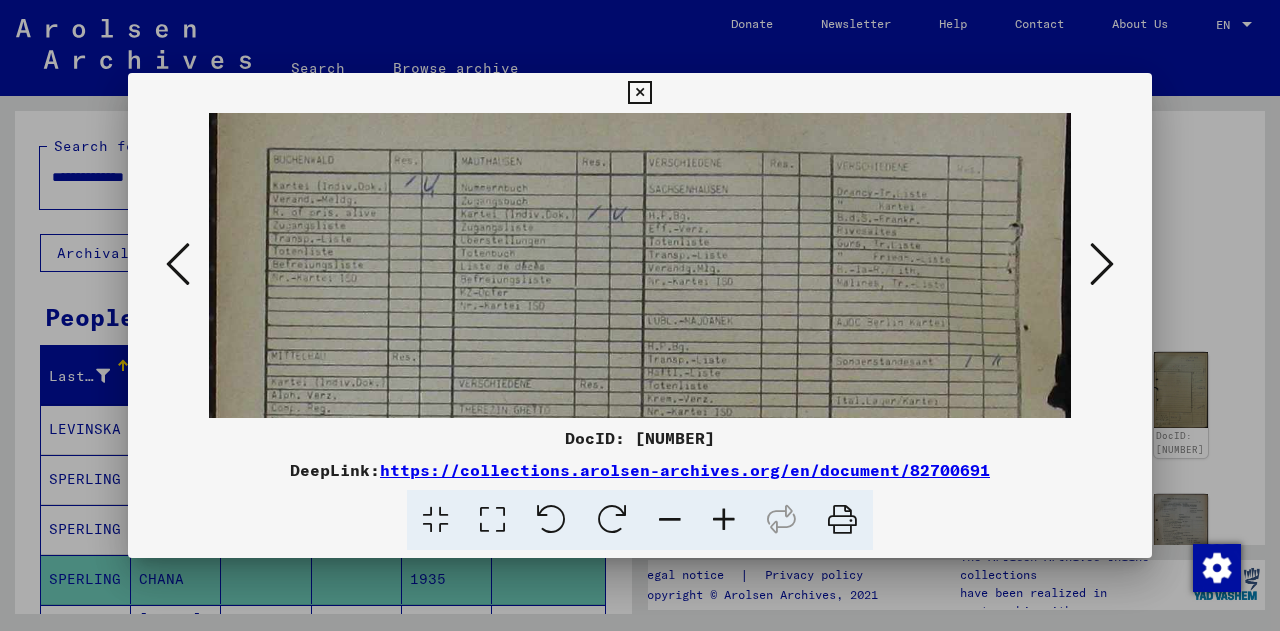 click at bounding box center [724, 520] 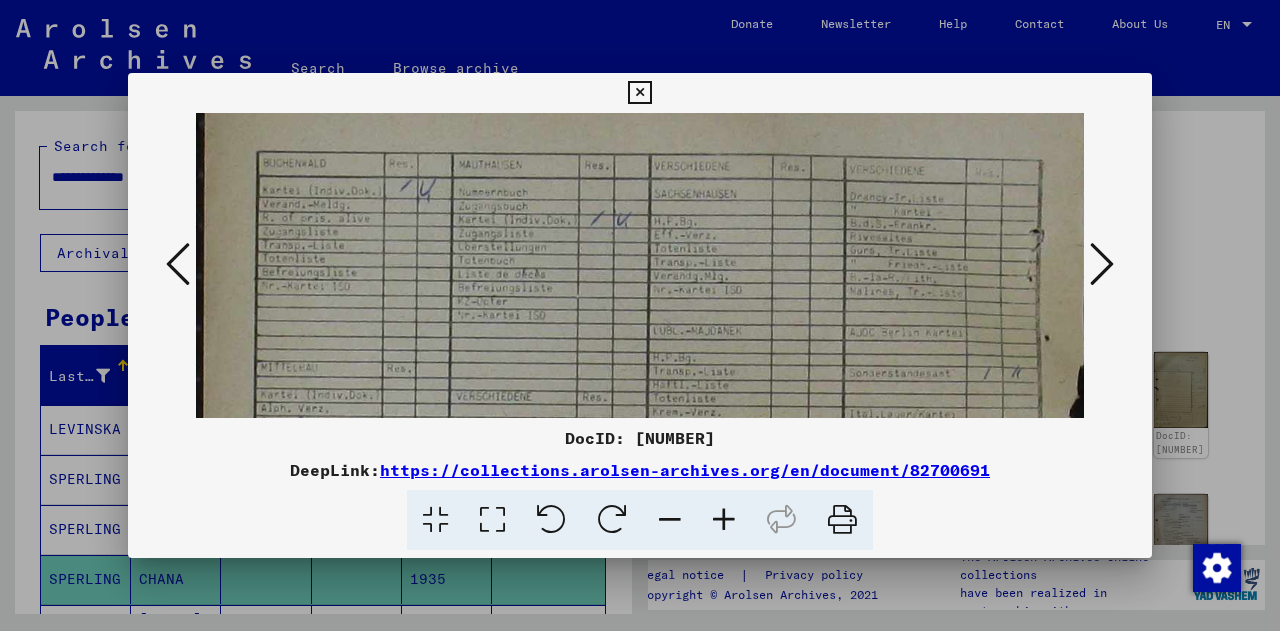 click at bounding box center [724, 520] 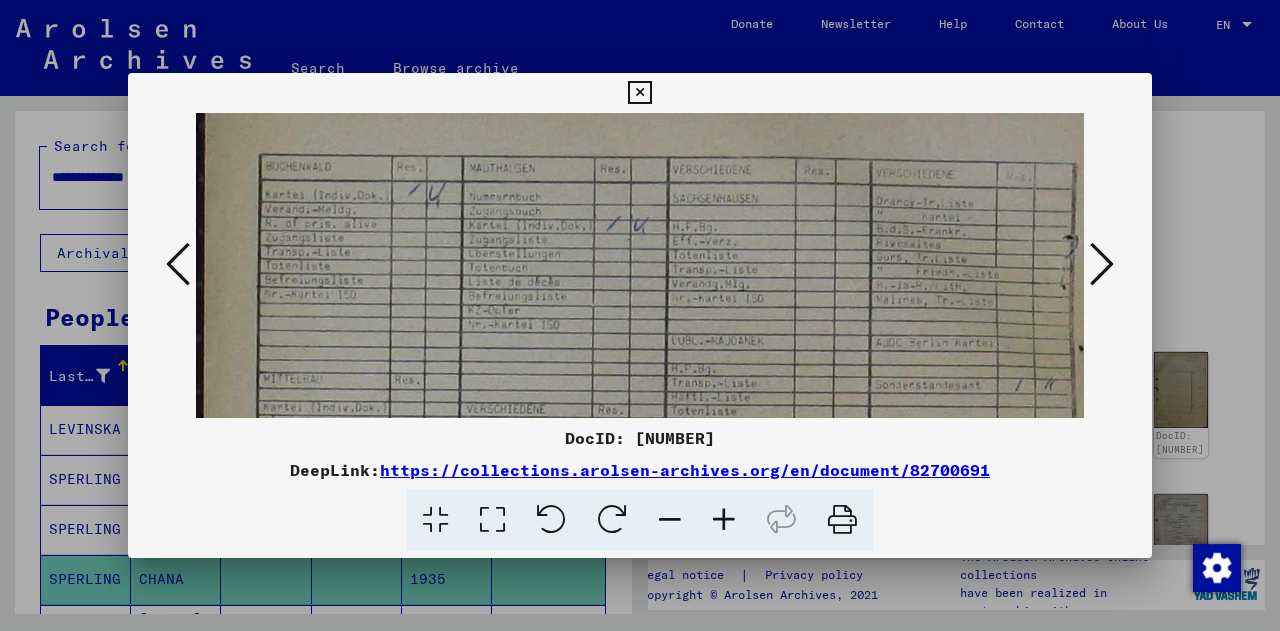 click at bounding box center (724, 520) 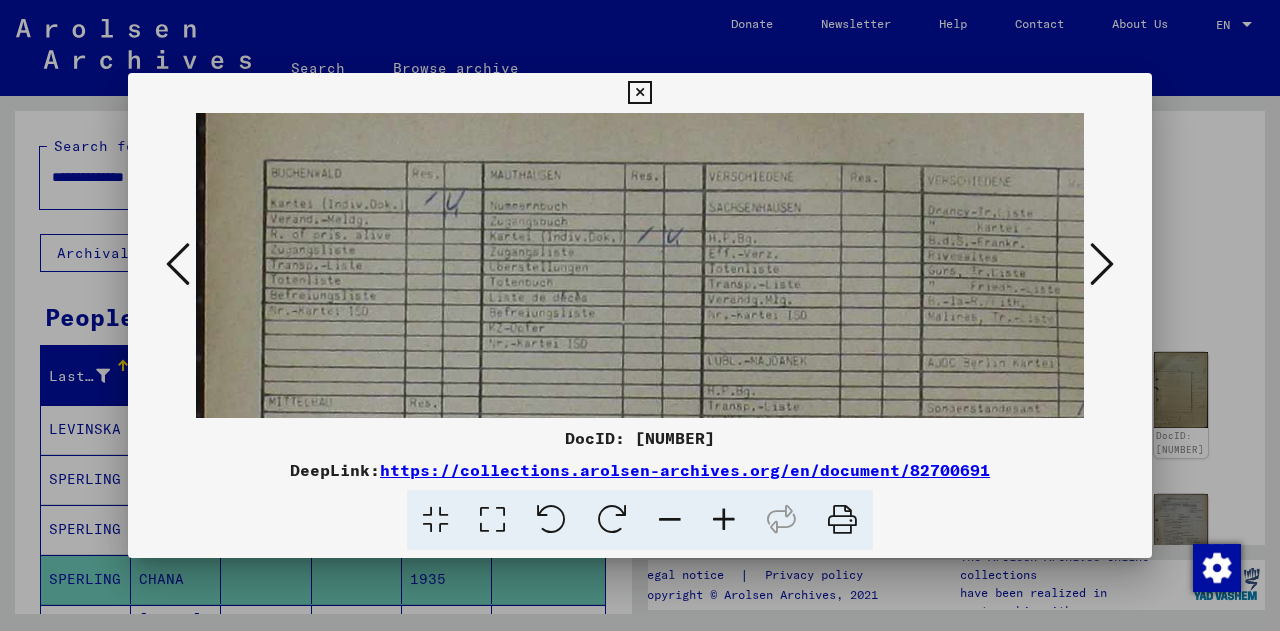 click at bounding box center (724, 520) 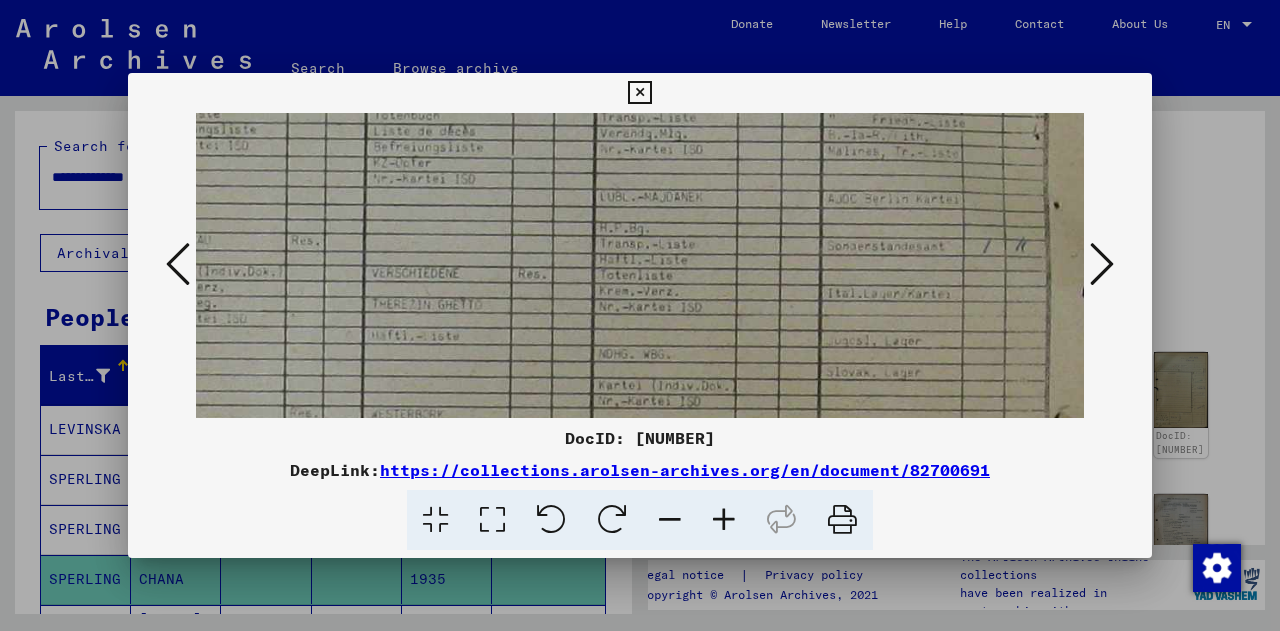 scroll, scrollTop: 257, scrollLeft: 124, axis: both 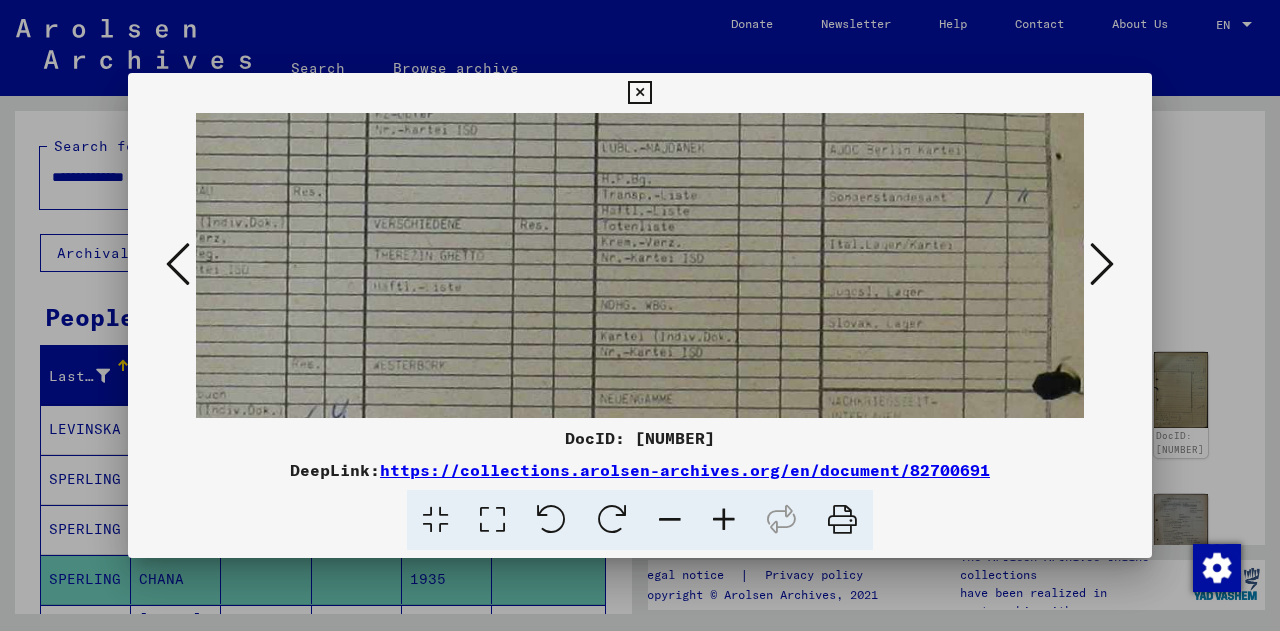 drag, startPoint x: 837, startPoint y: 333, endPoint x: 716, endPoint y: 114, distance: 250.20392 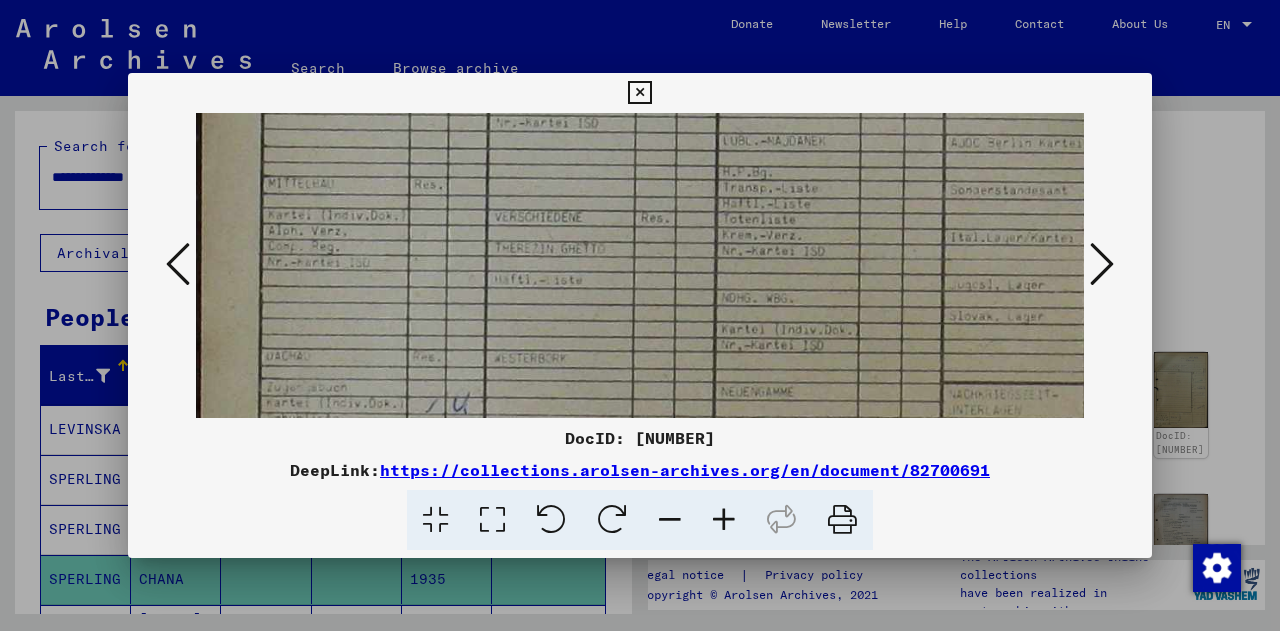 drag, startPoint x: 672, startPoint y: 277, endPoint x: 796, endPoint y: 271, distance: 124.14507 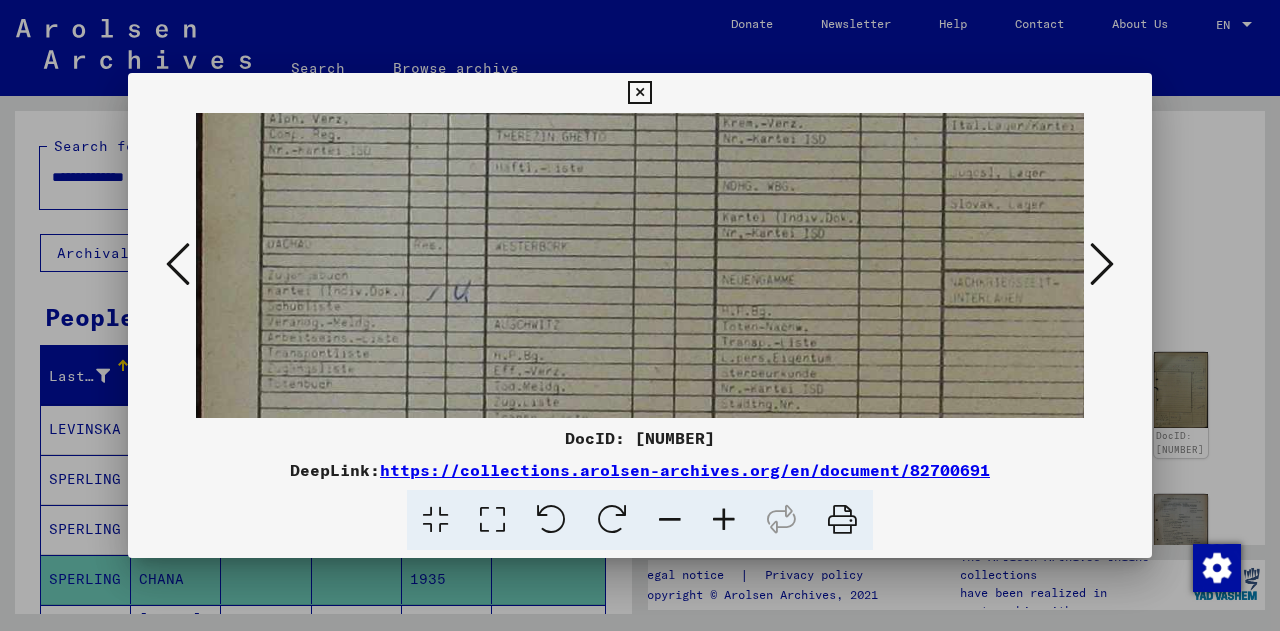 scroll, scrollTop: 382, scrollLeft: 1, axis: both 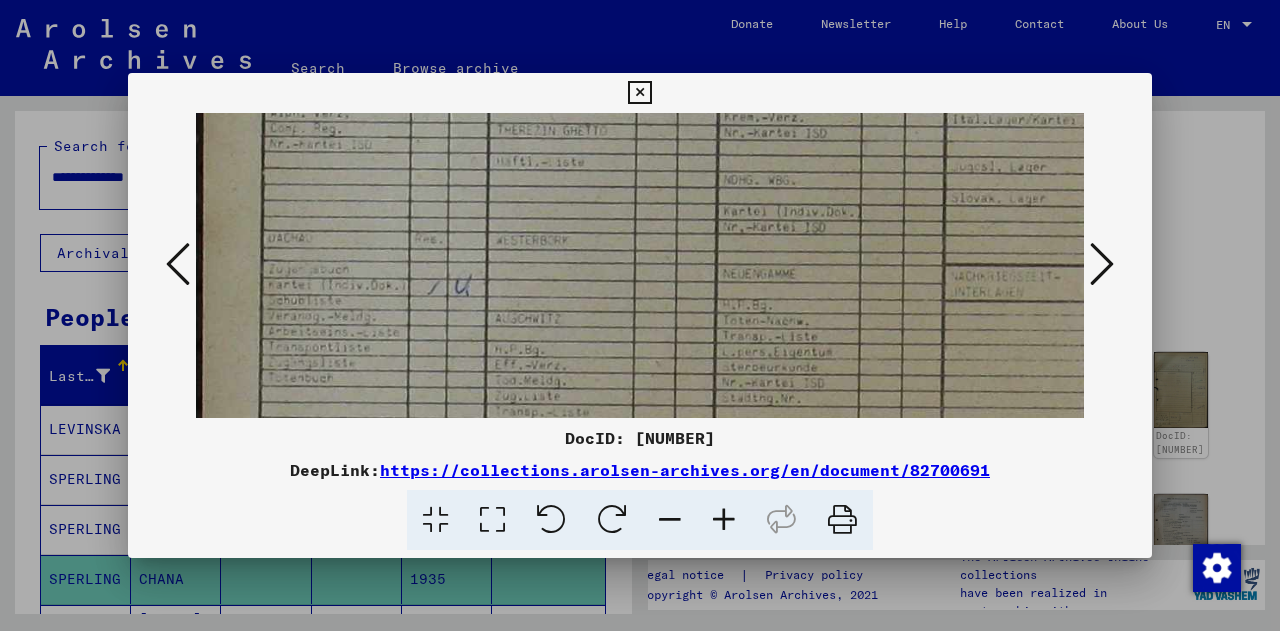 drag, startPoint x: 719, startPoint y: 281, endPoint x: 722, endPoint y: 169, distance: 112.04017 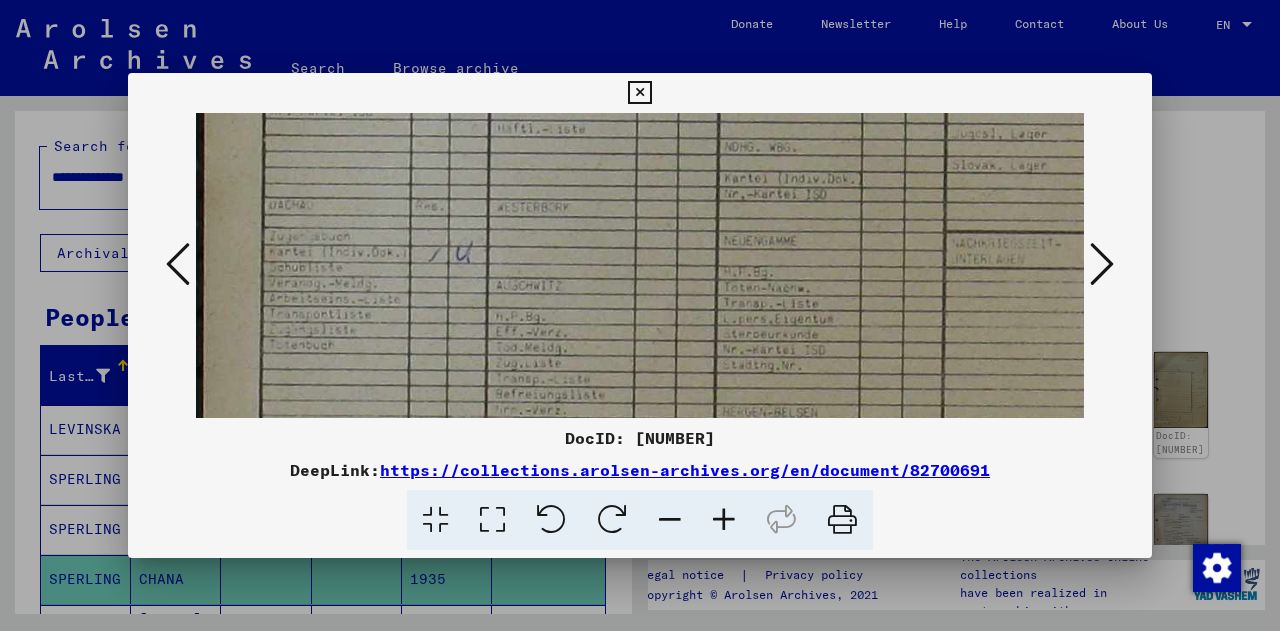 drag, startPoint x: 701, startPoint y: 258, endPoint x: 702, endPoint y: 226, distance: 32.01562 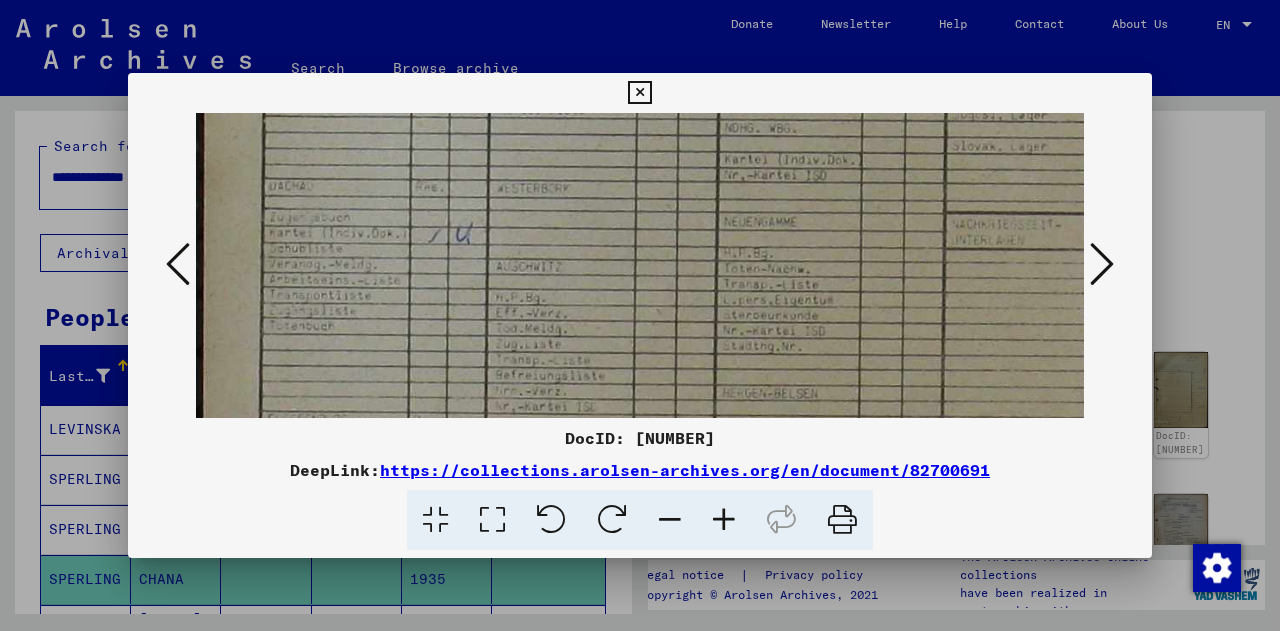 scroll, scrollTop: 462, scrollLeft: 0, axis: vertical 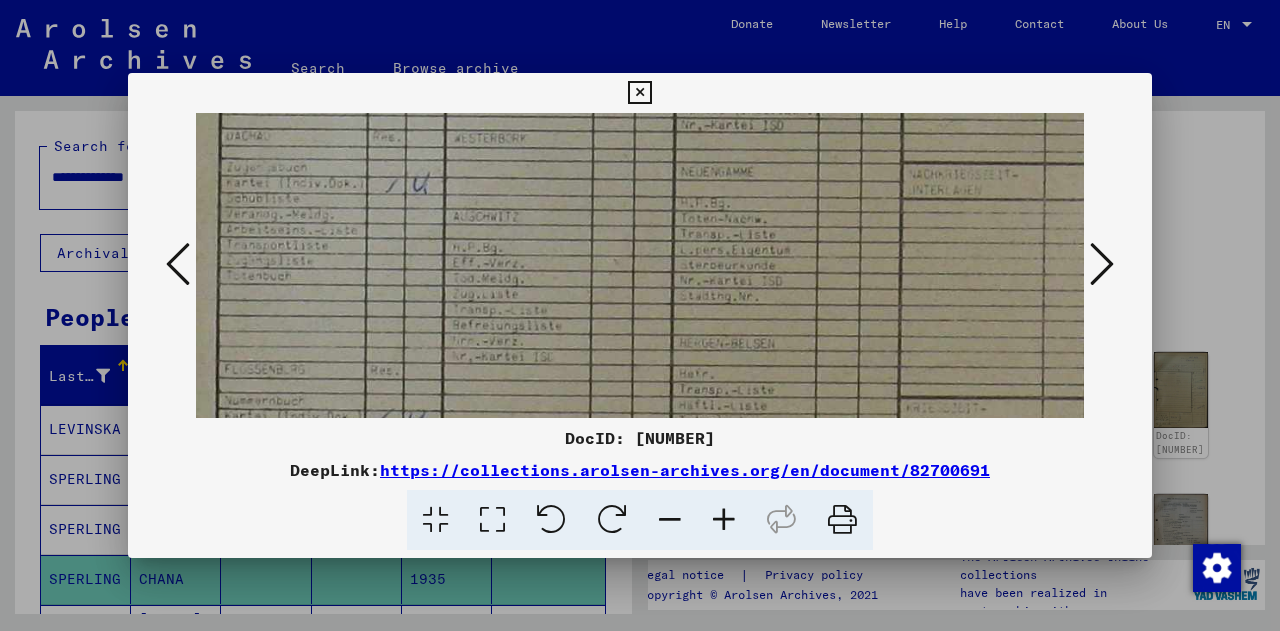 drag, startPoint x: 724, startPoint y: 274, endPoint x: 686, endPoint y: 209, distance: 75.29276 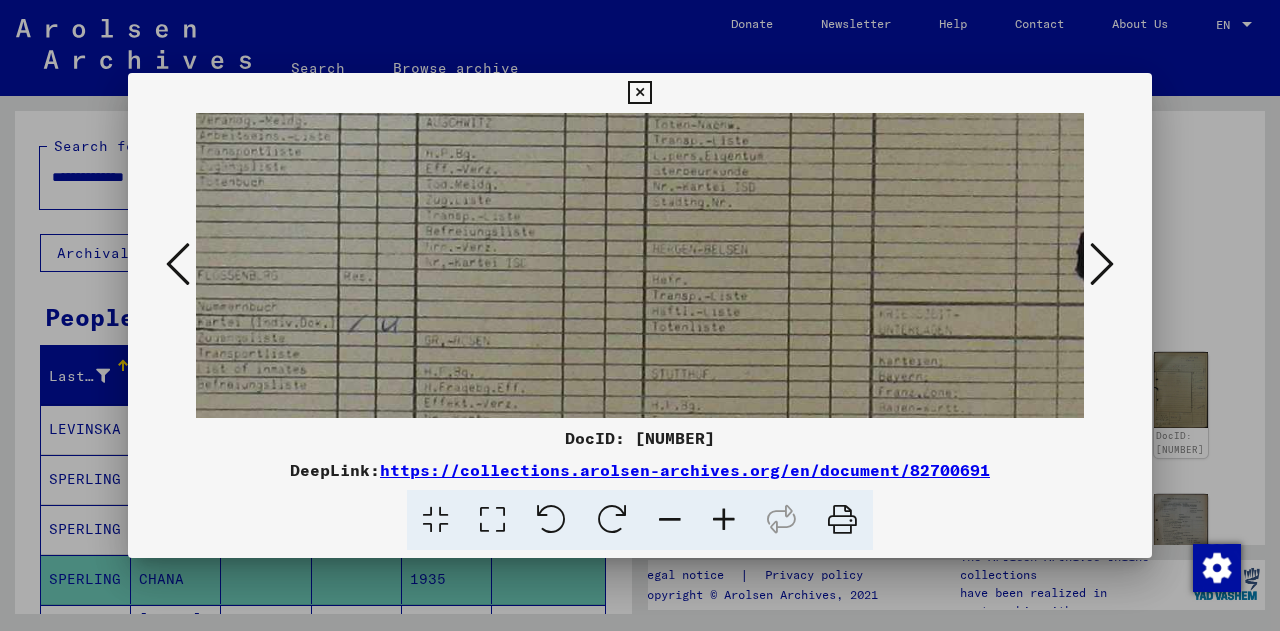 drag, startPoint x: 754, startPoint y: 273, endPoint x: 730, endPoint y: 181, distance: 95.07891 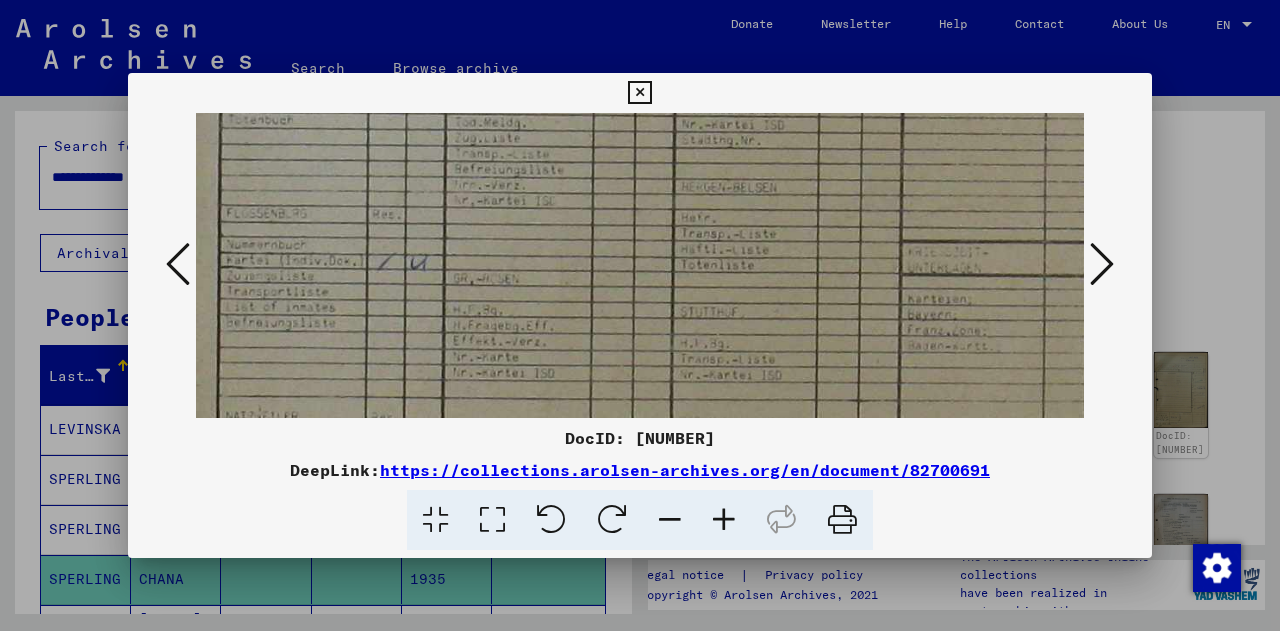 drag, startPoint x: 712, startPoint y: 265, endPoint x: 743, endPoint y: 201, distance: 71.11259 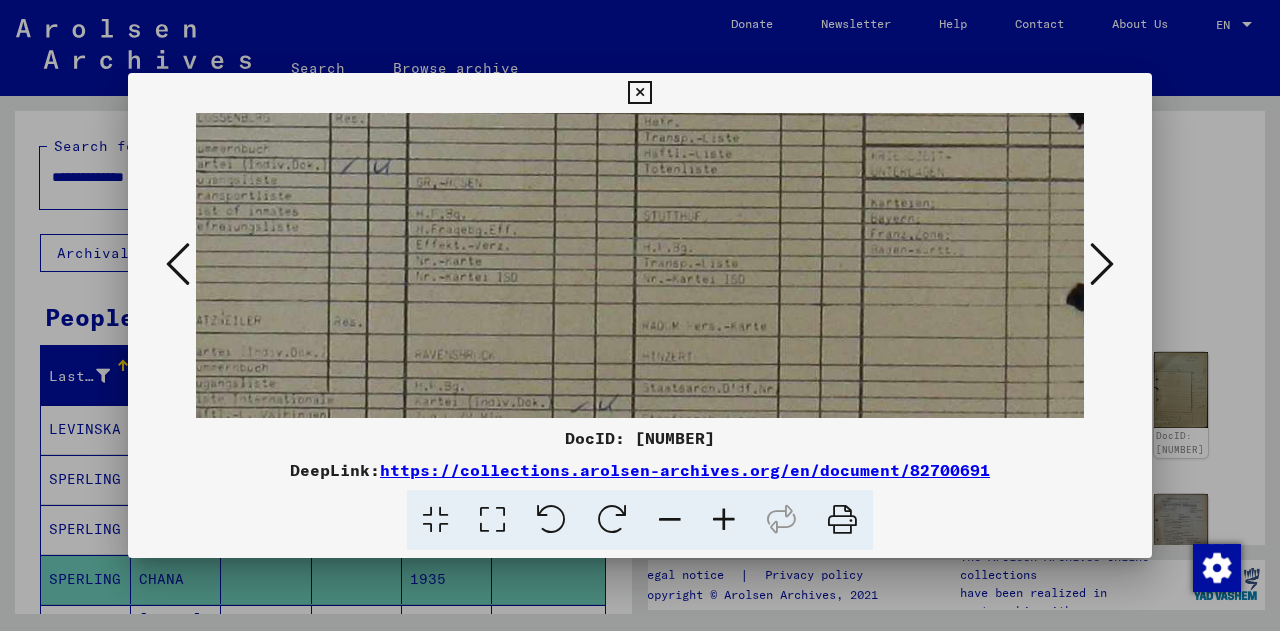 drag, startPoint x: 810, startPoint y: 271, endPoint x: 774, endPoint y: 179, distance: 98.79271 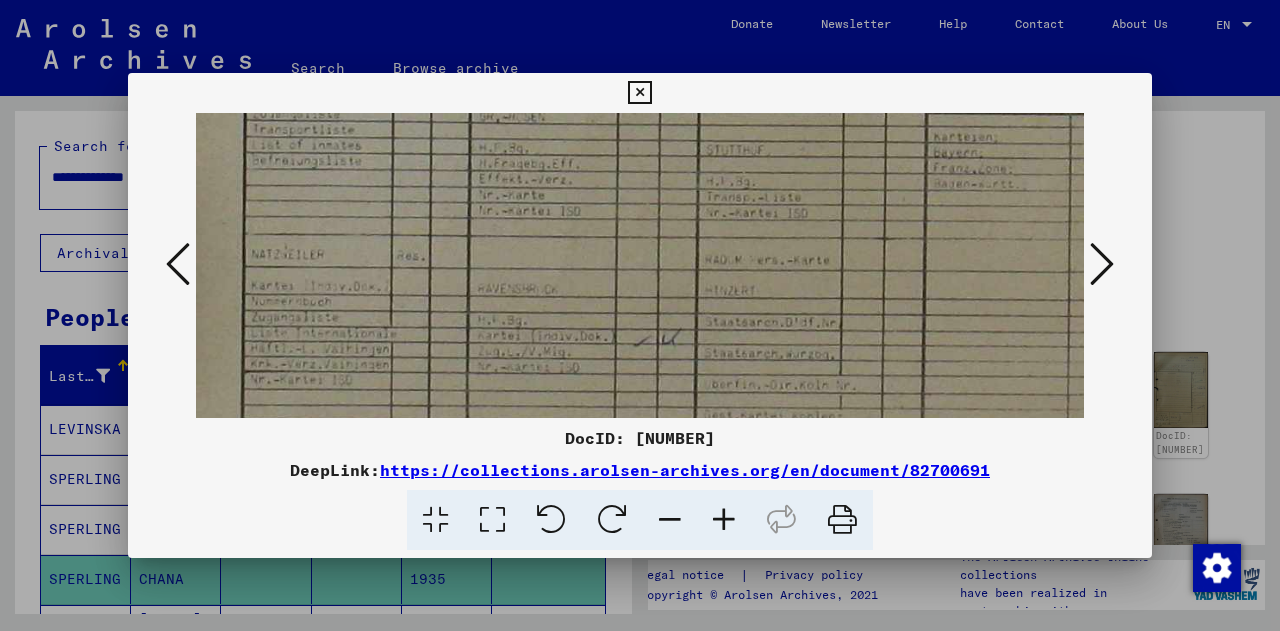 scroll, scrollTop: 805, scrollLeft: 14, axis: both 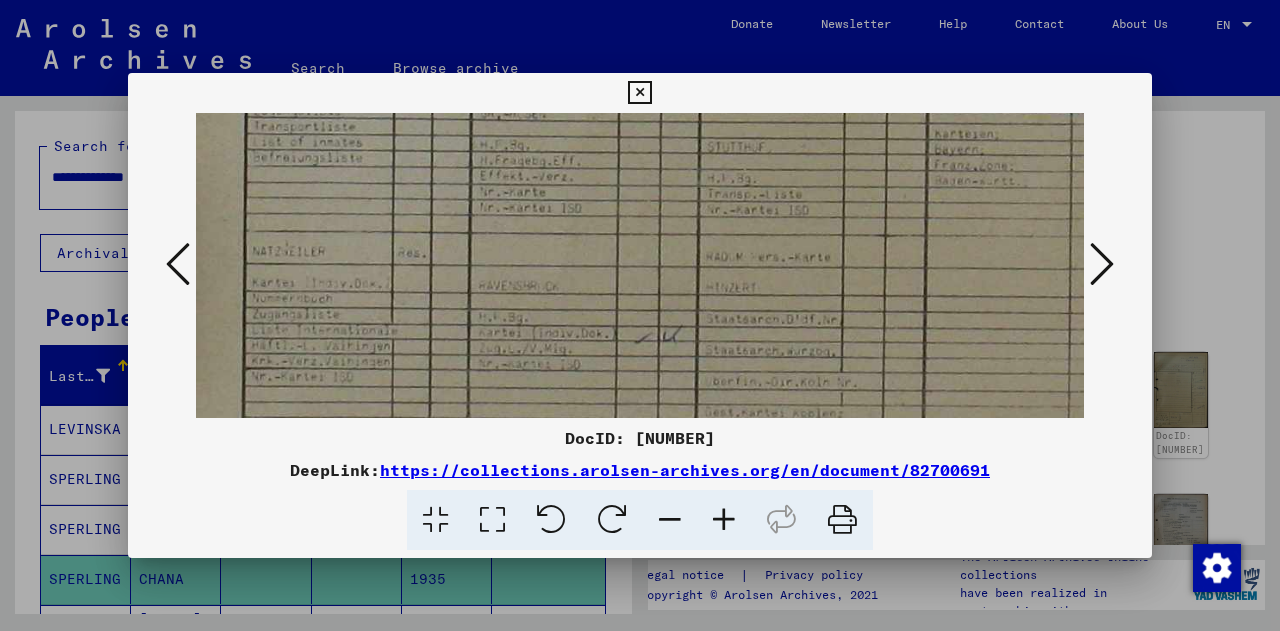 drag, startPoint x: 732, startPoint y: 258, endPoint x: 800, endPoint y: 192, distance: 94.76286 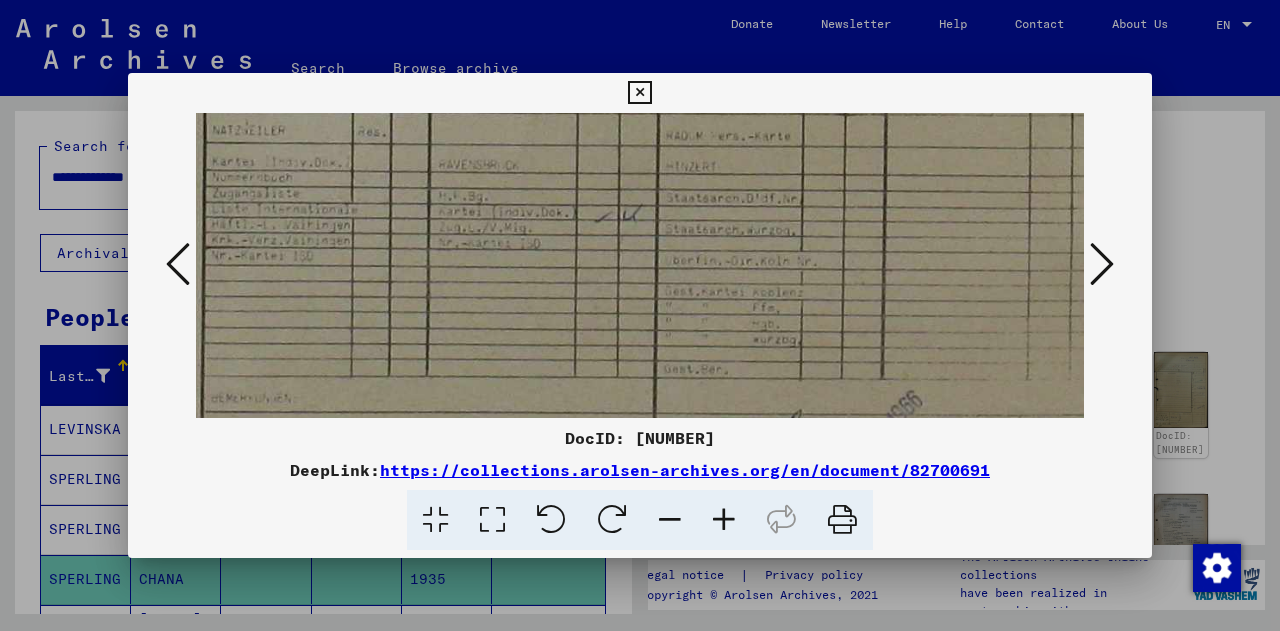 drag, startPoint x: 756, startPoint y: 265, endPoint x: 718, endPoint y: 129, distance: 141.20906 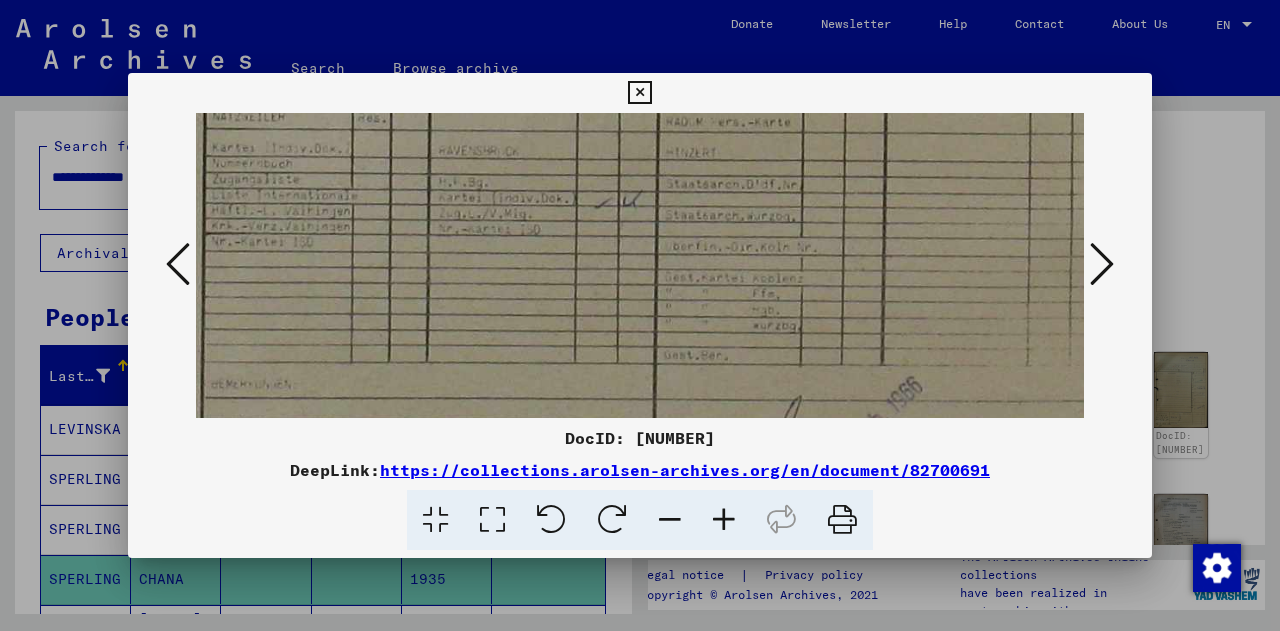 click at bounding box center (1102, 264) 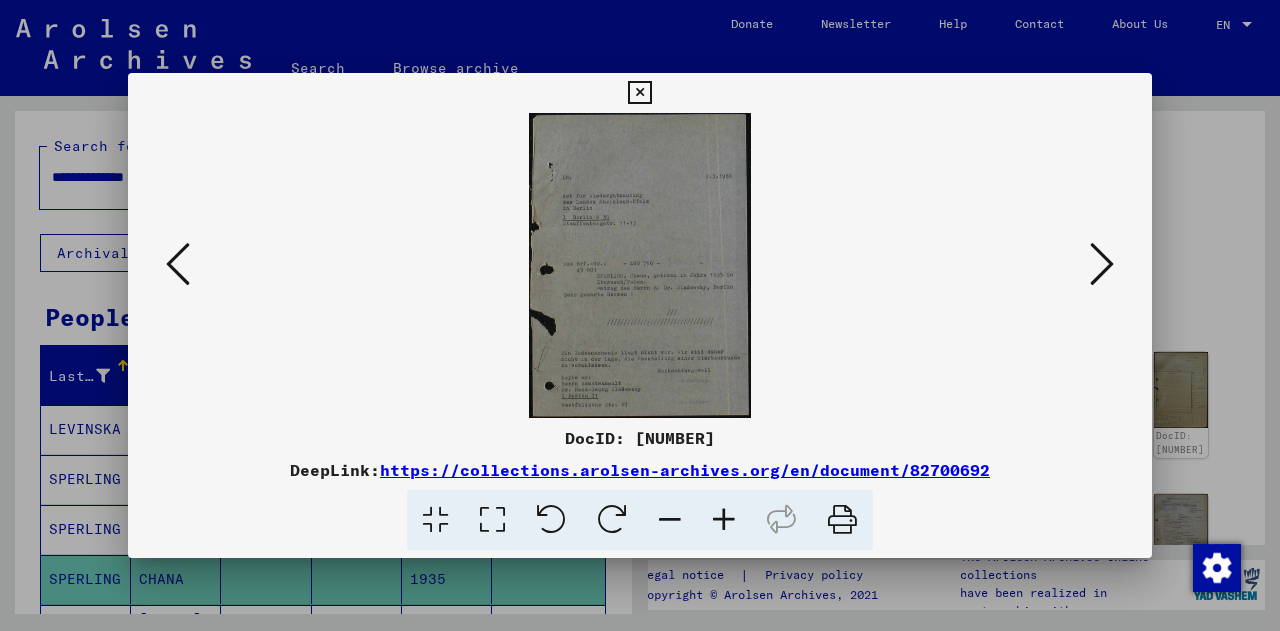 scroll, scrollTop: 0, scrollLeft: 0, axis: both 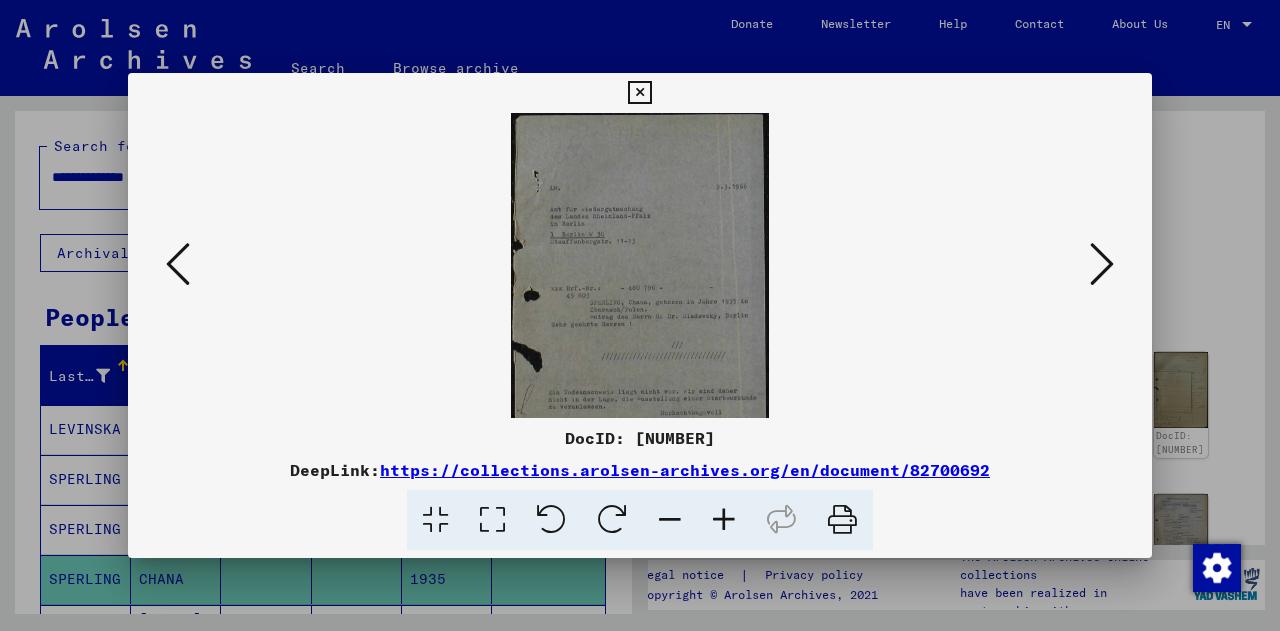 click at bounding box center [724, 520] 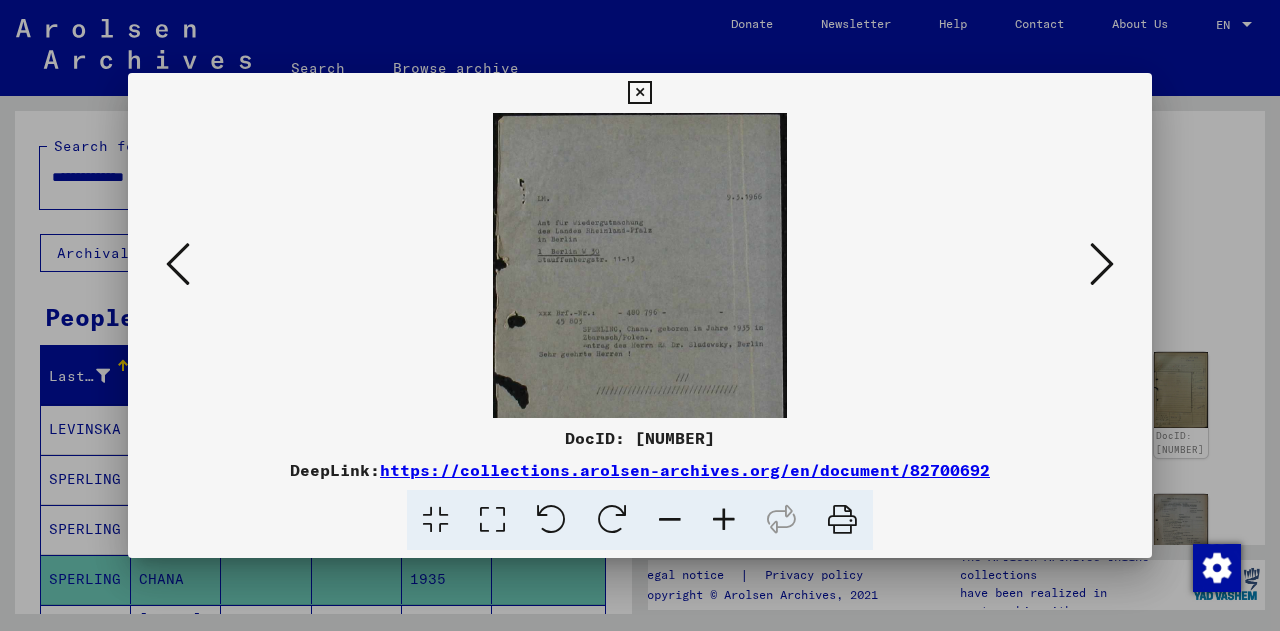 click at bounding box center (724, 520) 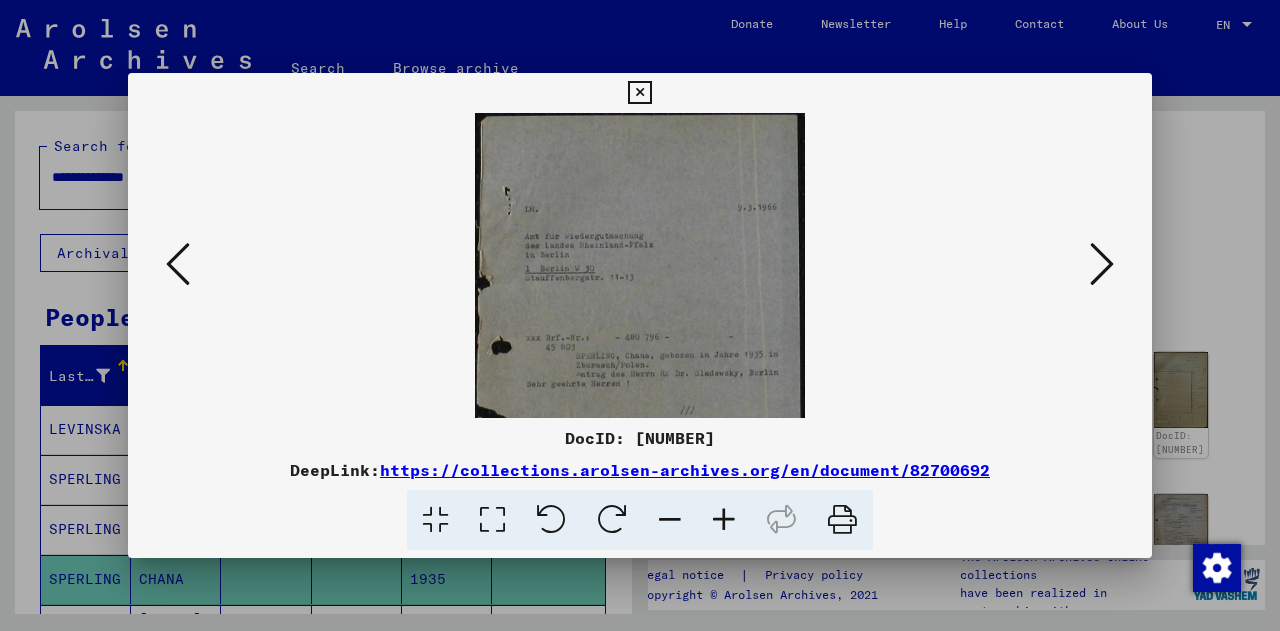 click at bounding box center [724, 520] 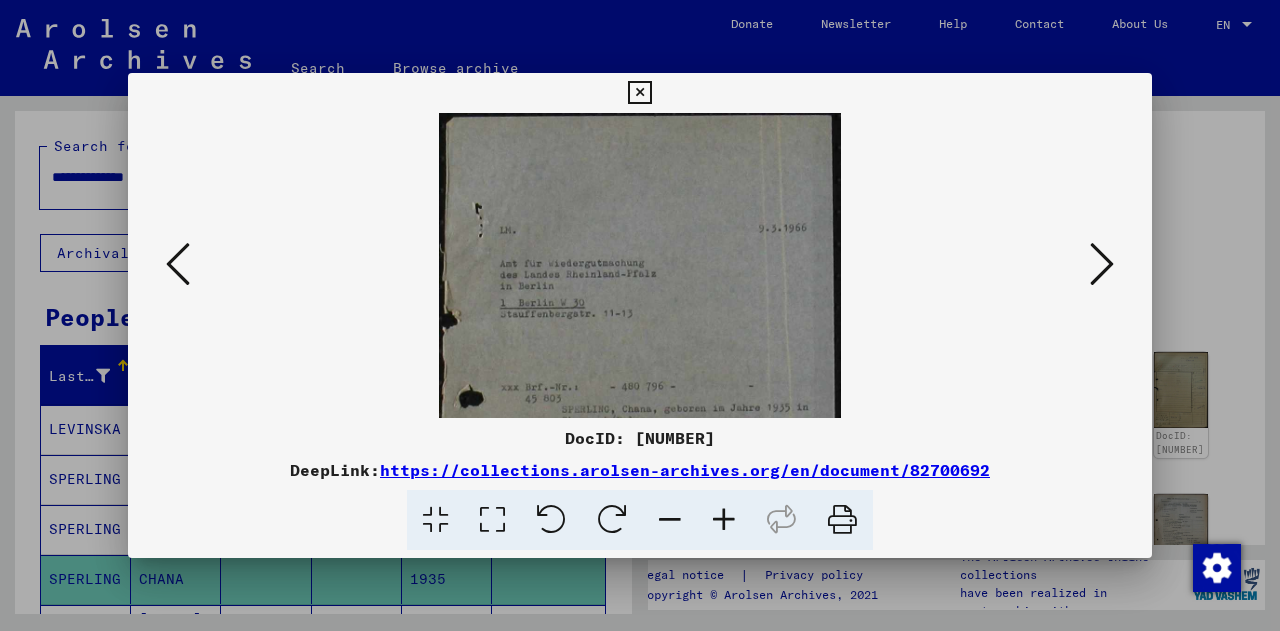 click at bounding box center (724, 520) 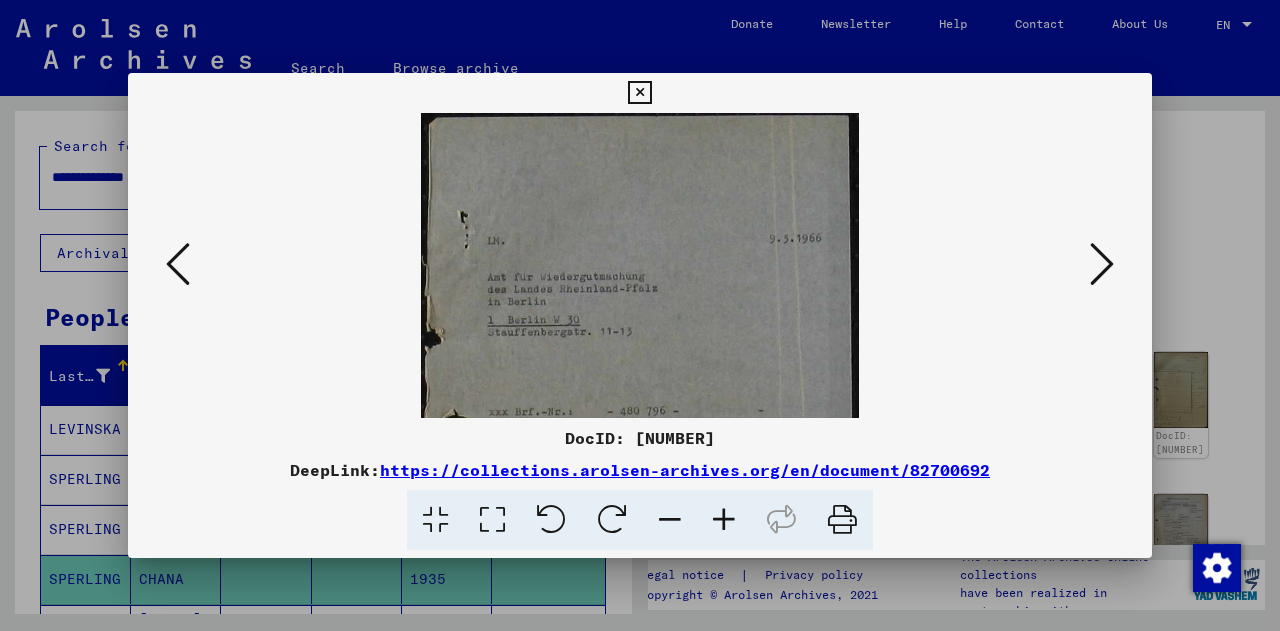 click at bounding box center [724, 520] 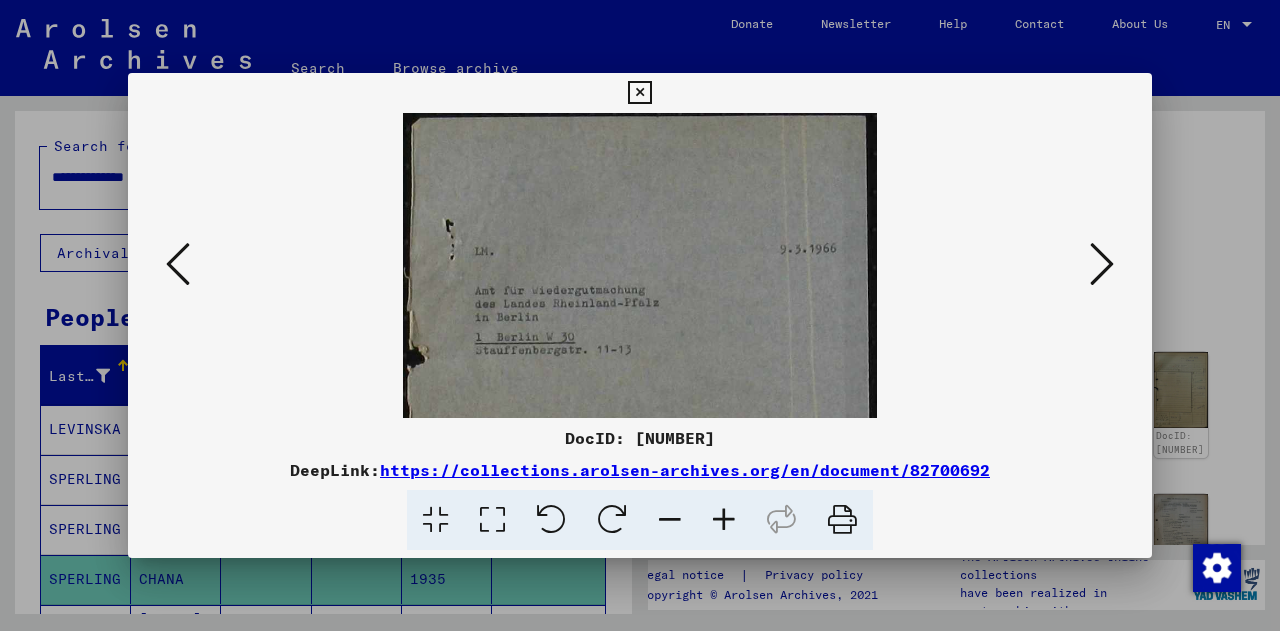 click at bounding box center (724, 520) 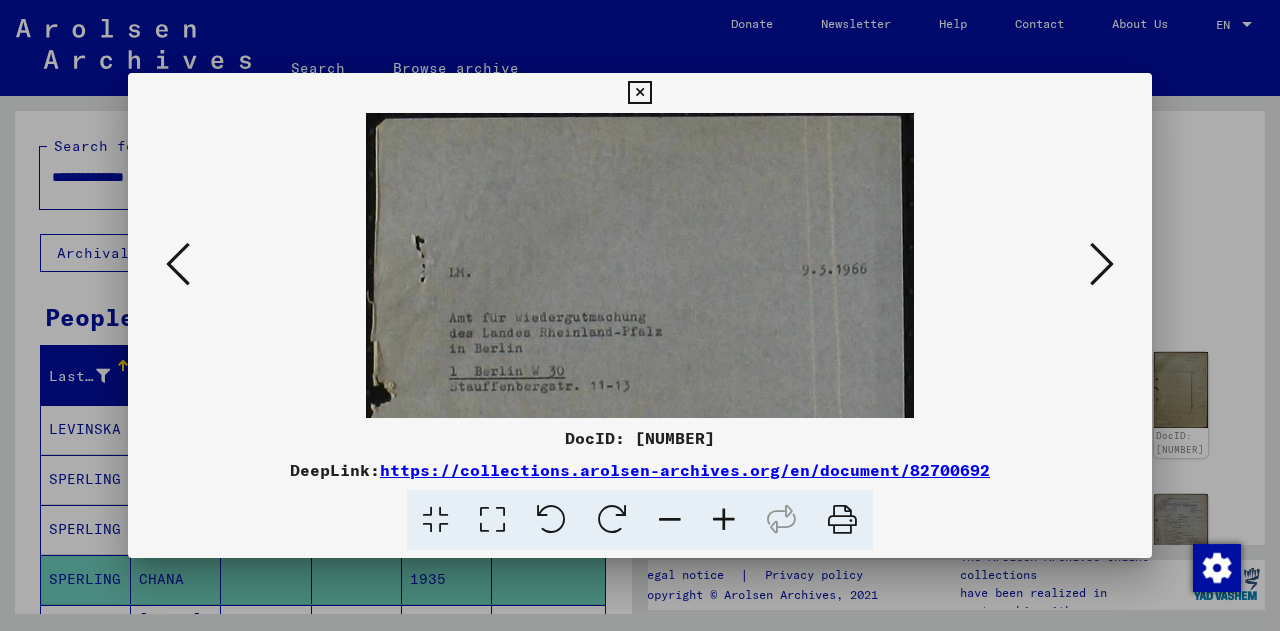 click at bounding box center [724, 520] 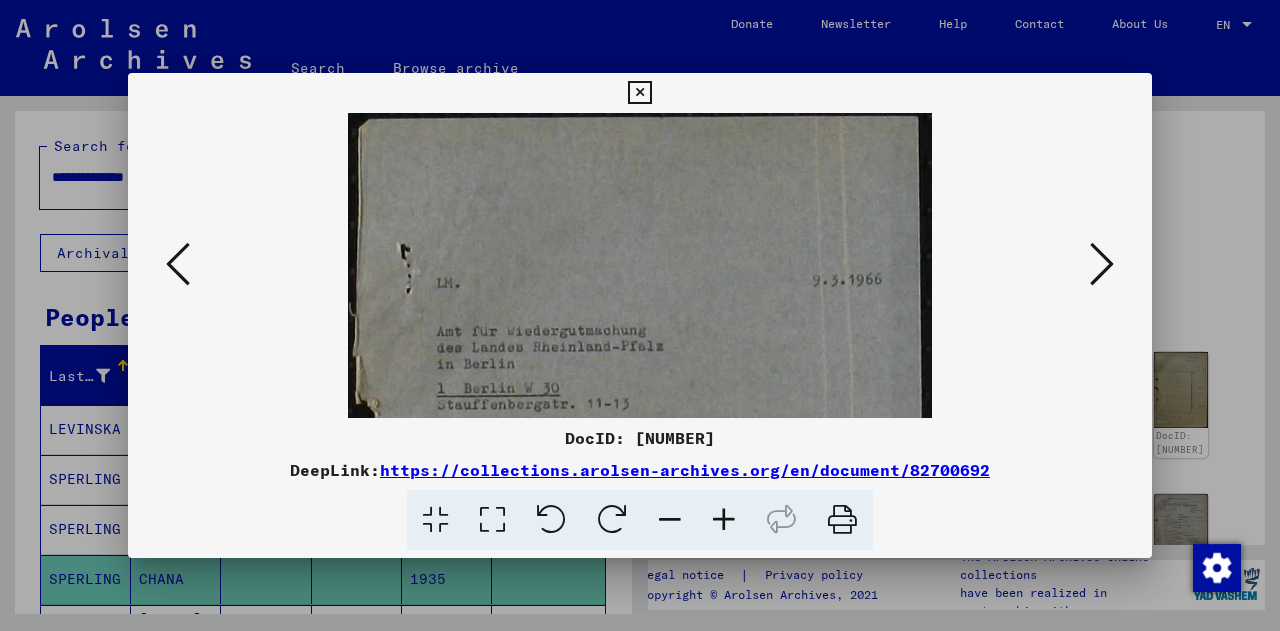click at bounding box center (724, 520) 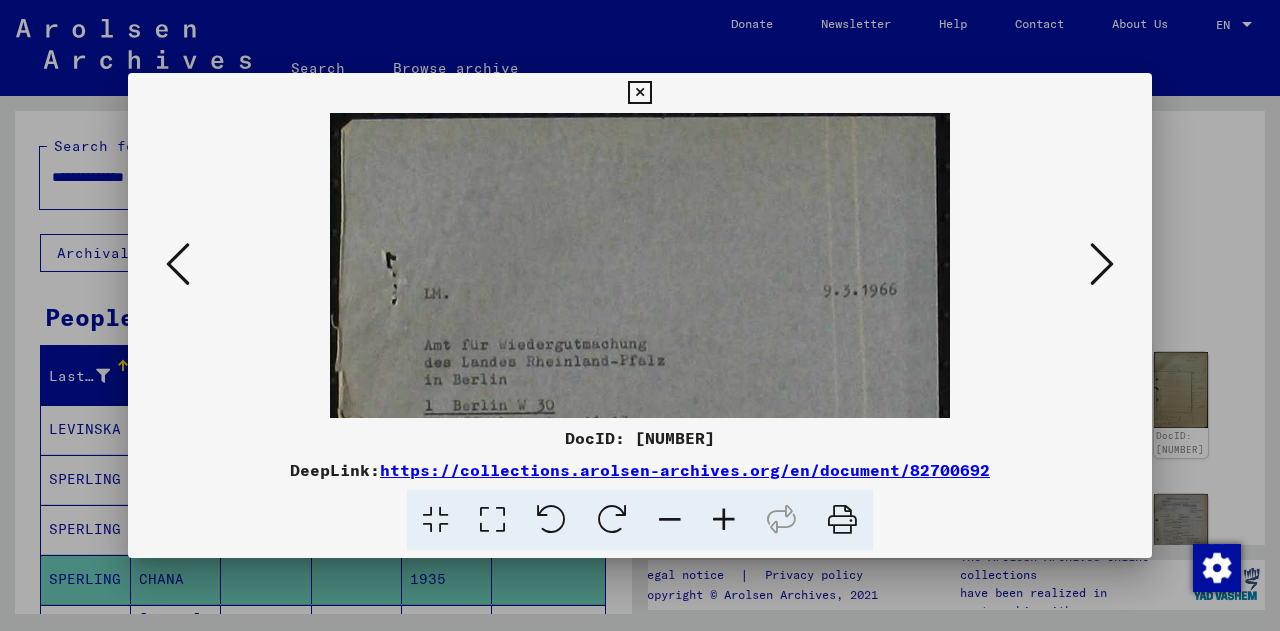 click at bounding box center (640, 540) 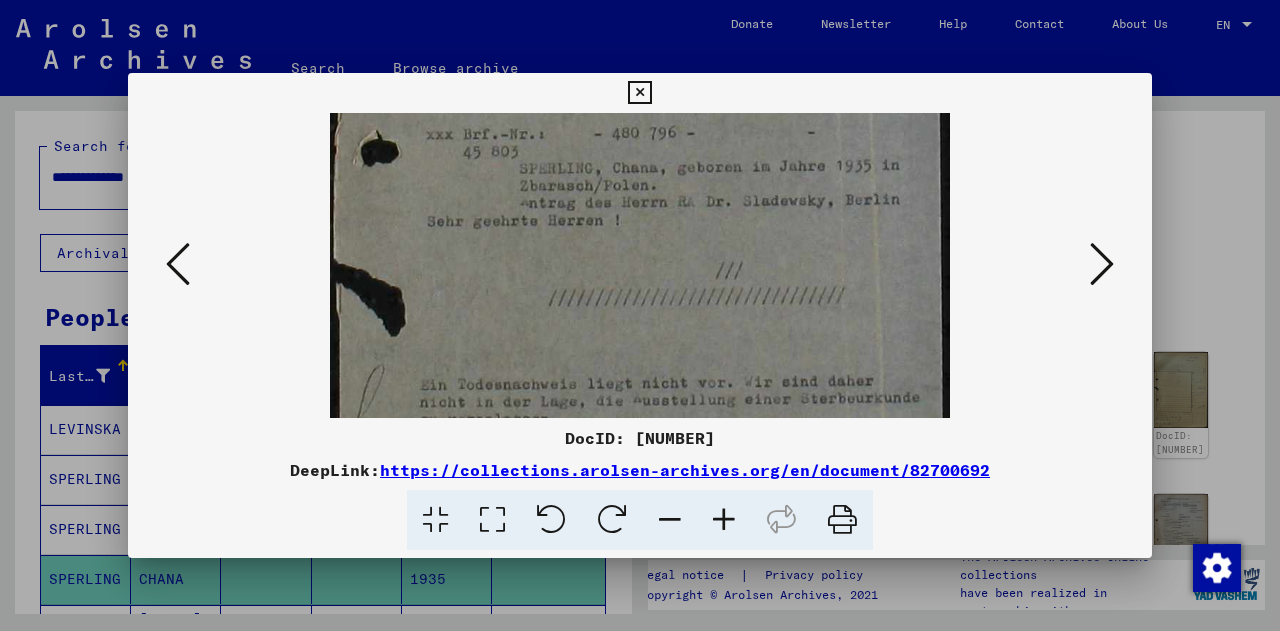 scroll, scrollTop: 400, scrollLeft: 0, axis: vertical 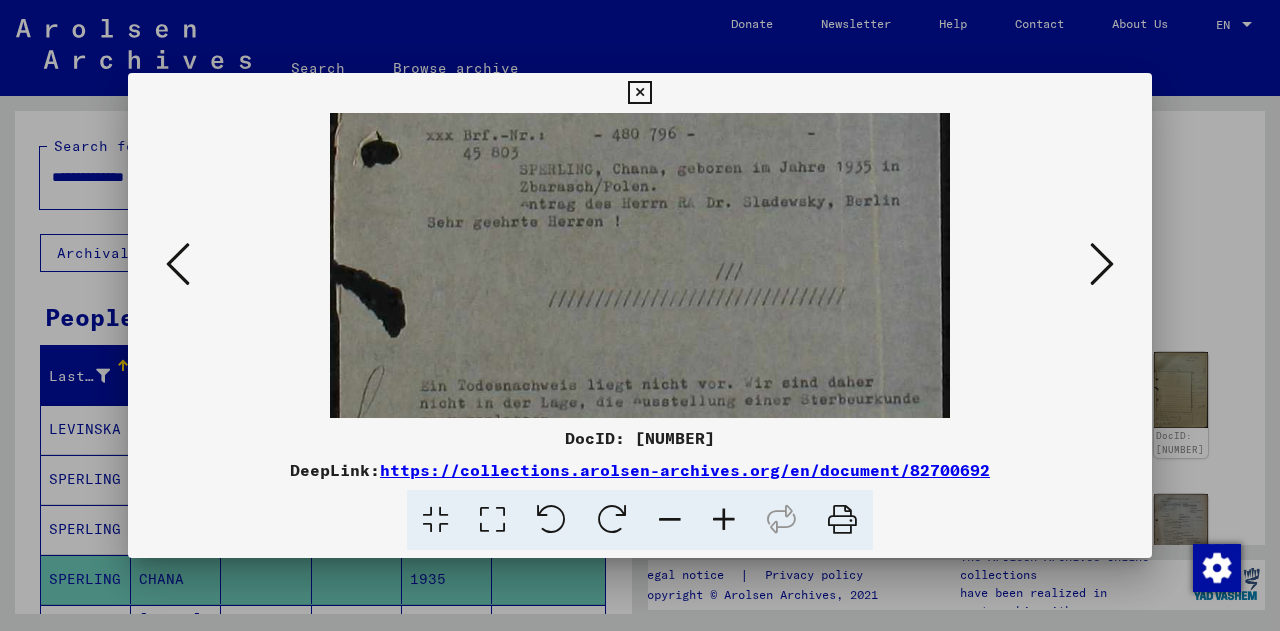 drag, startPoint x: 710, startPoint y: 314, endPoint x: 762, endPoint y: -80, distance: 397.41666 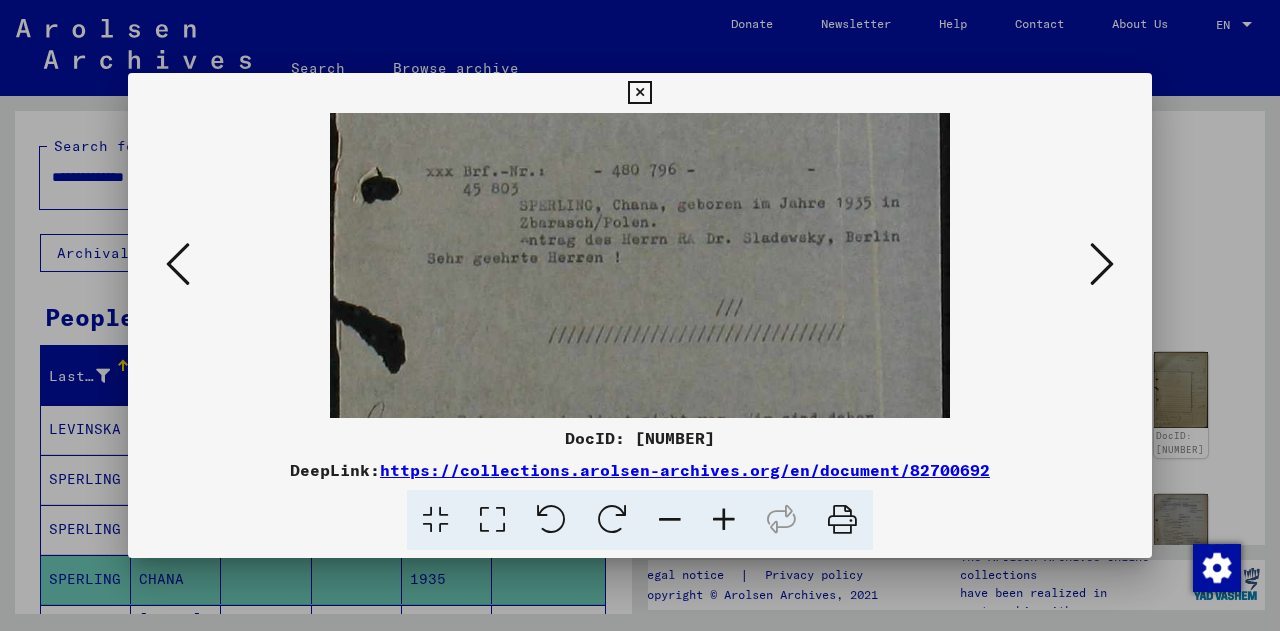 scroll, scrollTop: 363, scrollLeft: 0, axis: vertical 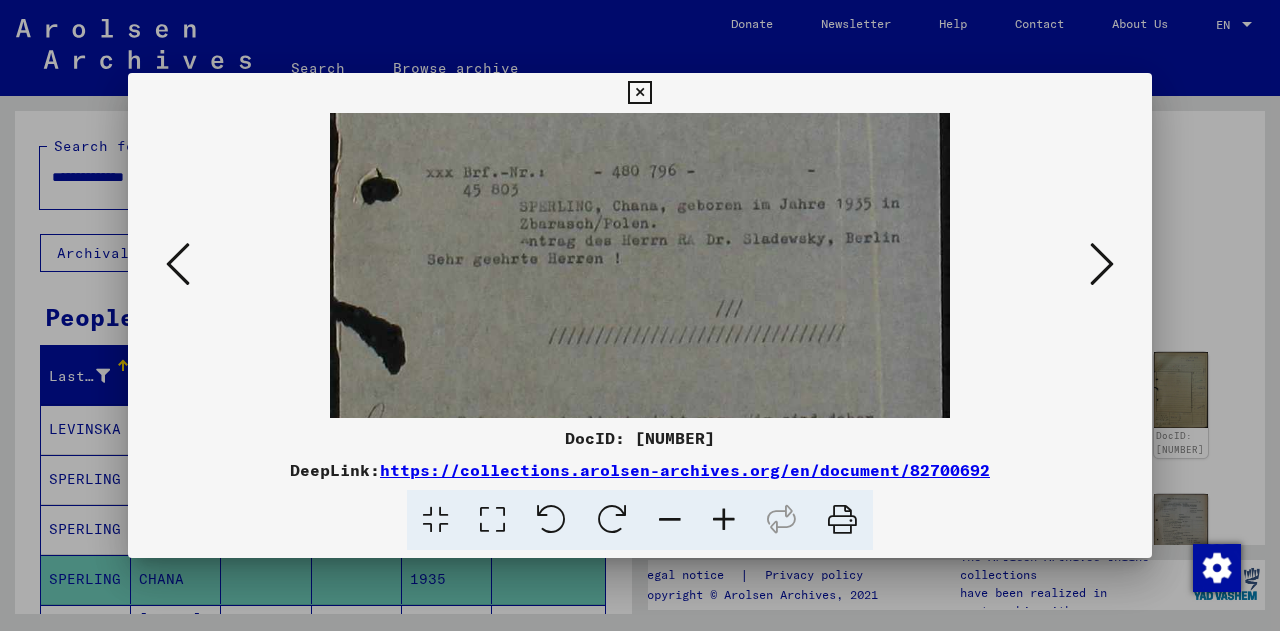 drag, startPoint x: 769, startPoint y: 201, endPoint x: 760, endPoint y: 243, distance: 42.953465 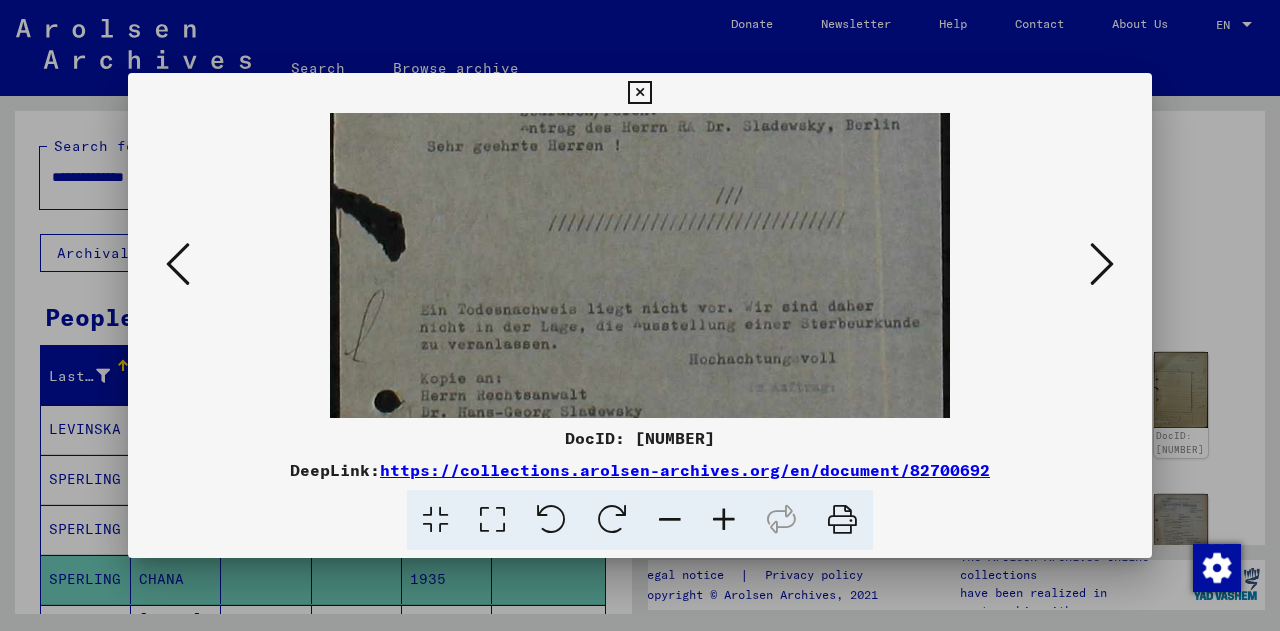 drag, startPoint x: 771, startPoint y: 243, endPoint x: 763, endPoint y: 137, distance: 106.30146 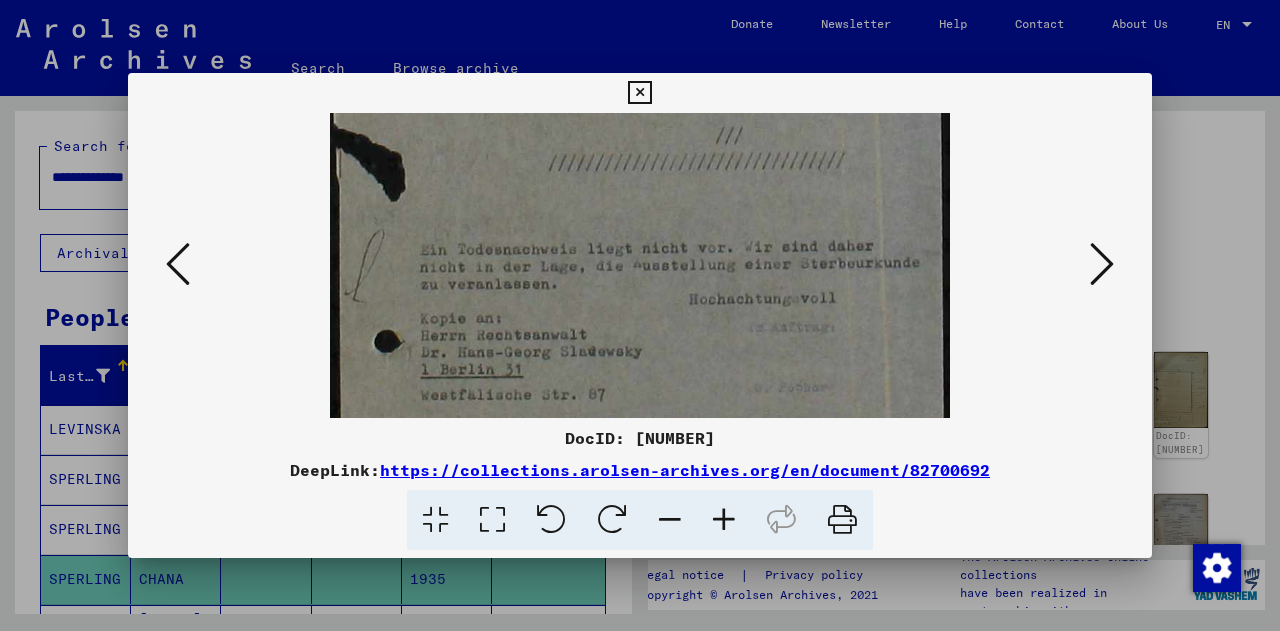 scroll, scrollTop: 550, scrollLeft: 0, axis: vertical 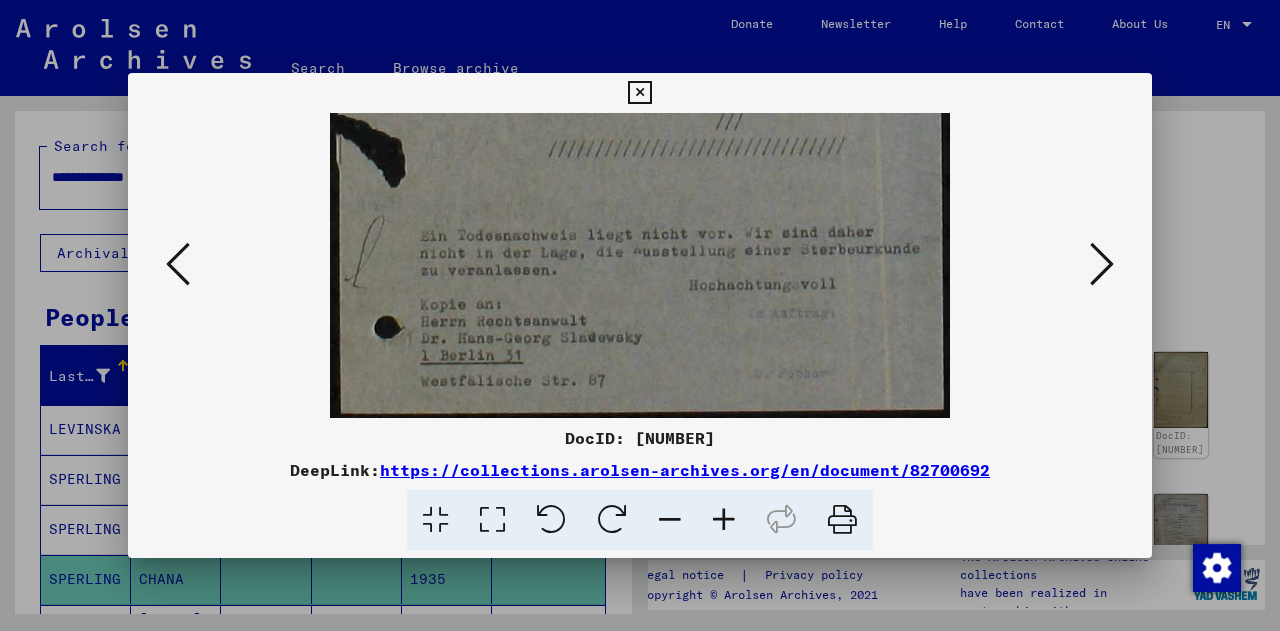 drag, startPoint x: 756, startPoint y: 223, endPoint x: 762, endPoint y: 132, distance: 91.197586 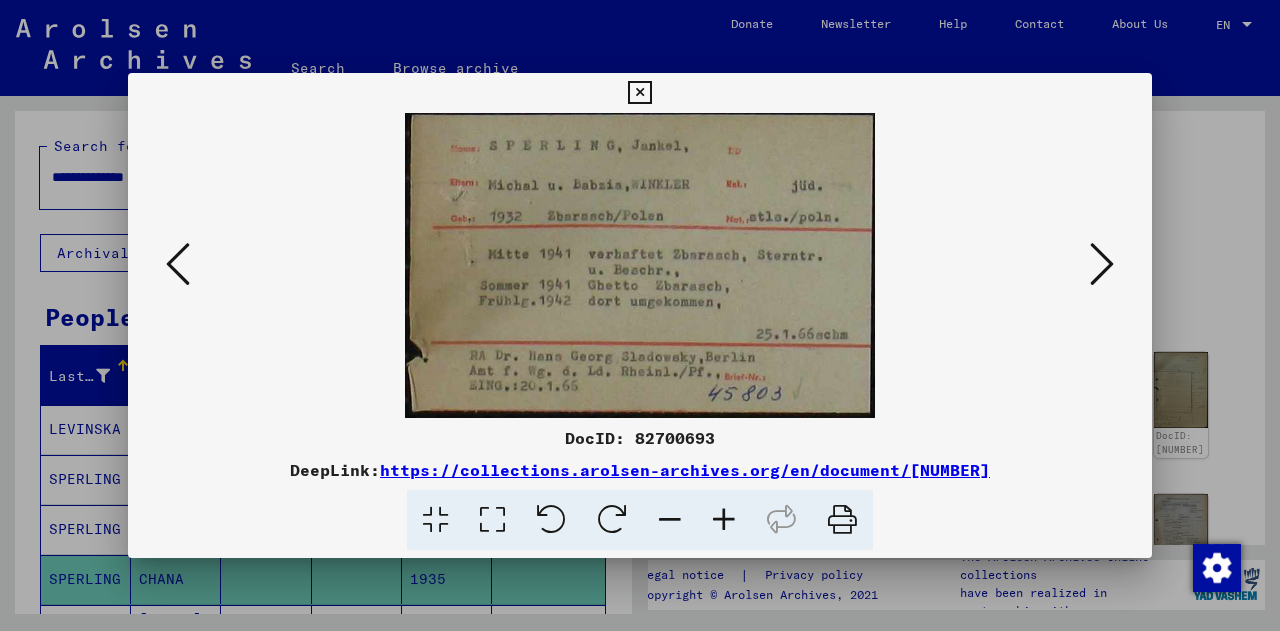 click at bounding box center [640, 265] 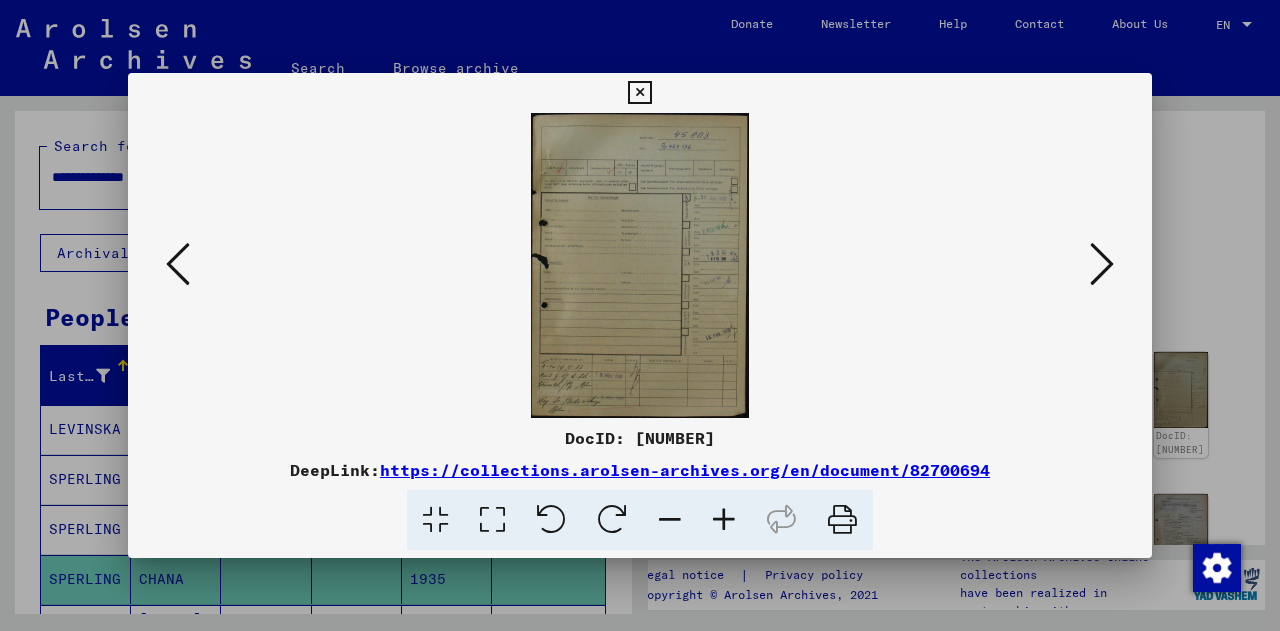 click at bounding box center (724, 520) 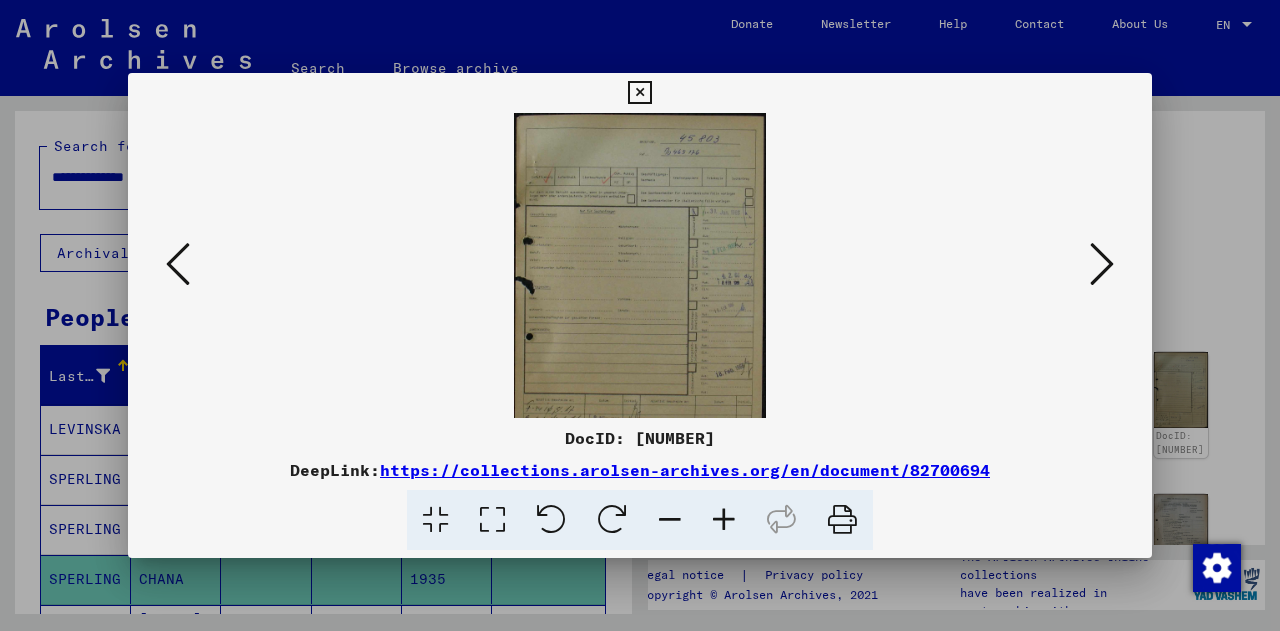 click at bounding box center [724, 520] 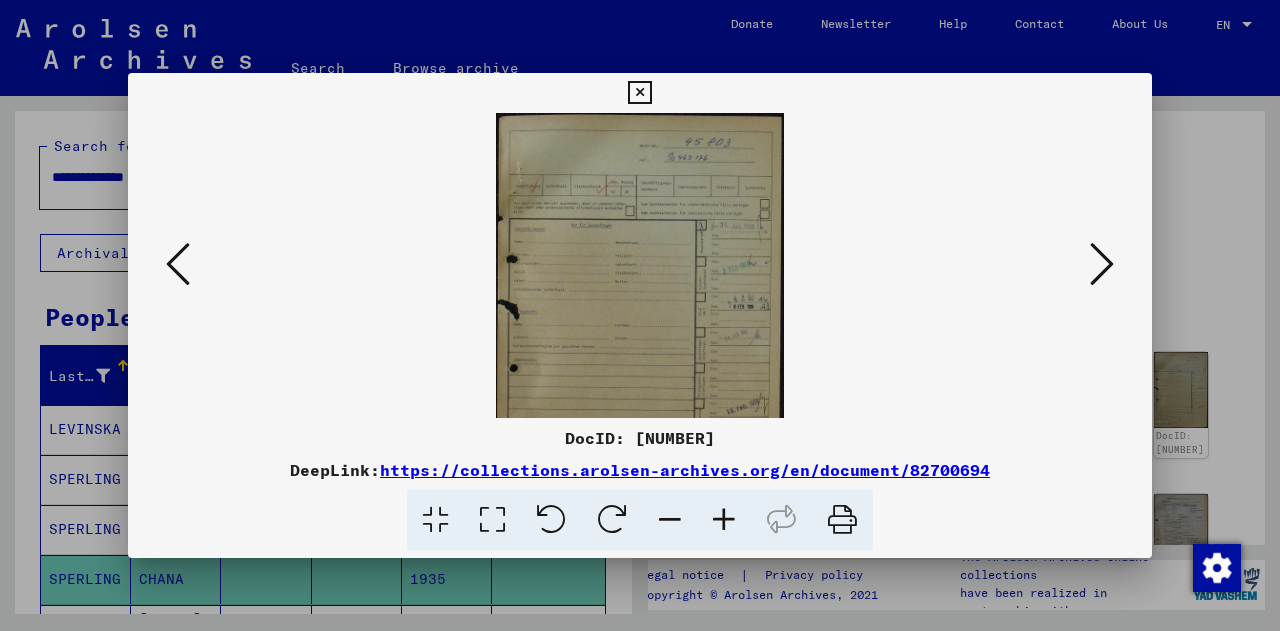 click at bounding box center (724, 520) 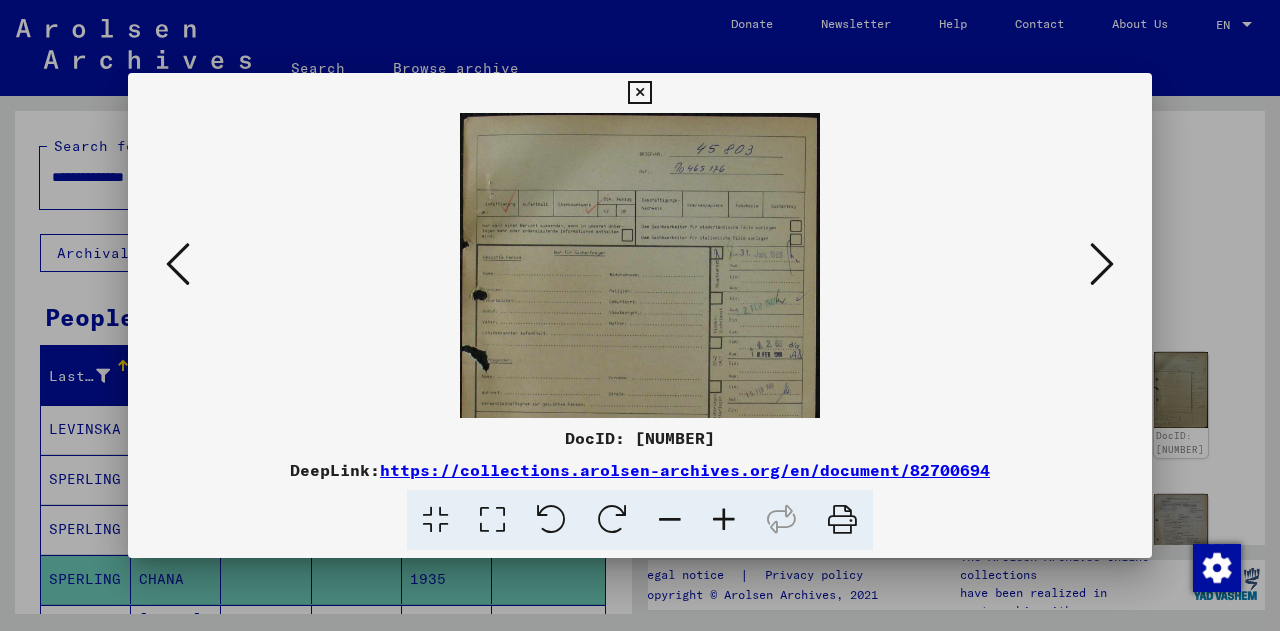 click at bounding box center [724, 520] 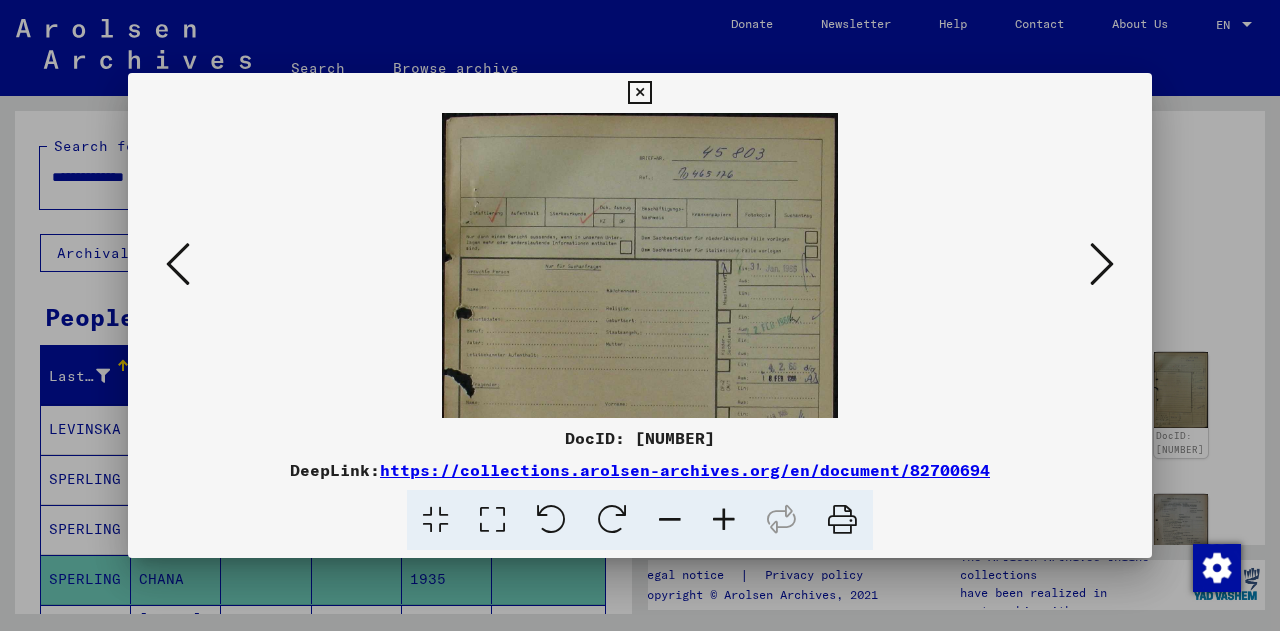 click at bounding box center [724, 520] 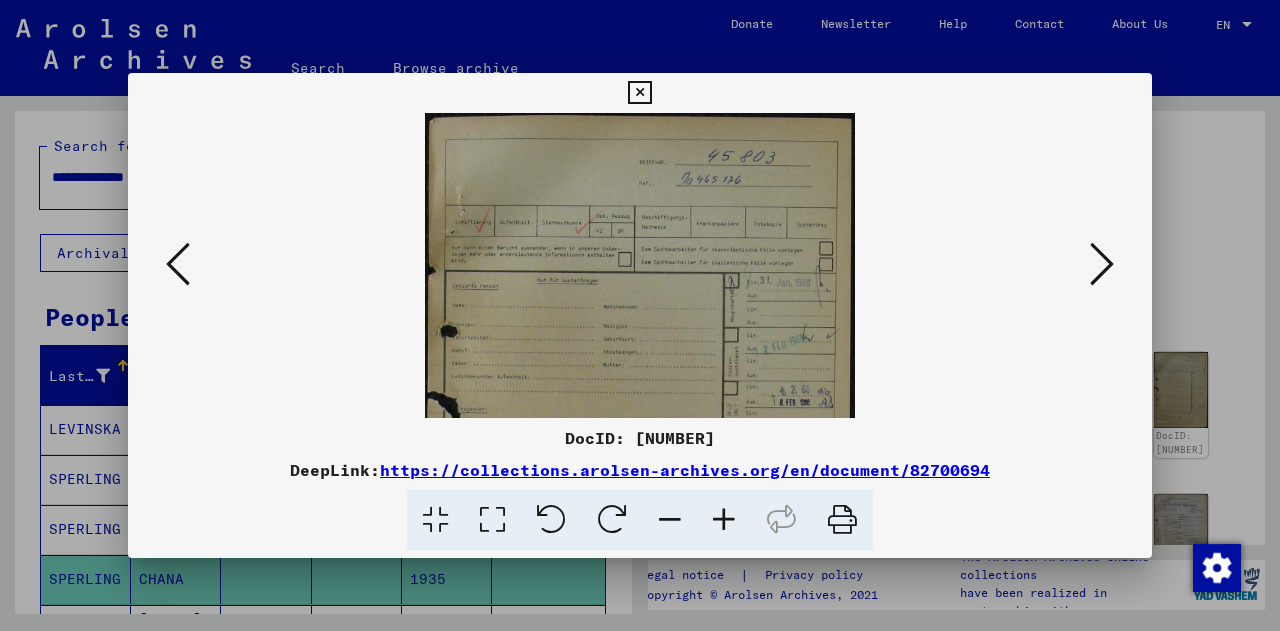 click at bounding box center [724, 520] 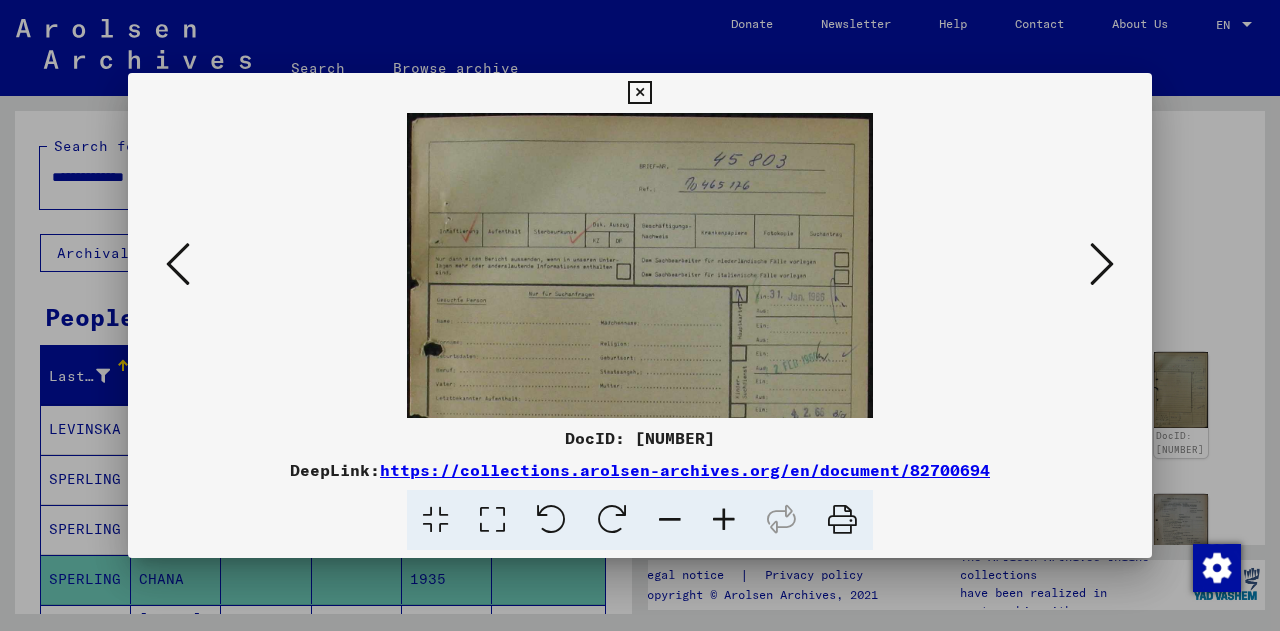 click at bounding box center [724, 520] 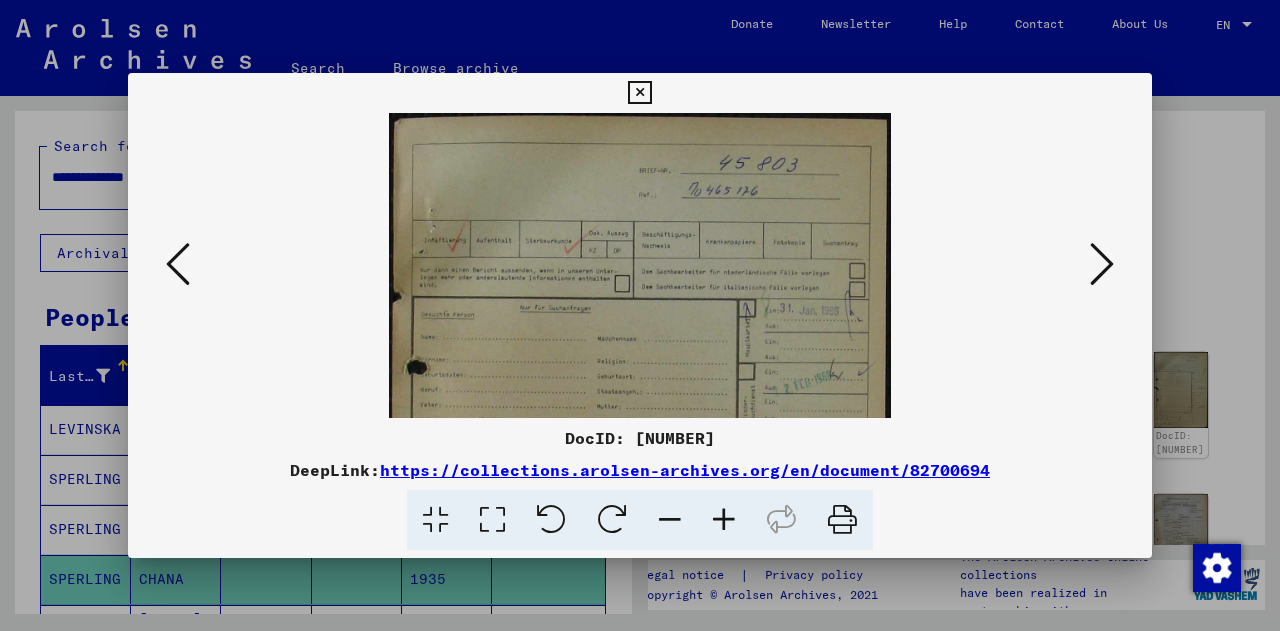 click at bounding box center [724, 520] 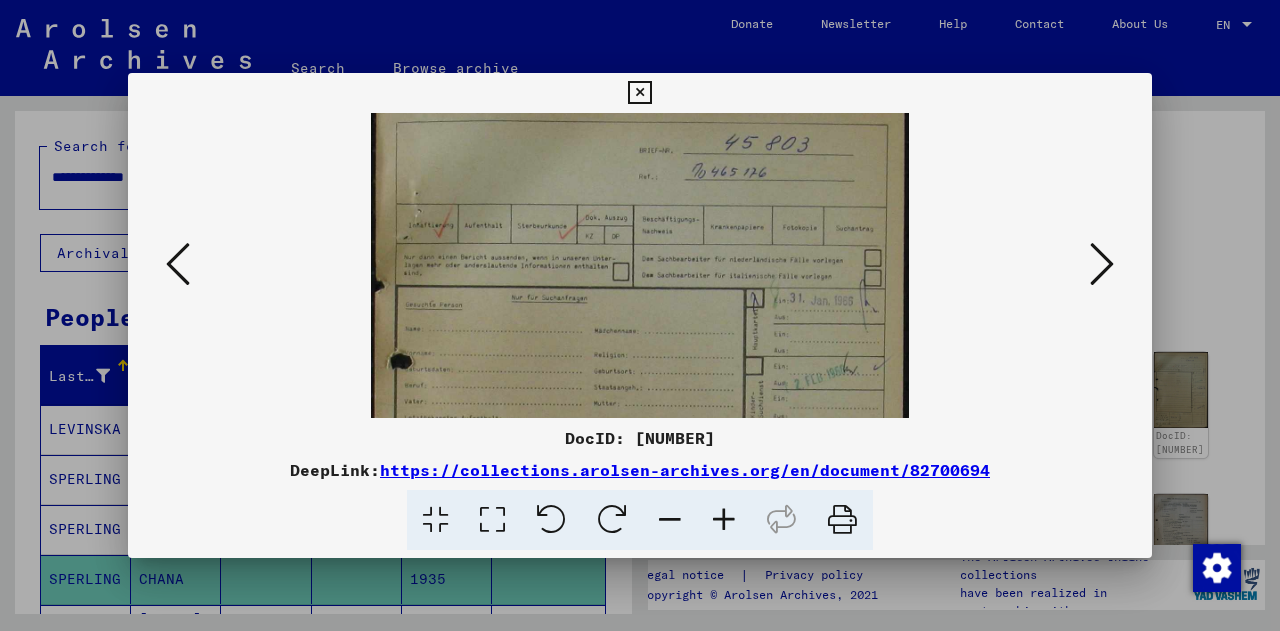 scroll, scrollTop: 144, scrollLeft: 0, axis: vertical 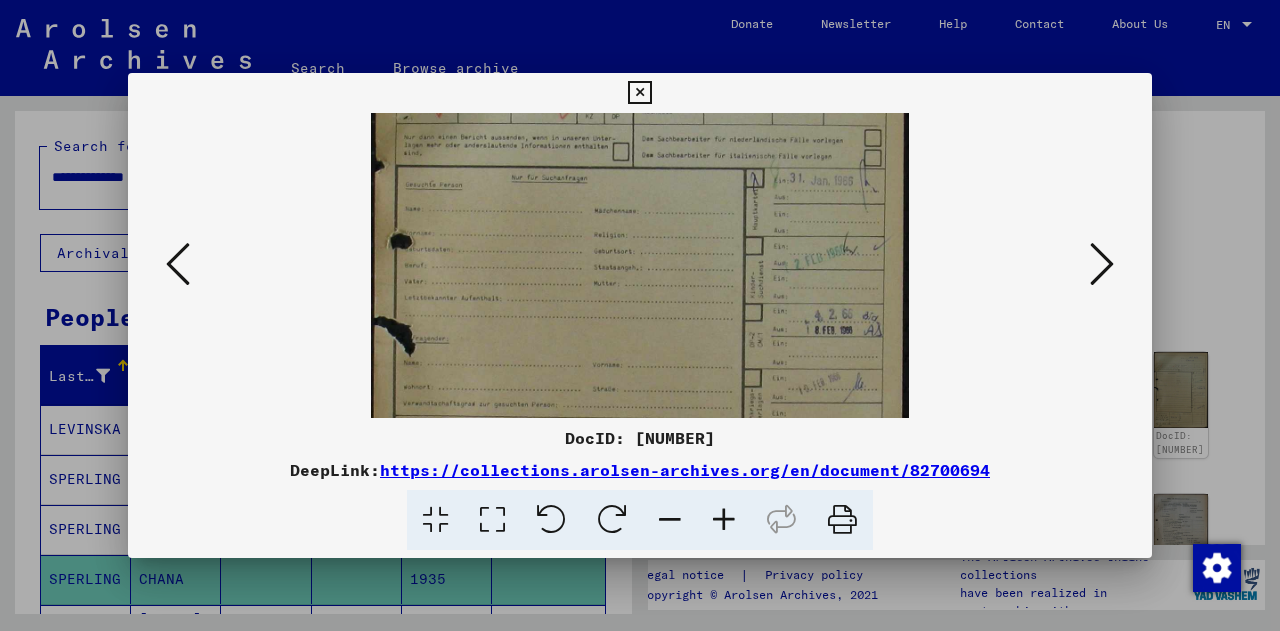 drag, startPoint x: 710, startPoint y: 339, endPoint x: 706, endPoint y: 207, distance: 132.0606 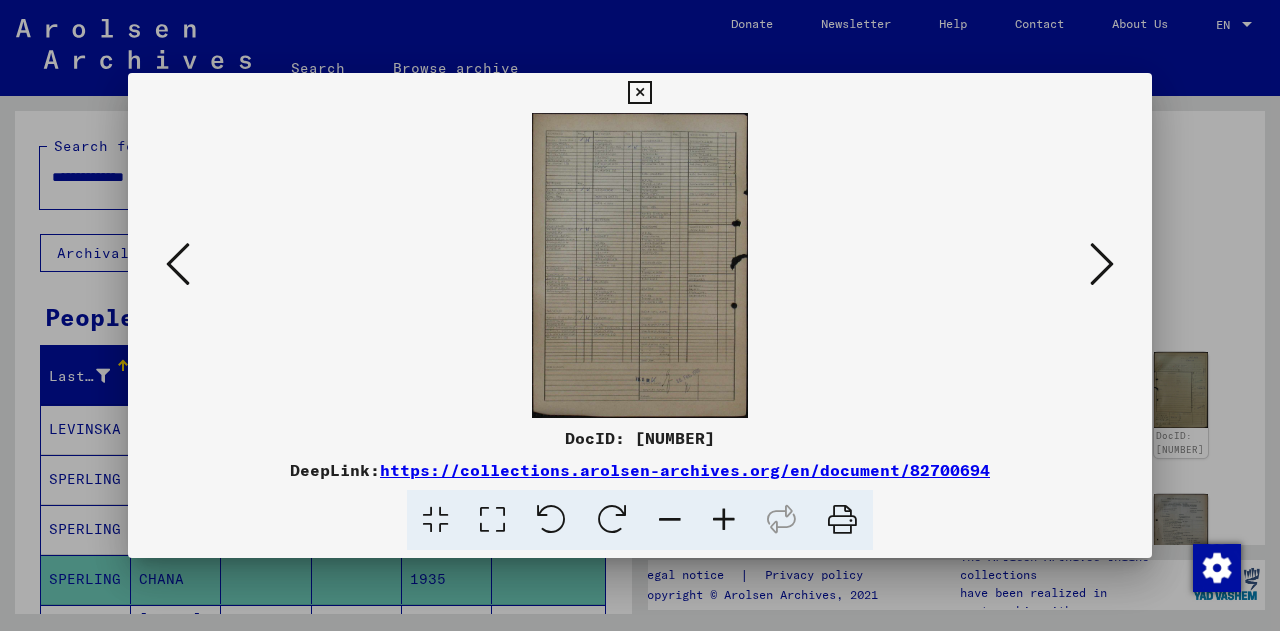 click at bounding box center (724, 520) 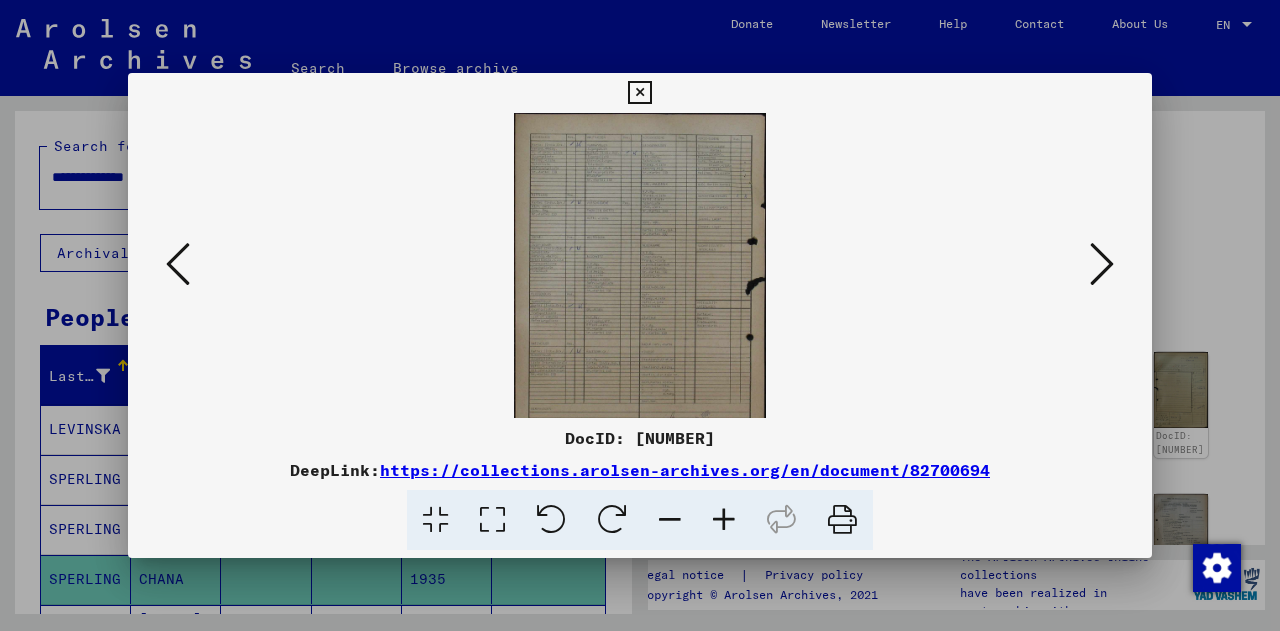 click at bounding box center (724, 520) 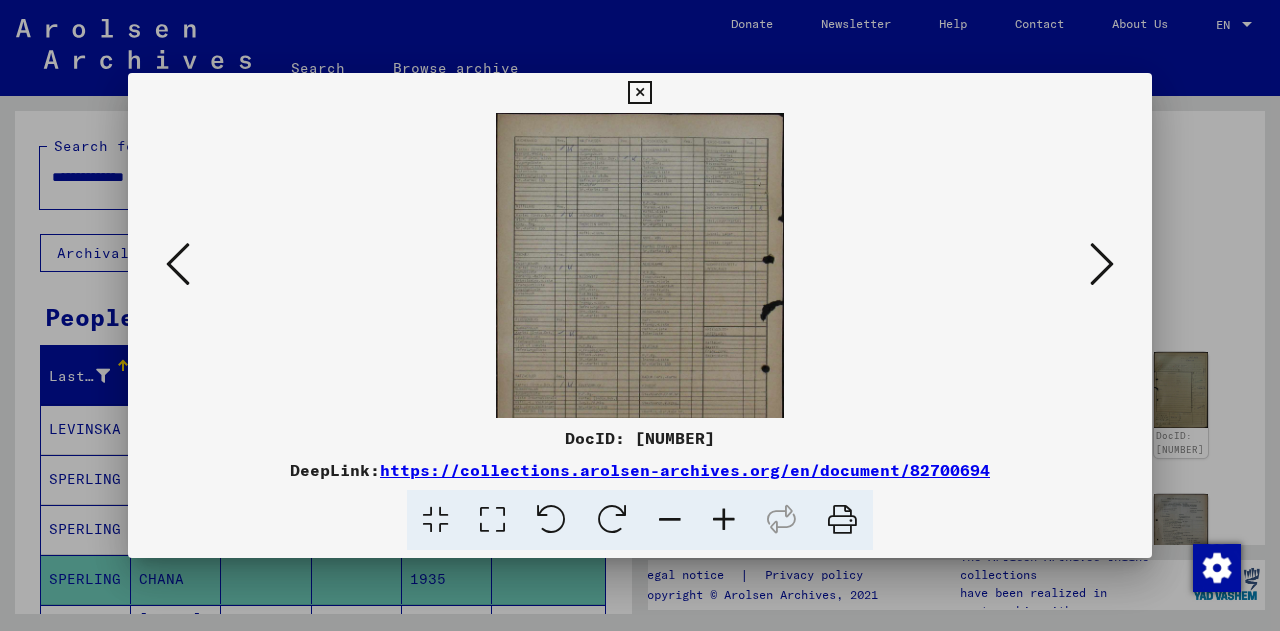 click at bounding box center (724, 520) 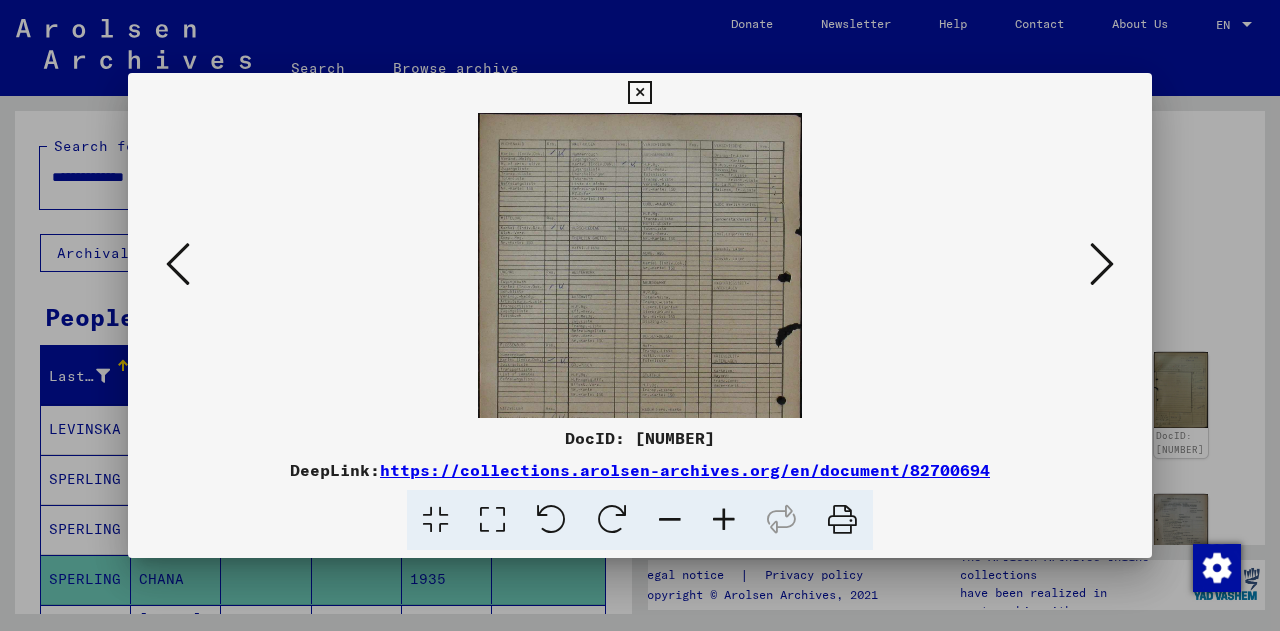 click at bounding box center [724, 520] 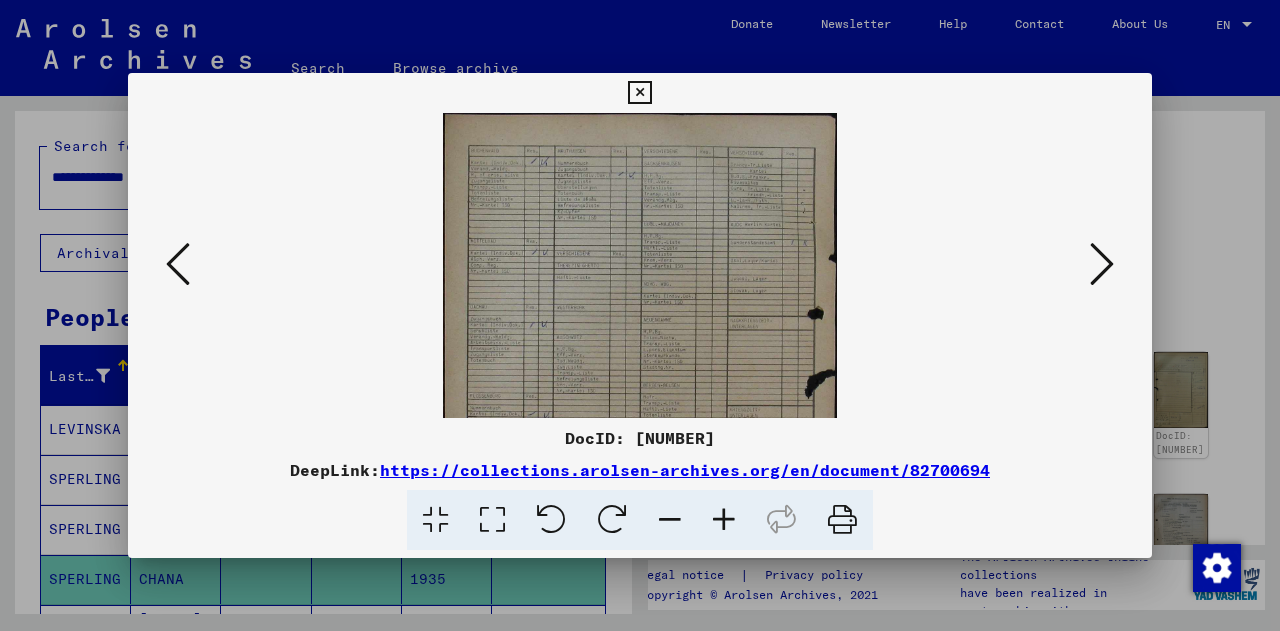 click at bounding box center [724, 520] 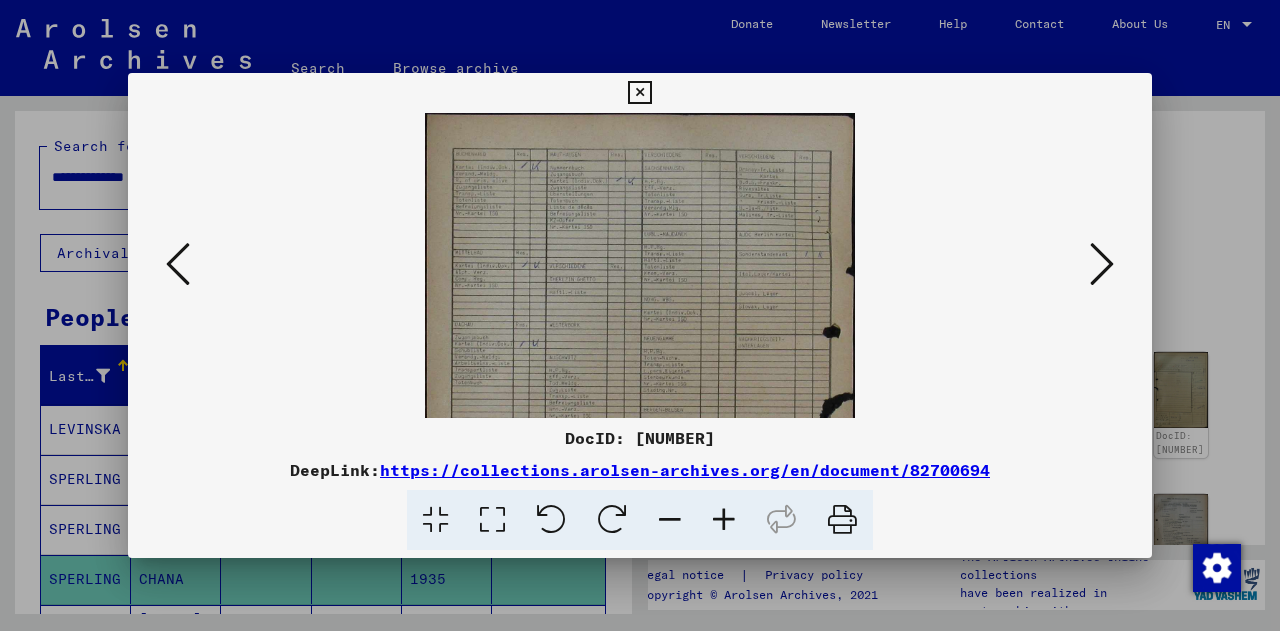 click at bounding box center (724, 520) 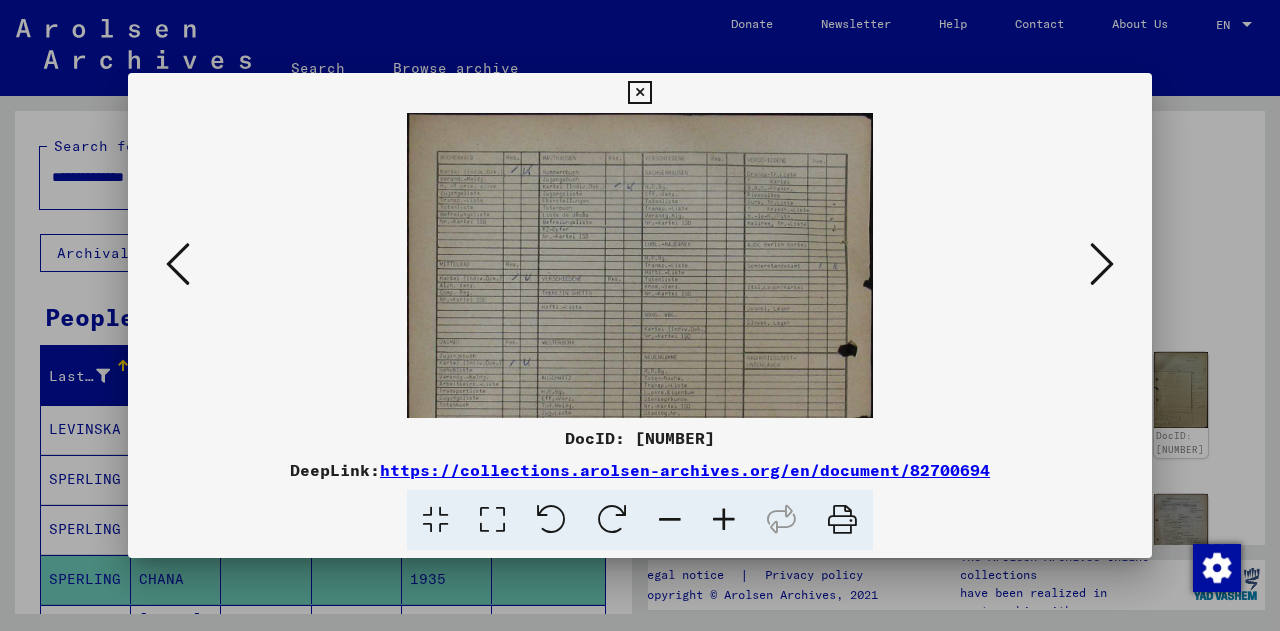 click at bounding box center [724, 520] 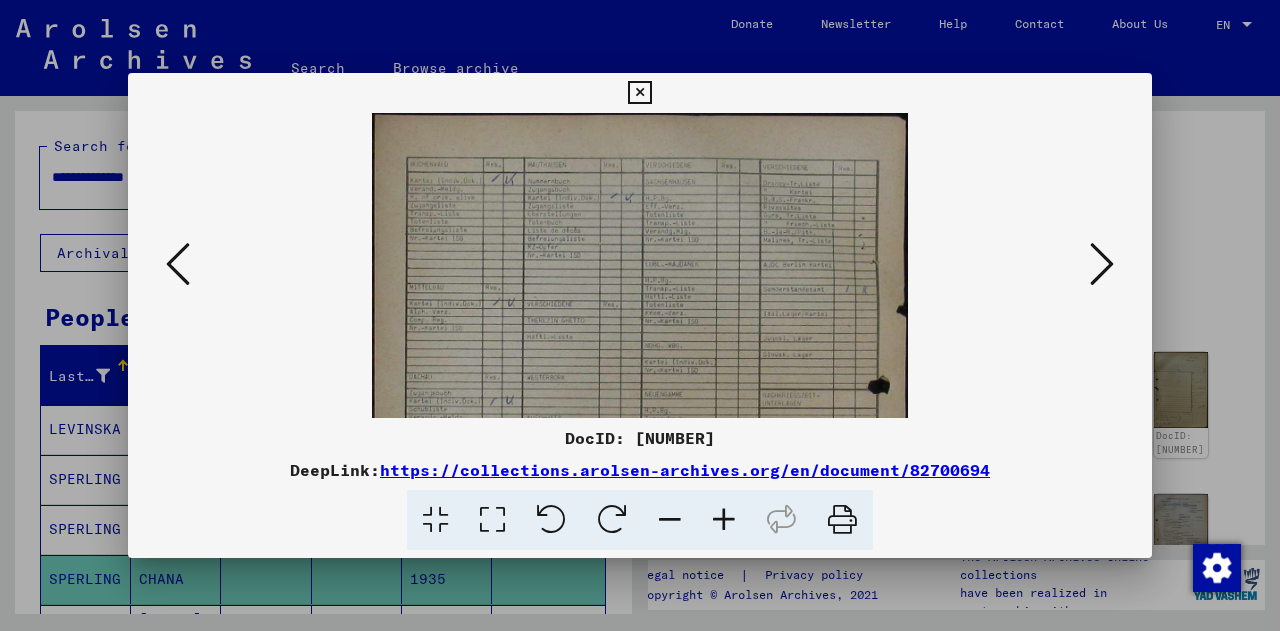 click at bounding box center [724, 520] 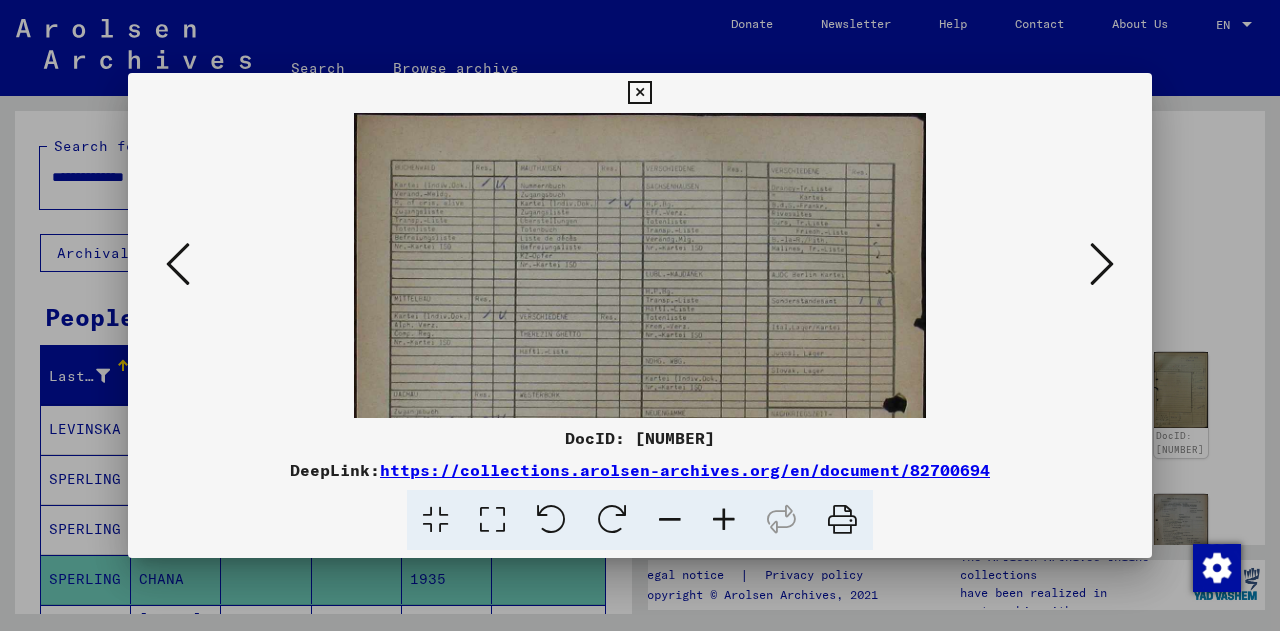 click at bounding box center (1102, 264) 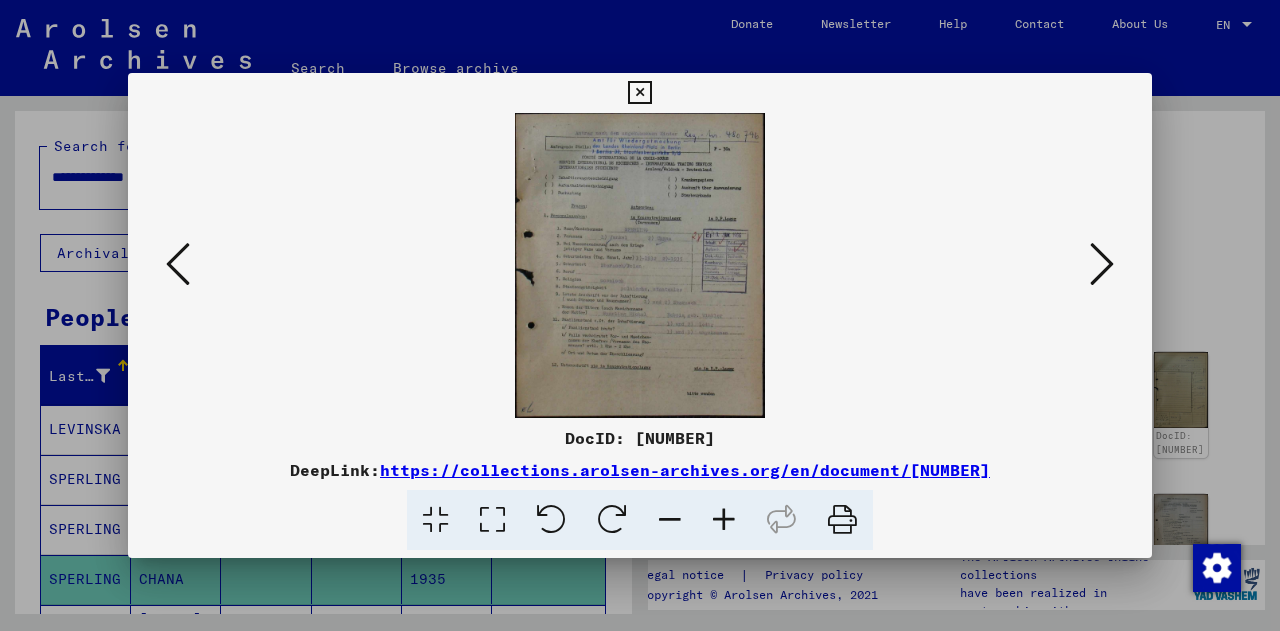 click at bounding box center (724, 520) 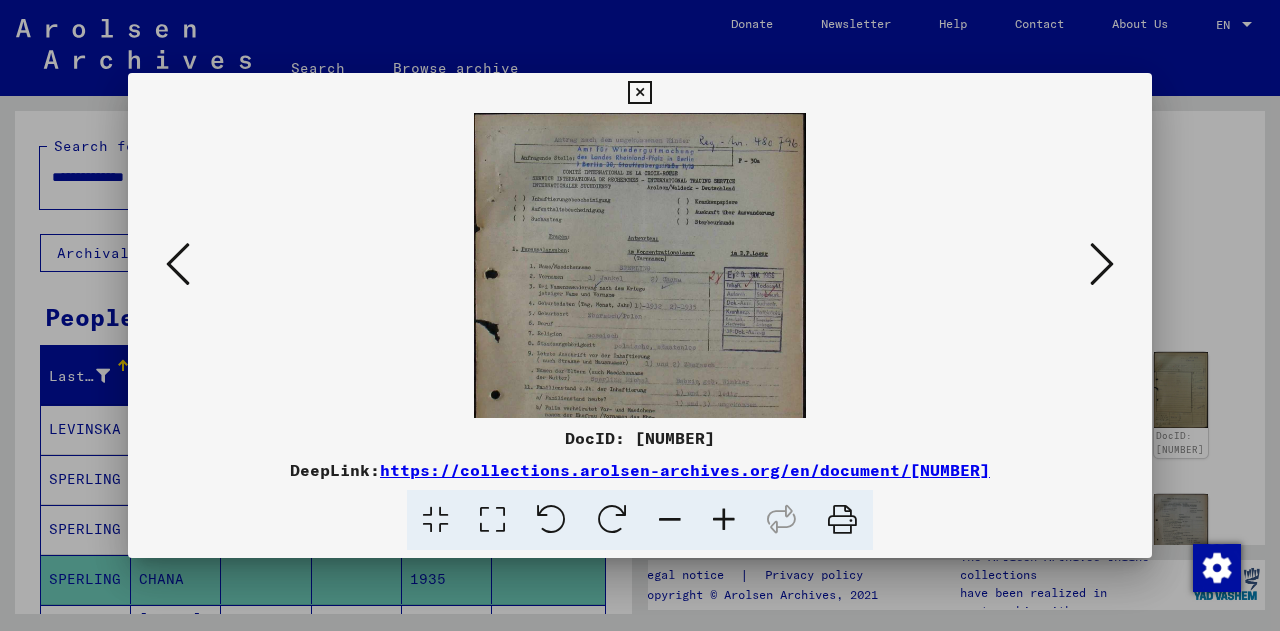 click at bounding box center [724, 520] 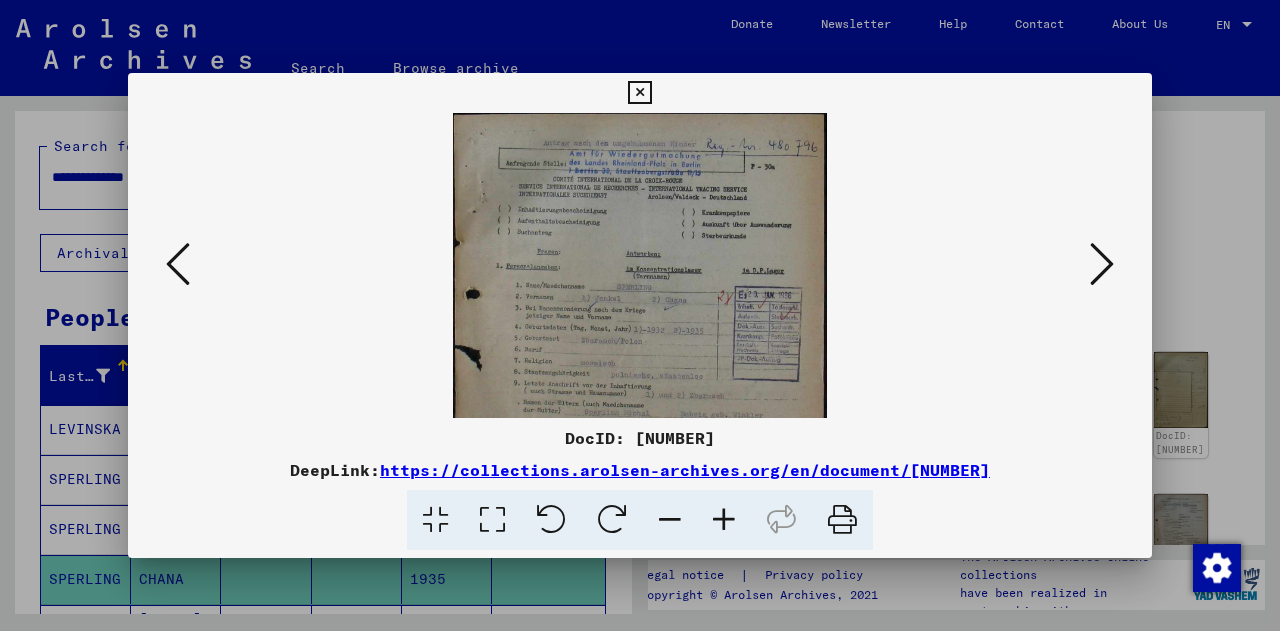 click at bounding box center [724, 520] 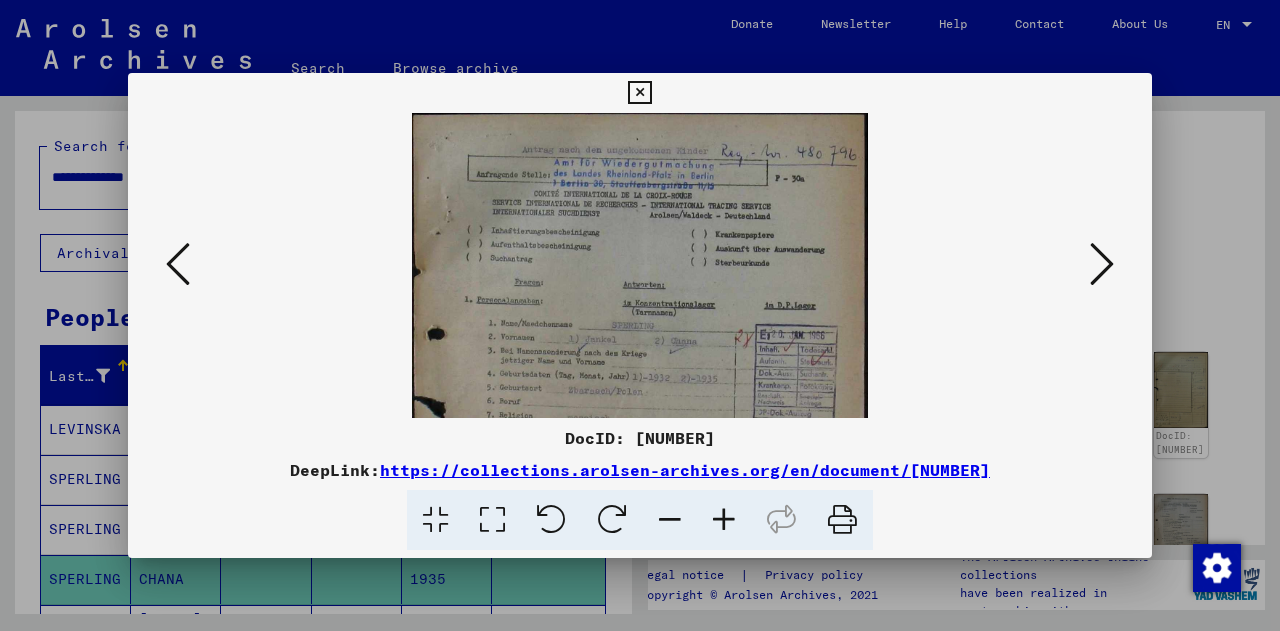 click at bounding box center [724, 520] 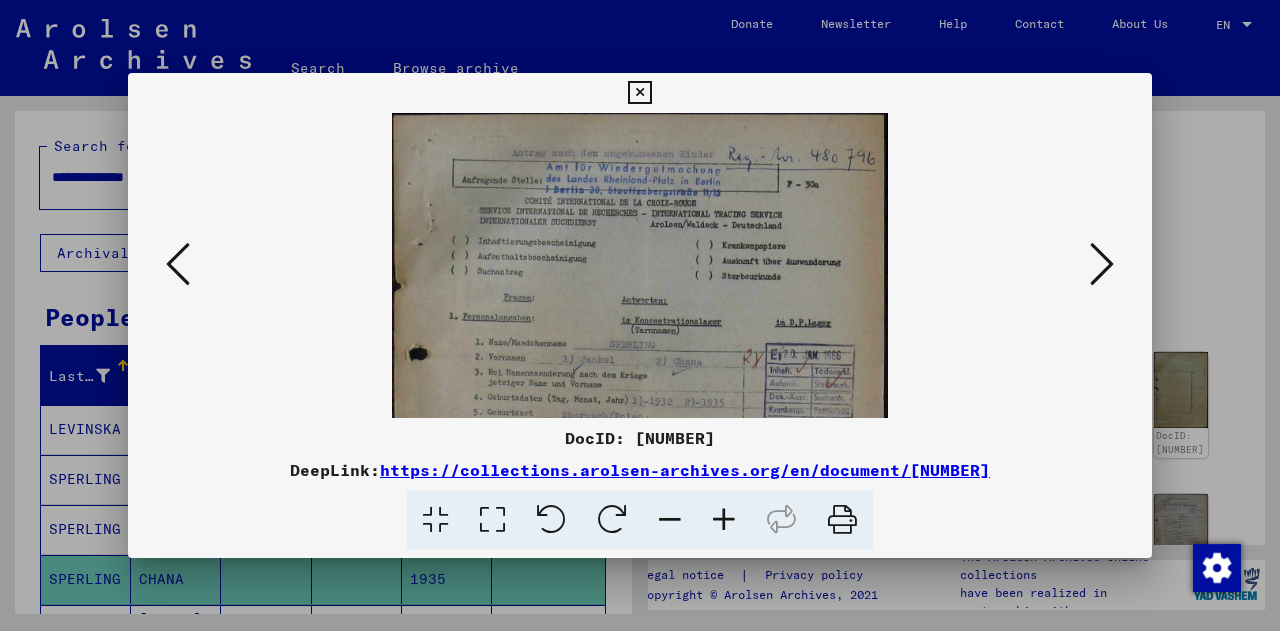 click at bounding box center (724, 520) 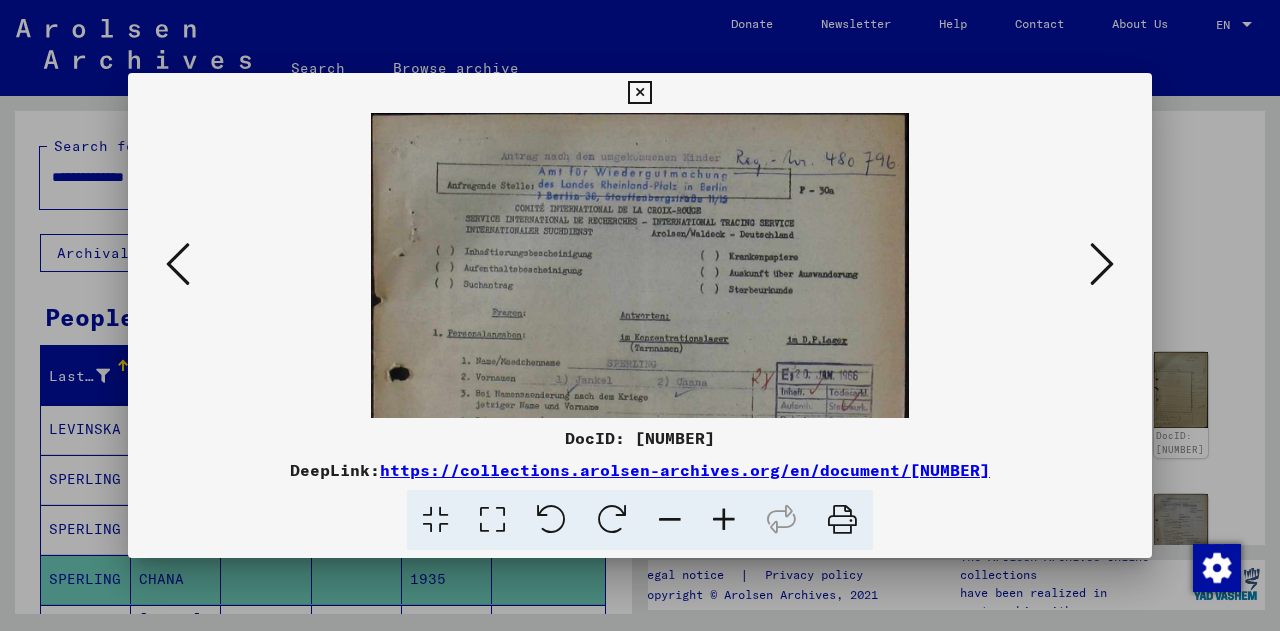 click at bounding box center (724, 520) 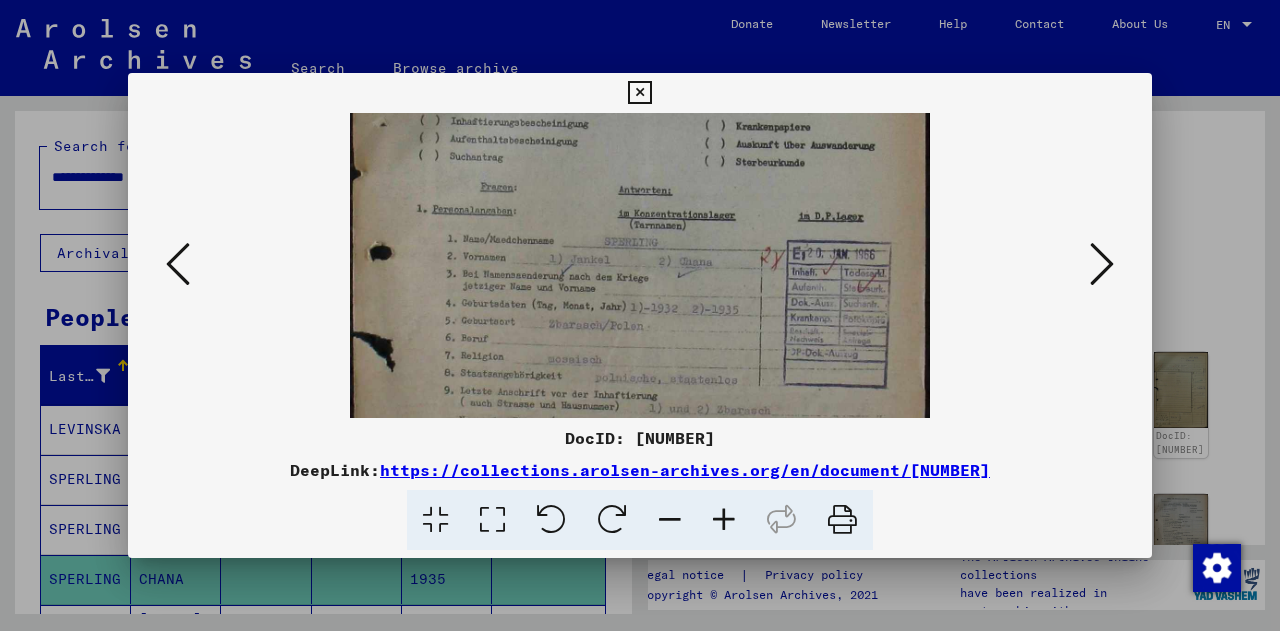 scroll, scrollTop: 143, scrollLeft: 0, axis: vertical 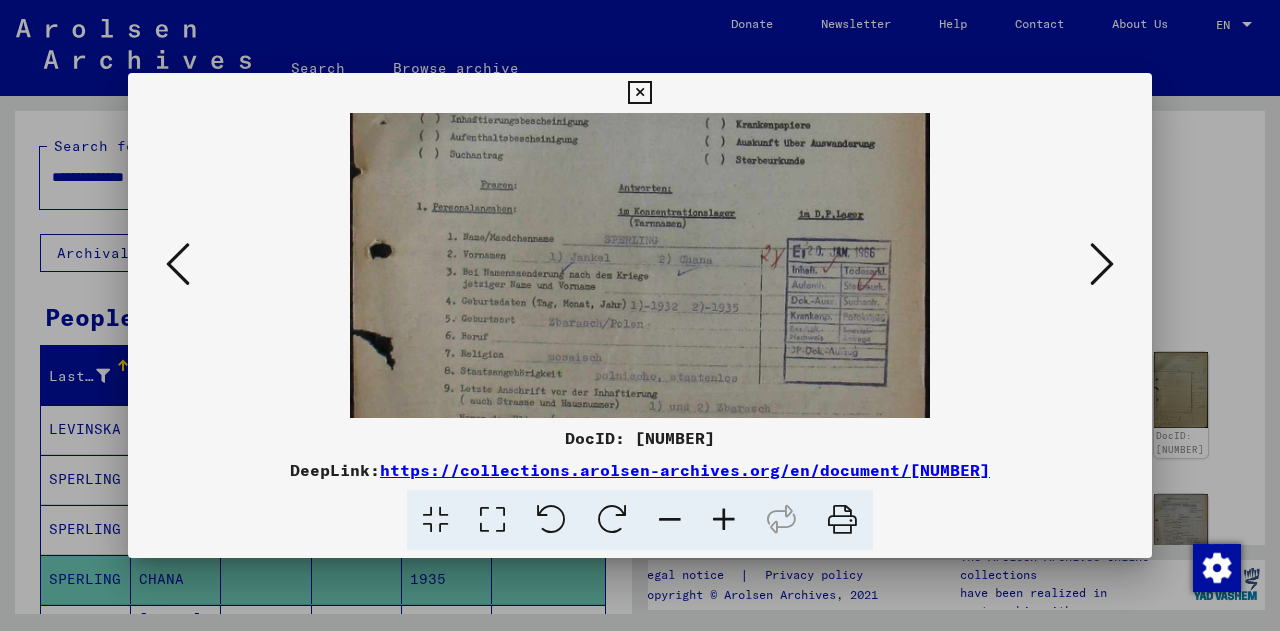 drag, startPoint x: 586, startPoint y: 297, endPoint x: 568, endPoint y: 155, distance: 143.13629 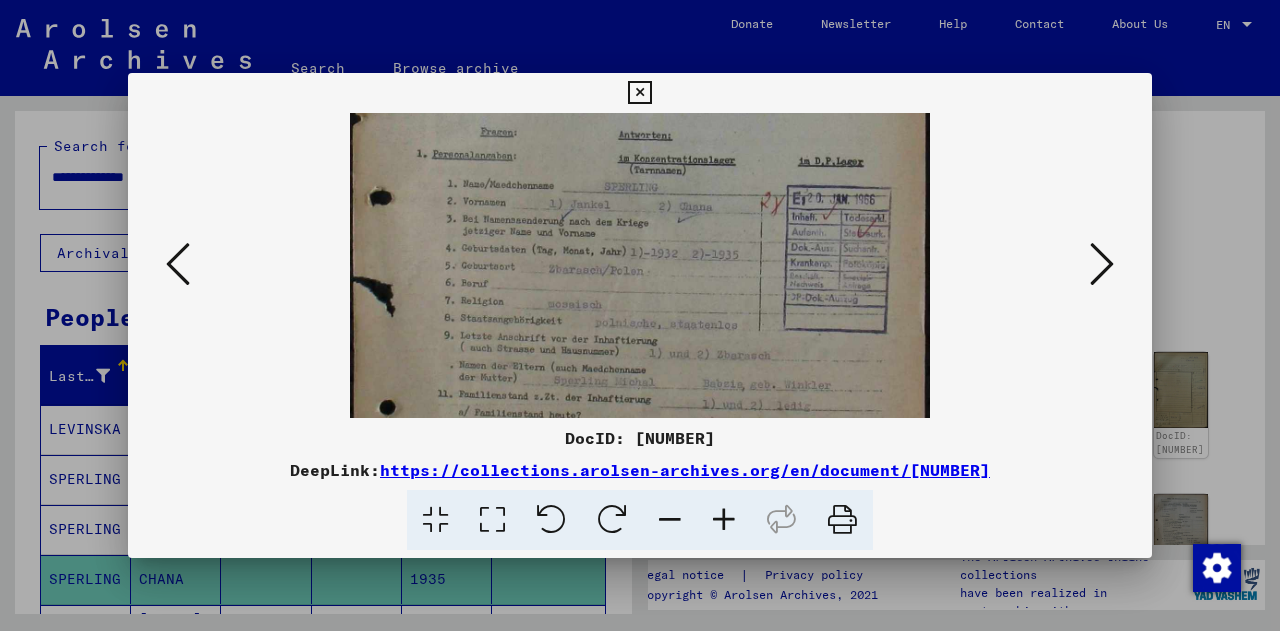 scroll, scrollTop: 200, scrollLeft: 0, axis: vertical 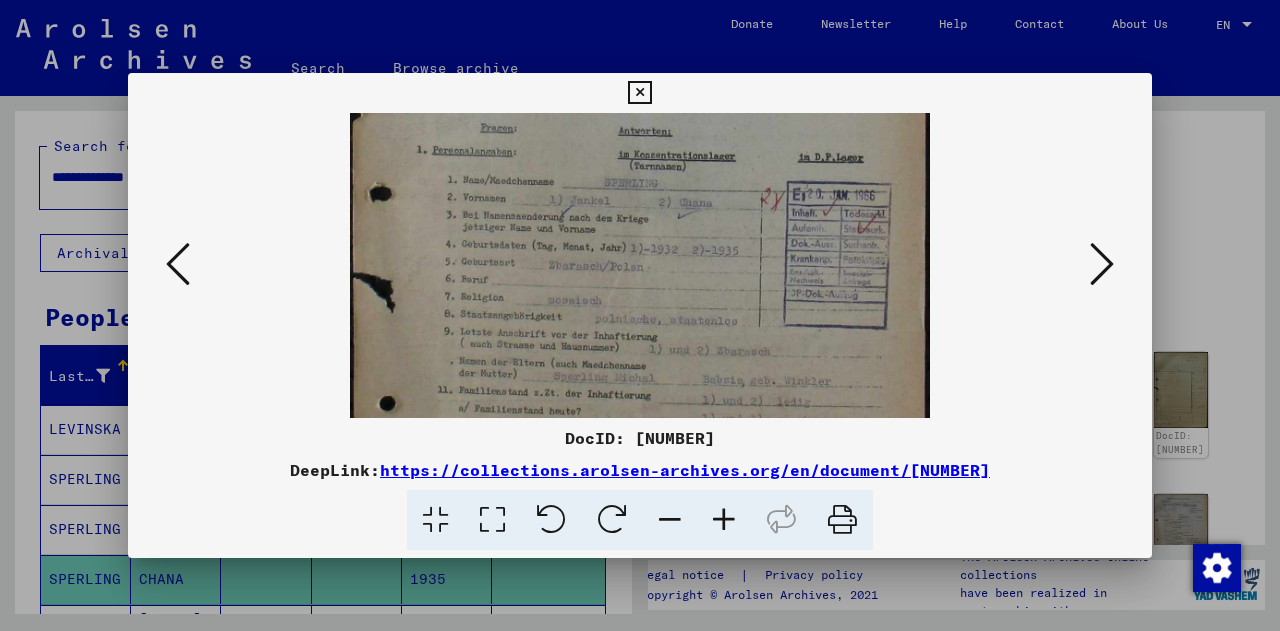 drag, startPoint x: 482, startPoint y: 305, endPoint x: 500, endPoint y: 251, distance: 56.920998 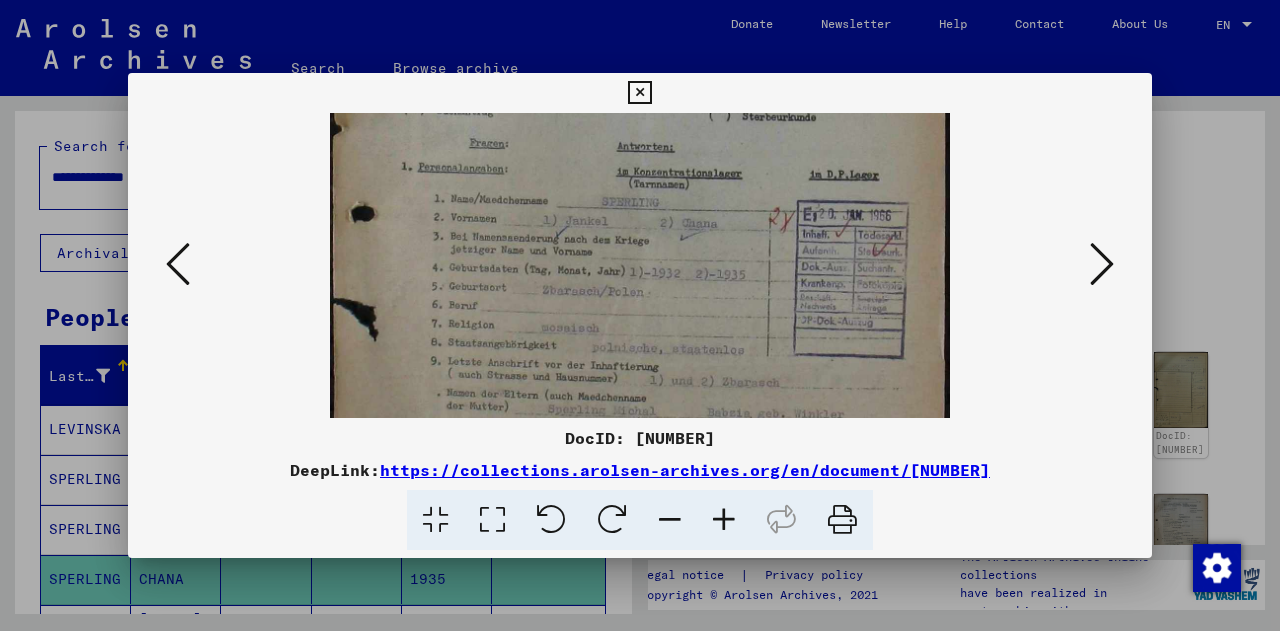 click at bounding box center [724, 520] 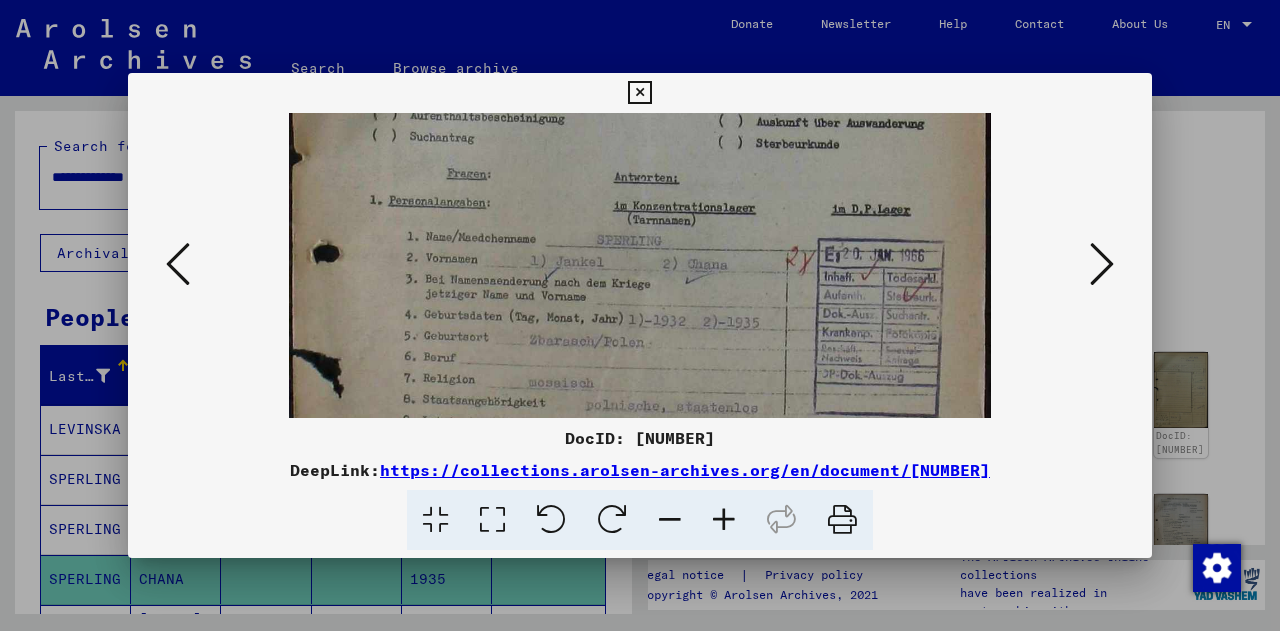 click at bounding box center [724, 520] 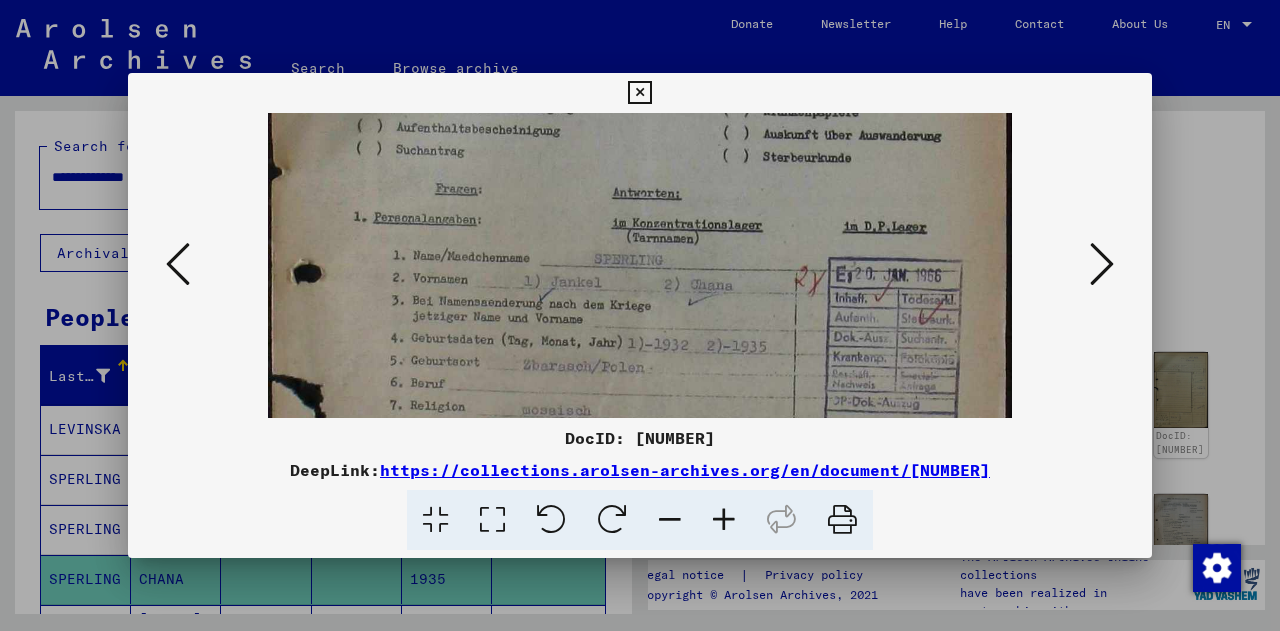 click at bounding box center (724, 520) 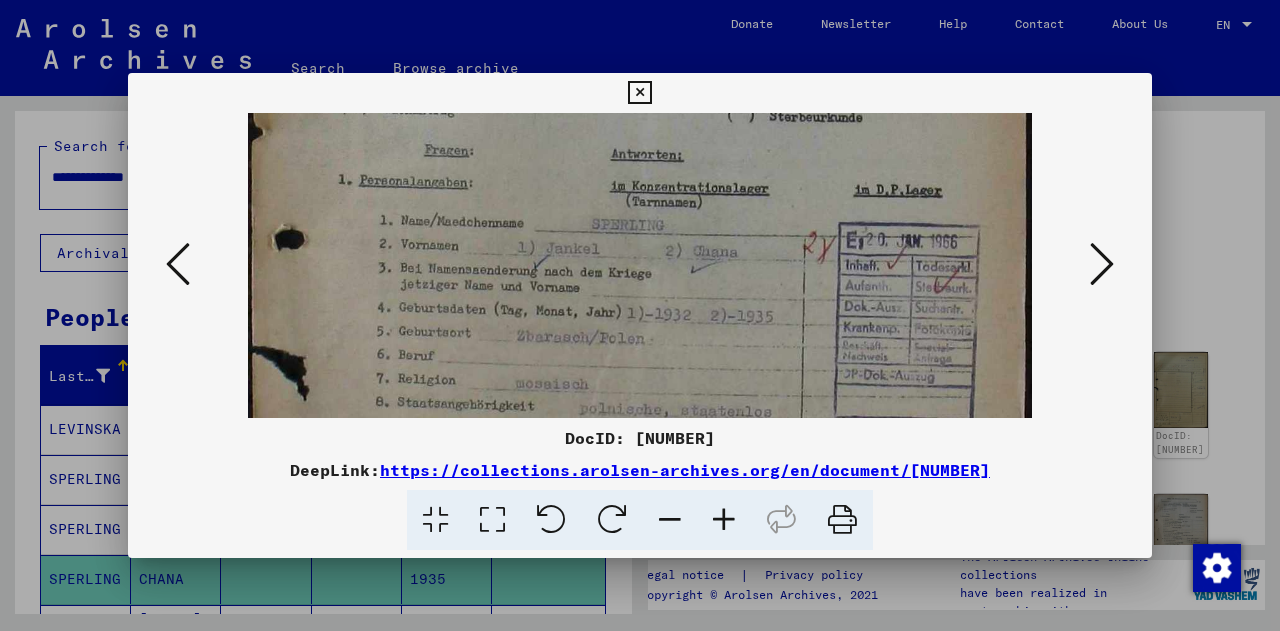 scroll, scrollTop: 266, scrollLeft: 0, axis: vertical 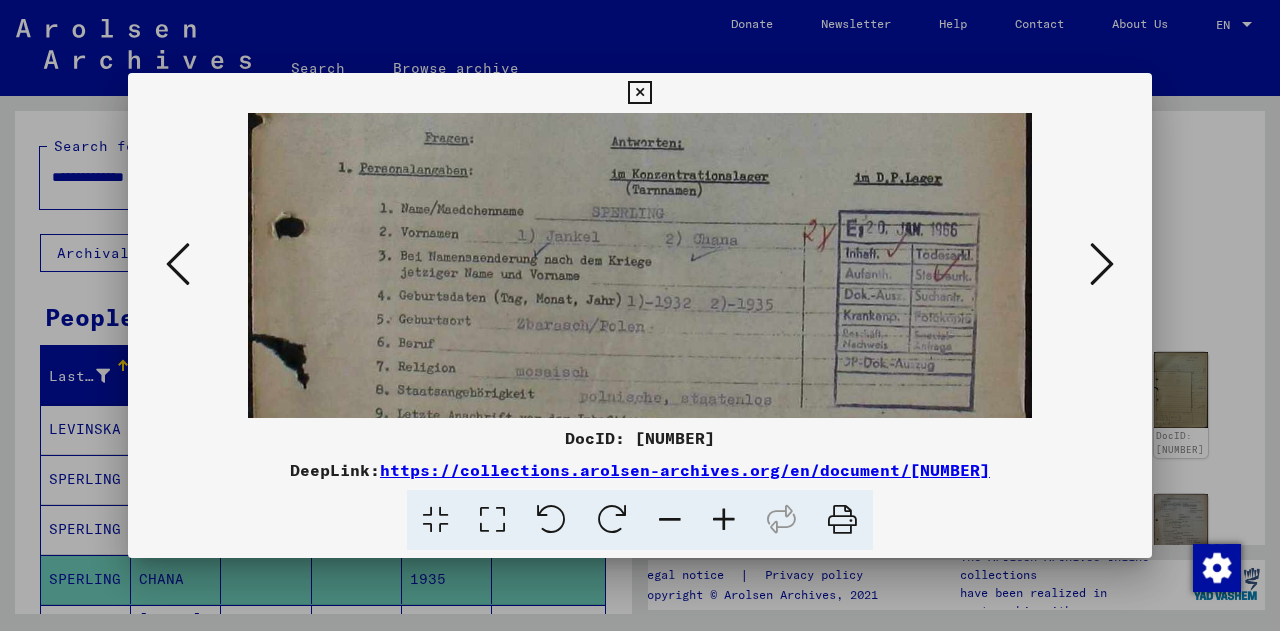 drag, startPoint x: 580, startPoint y: 302, endPoint x: 575, endPoint y: 238, distance: 64.195015 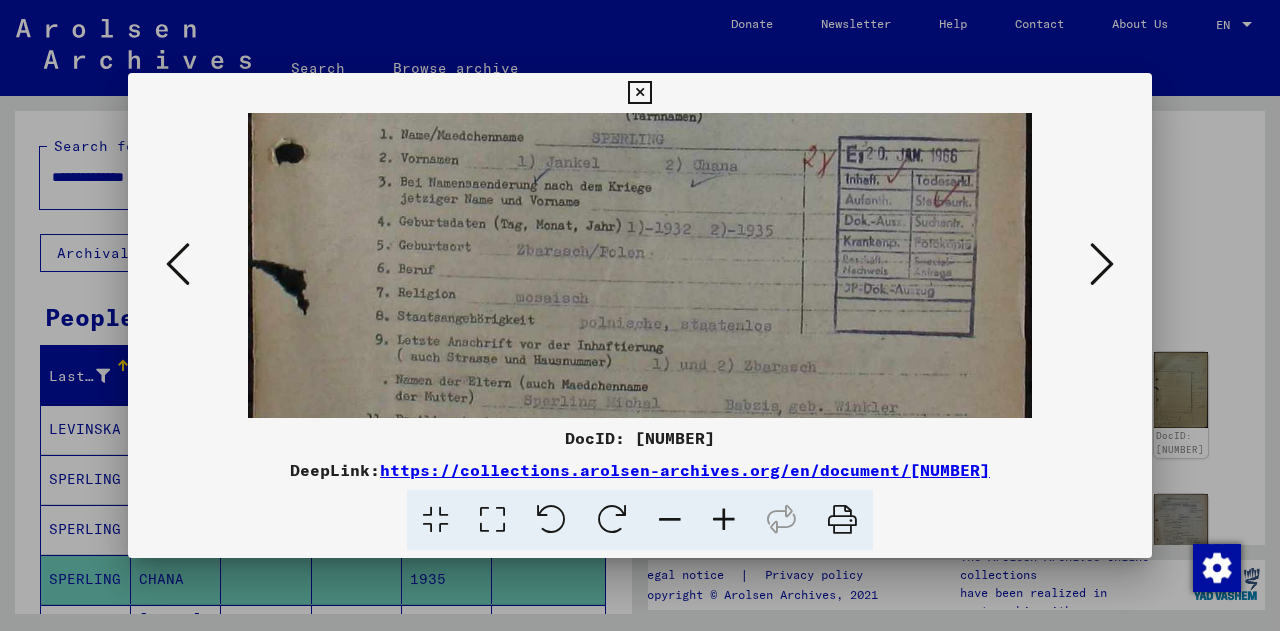 drag, startPoint x: 634, startPoint y: 329, endPoint x: 634, endPoint y: 255, distance: 74 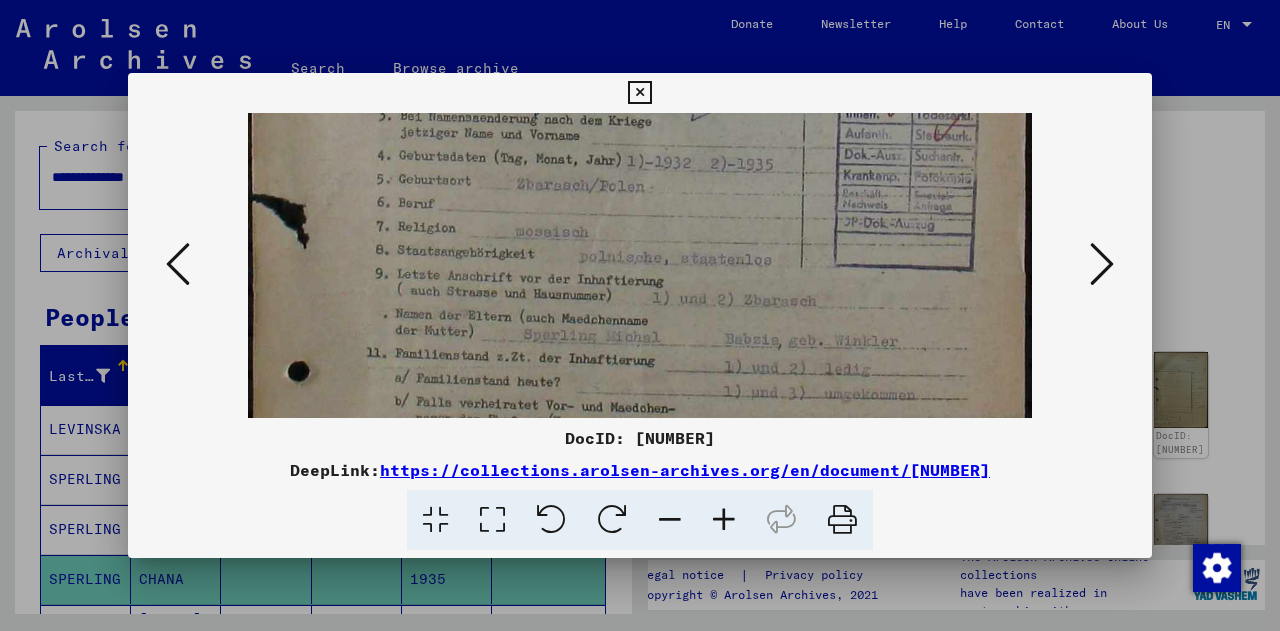 drag, startPoint x: 598, startPoint y: 337, endPoint x: 600, endPoint y: 276, distance: 61.03278 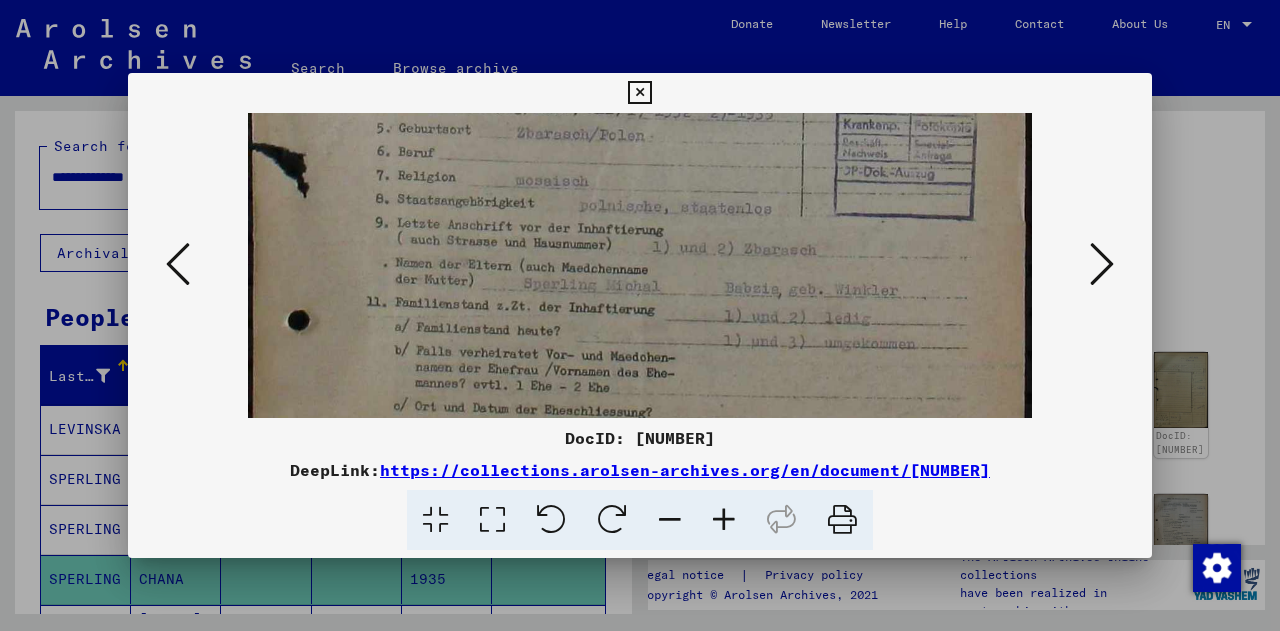 drag, startPoint x: 556, startPoint y: 357, endPoint x: 568, endPoint y: 307, distance: 51.41984 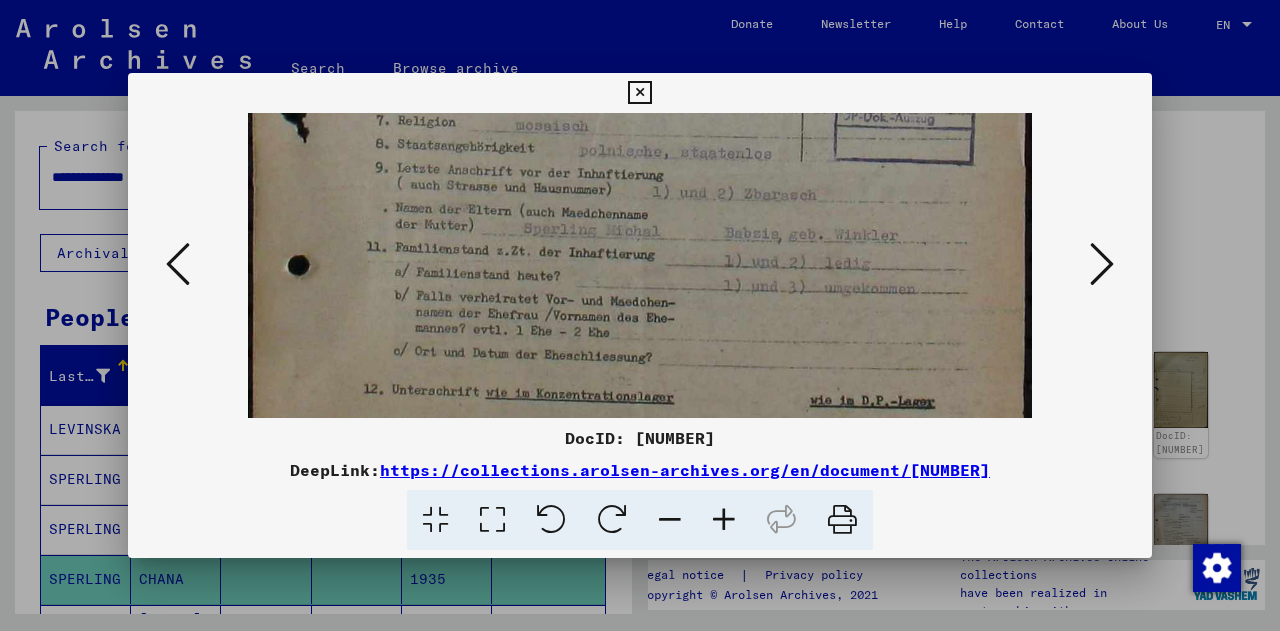 drag, startPoint x: 541, startPoint y: 359, endPoint x: 560, endPoint y: 299, distance: 62.936478 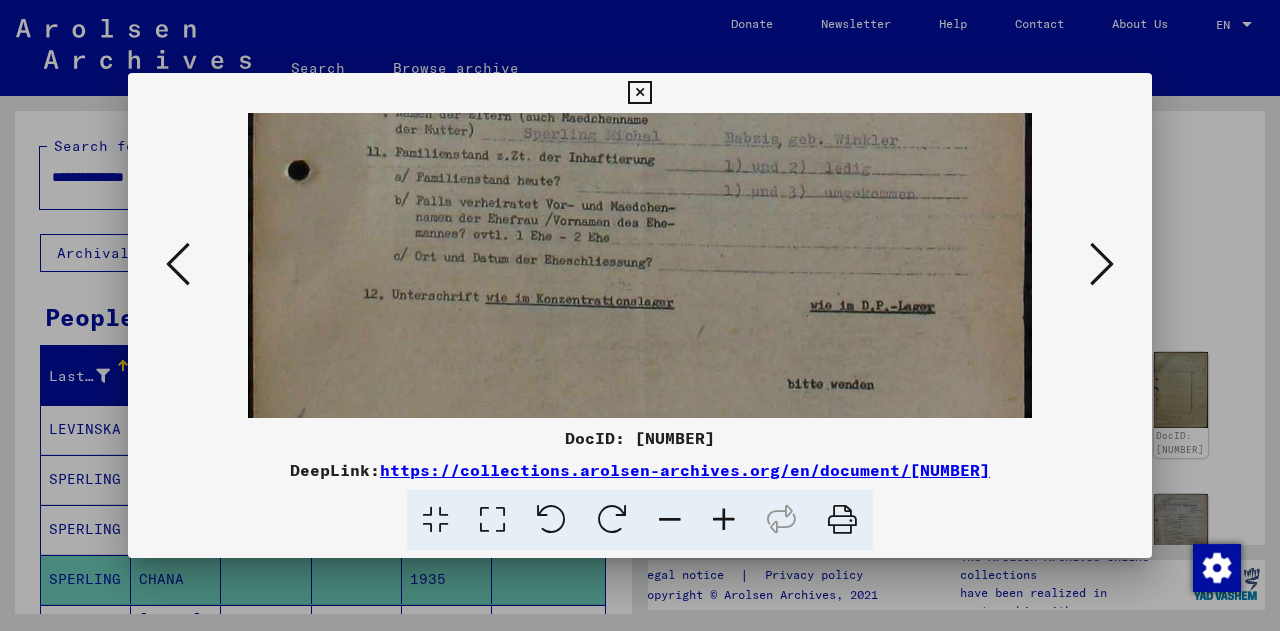 drag, startPoint x: 554, startPoint y: 351, endPoint x: 576, endPoint y: 269, distance: 84.89994 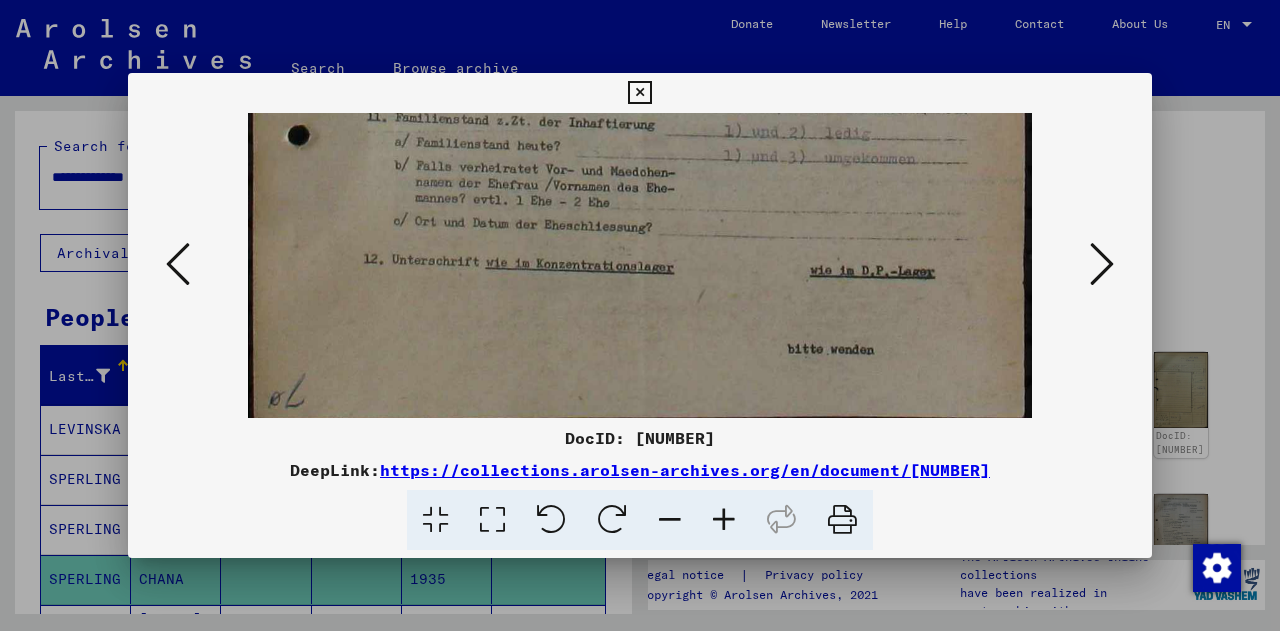 scroll, scrollTop: 650, scrollLeft: 0, axis: vertical 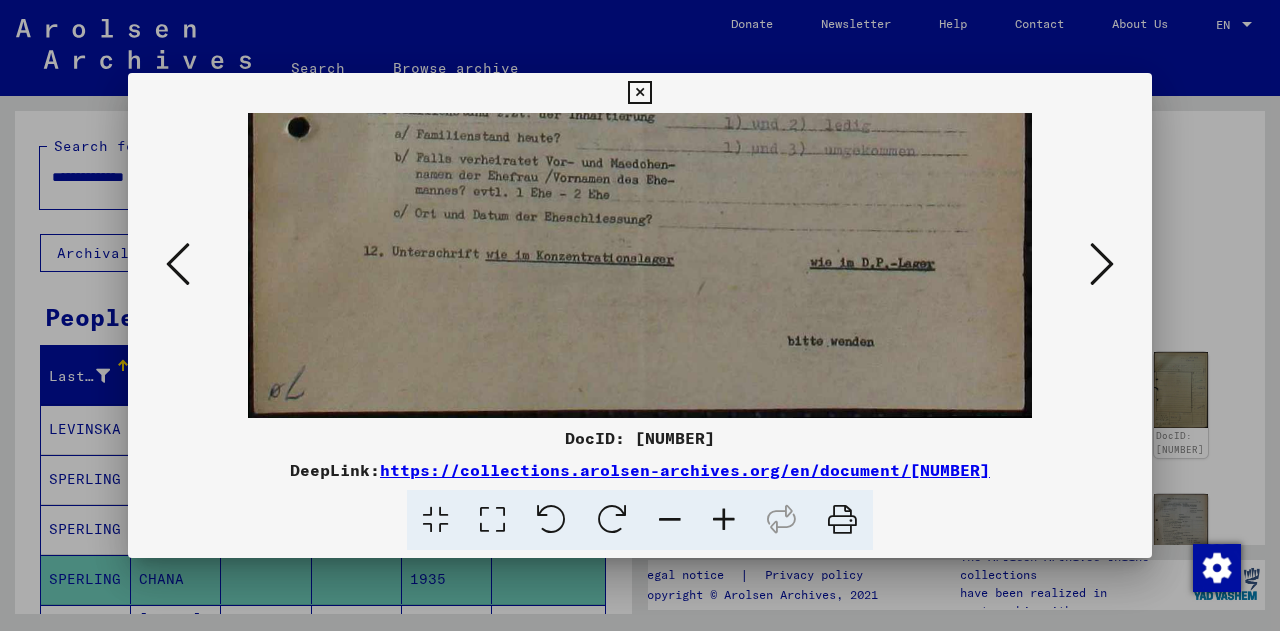 drag, startPoint x: 556, startPoint y: 354, endPoint x: 578, endPoint y: 283, distance: 74.330345 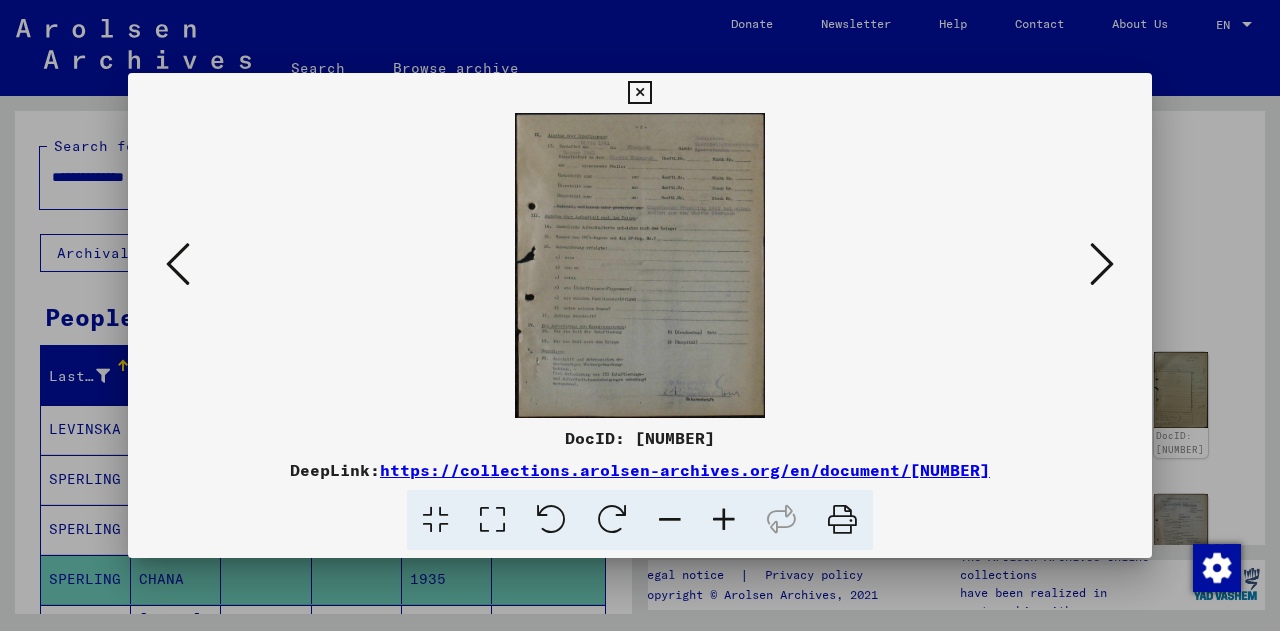 click at bounding box center [724, 520] 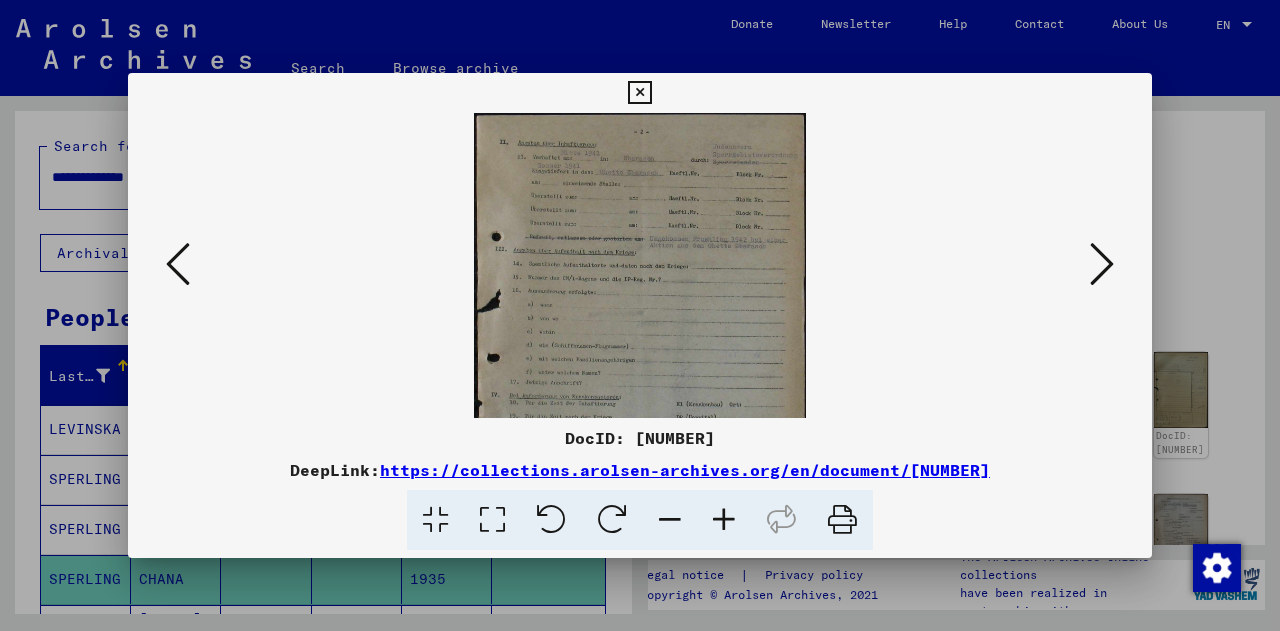 click at bounding box center (724, 520) 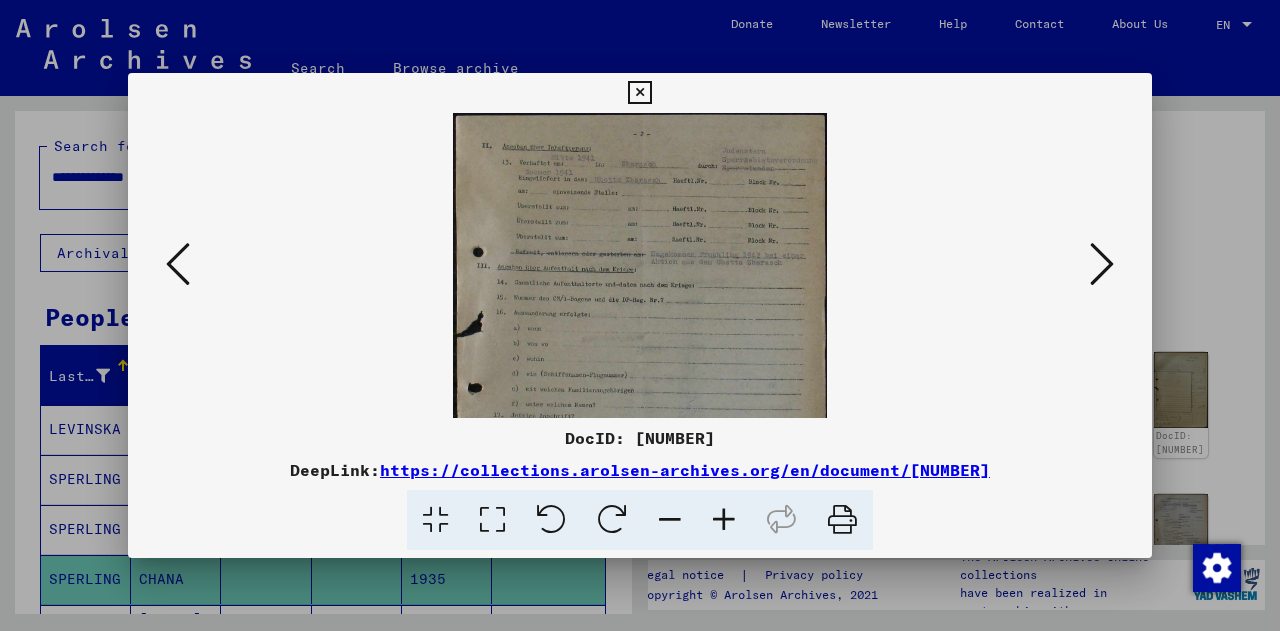 click at bounding box center [724, 520] 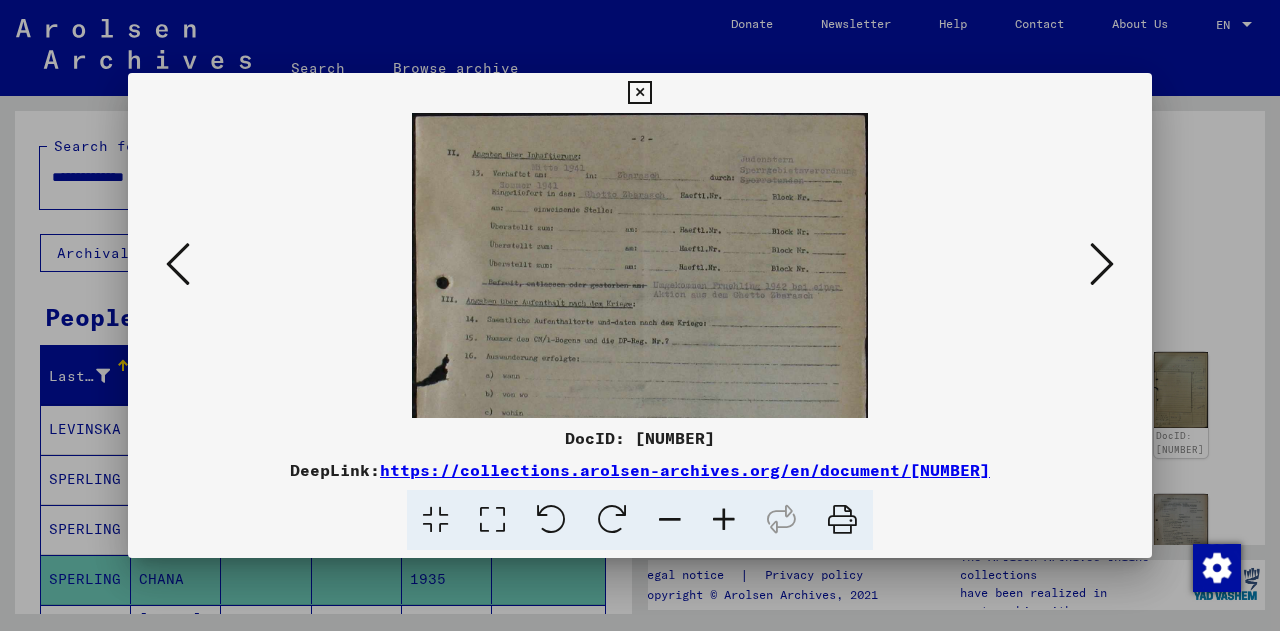 click at bounding box center (724, 520) 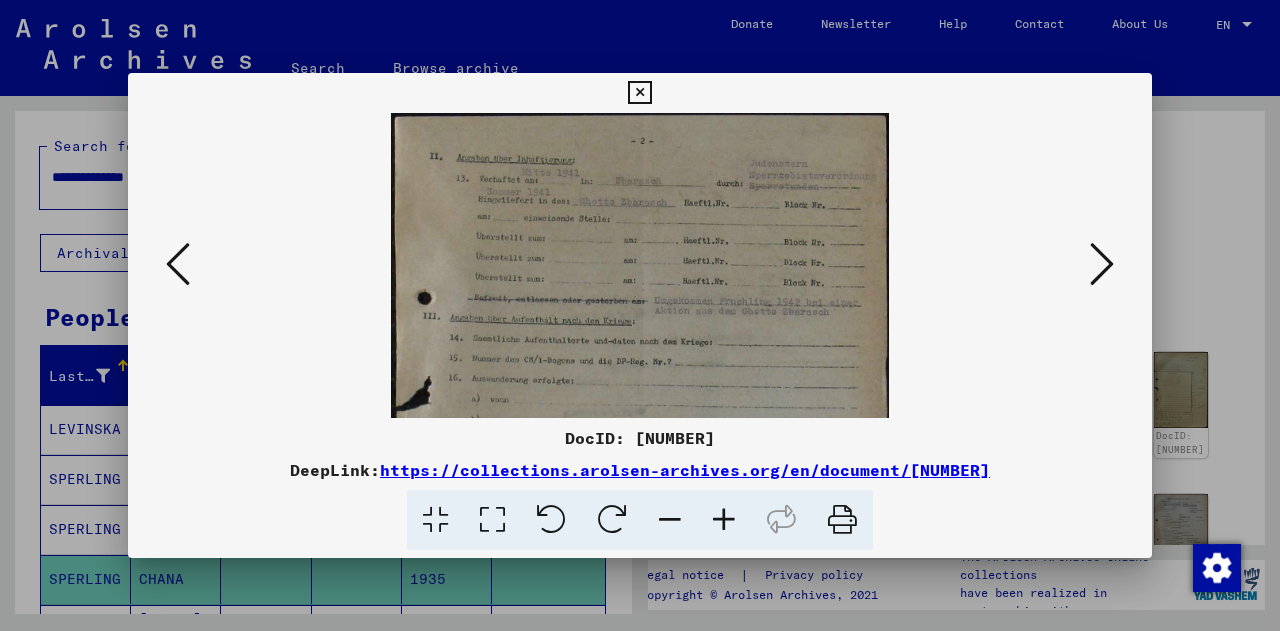 click at bounding box center (724, 520) 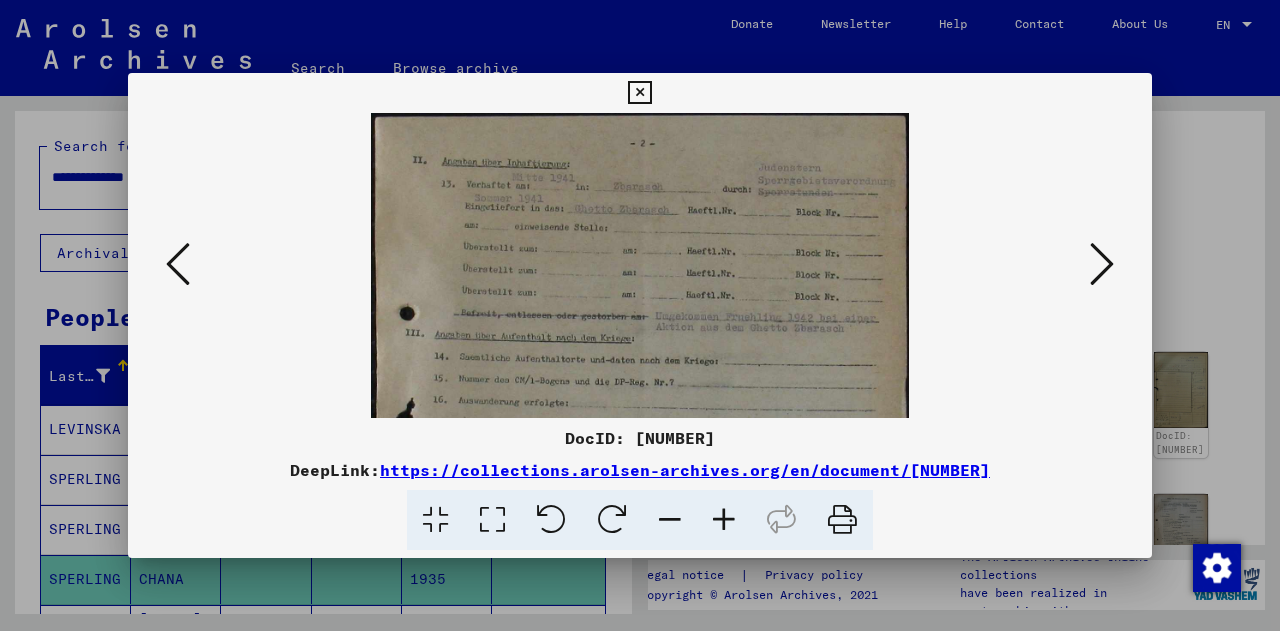 click at bounding box center (724, 520) 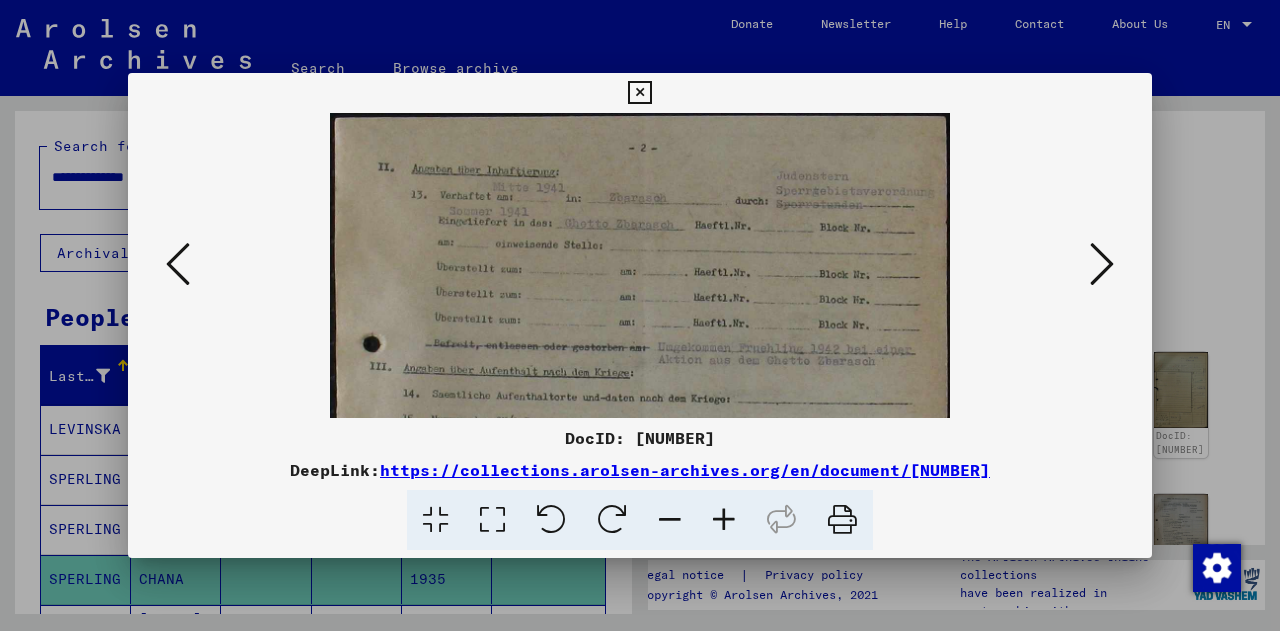 click at bounding box center [724, 520] 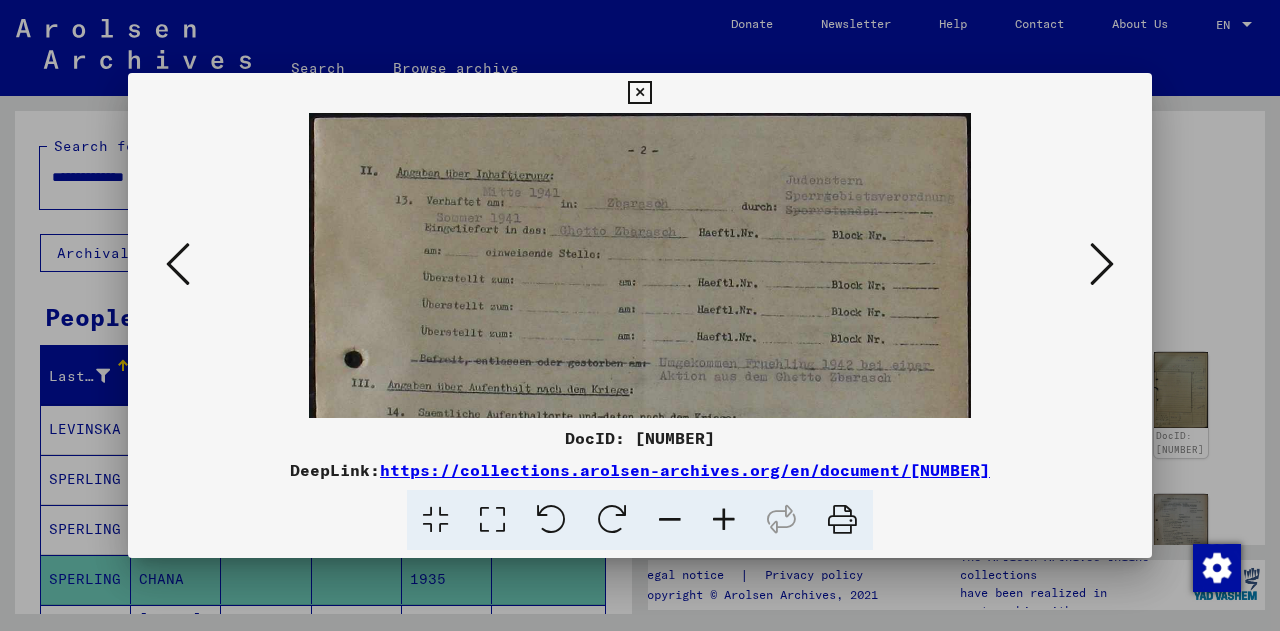 click at bounding box center (724, 520) 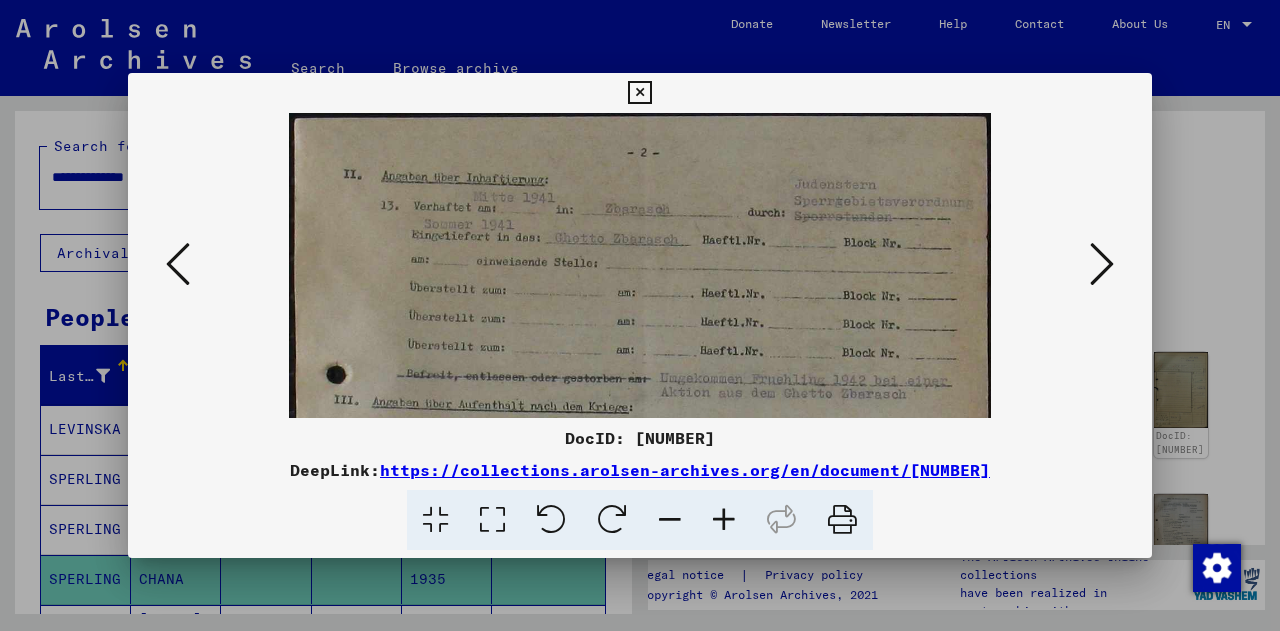click at bounding box center (724, 520) 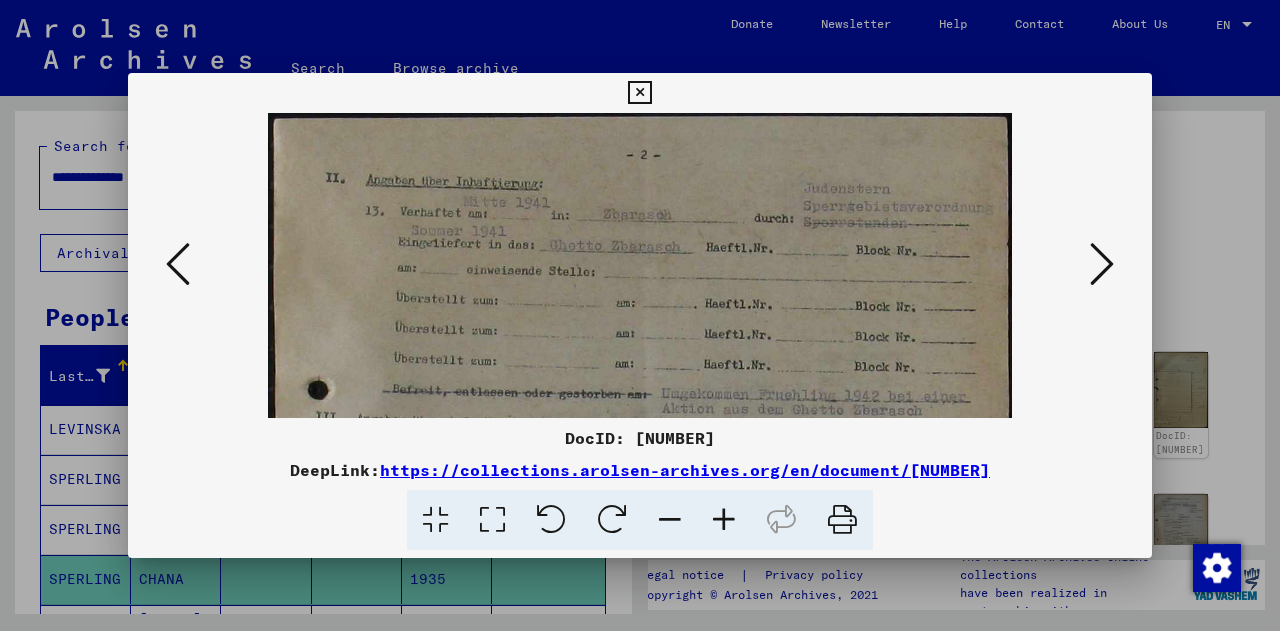 click at bounding box center [724, 520] 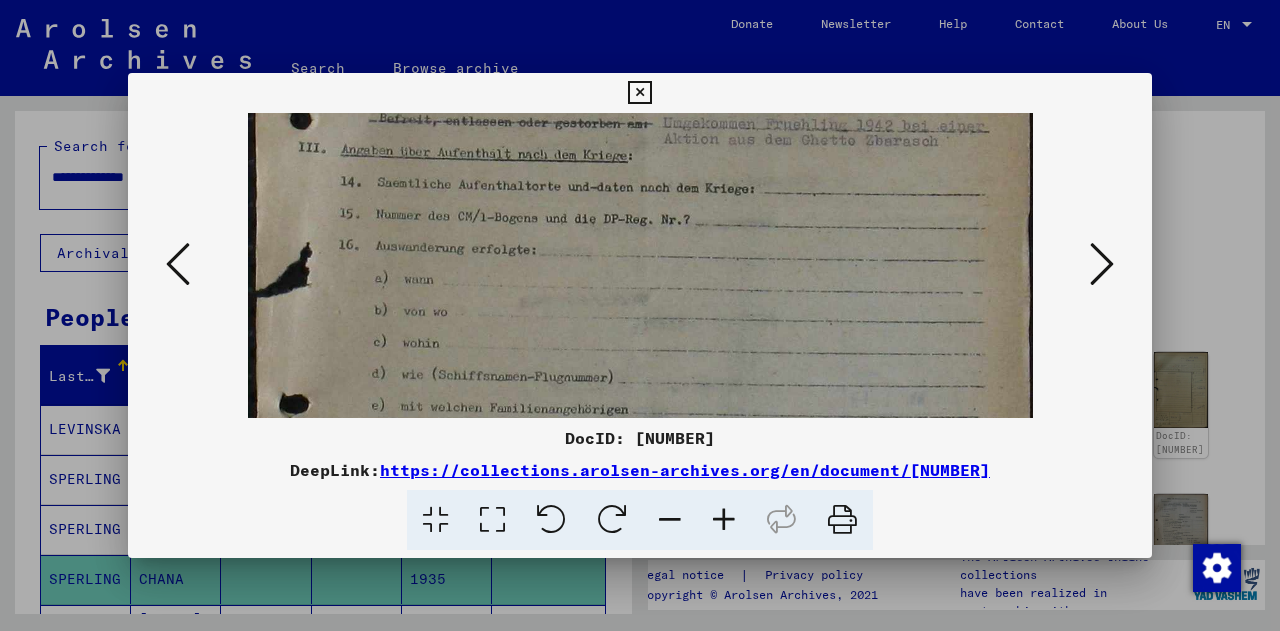 drag, startPoint x: 748, startPoint y: 335, endPoint x: 797, endPoint y: 50, distance: 289.1816 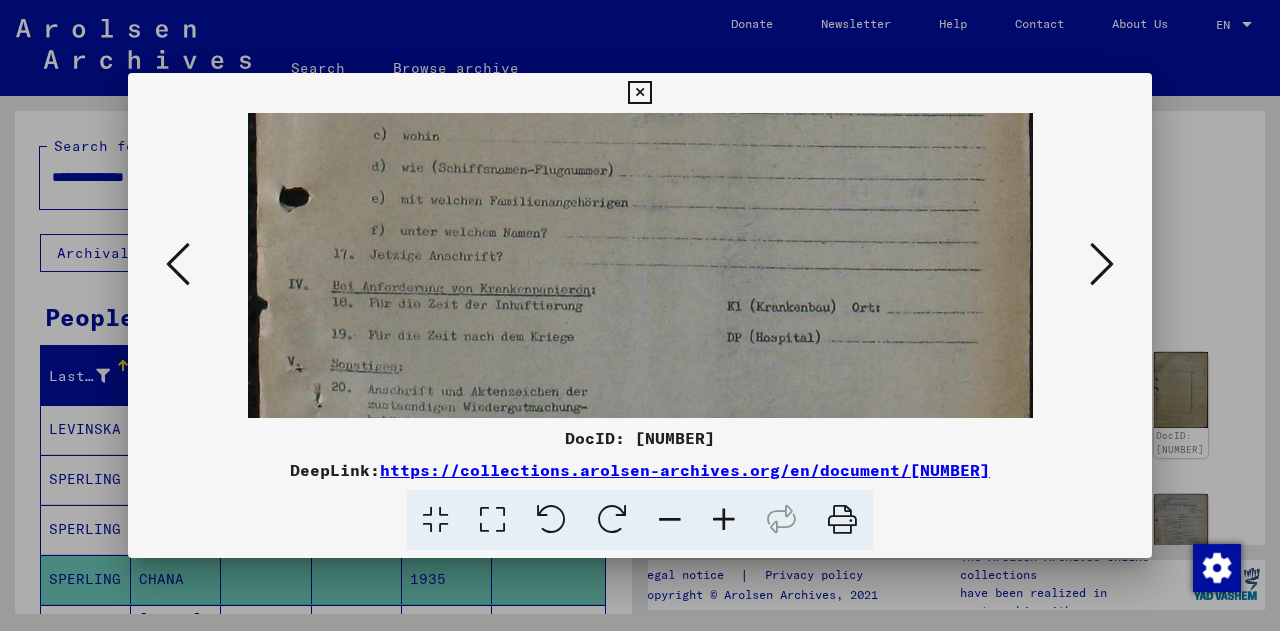 drag, startPoint x: 893, startPoint y: 255, endPoint x: 910, endPoint y: 63, distance: 192.75113 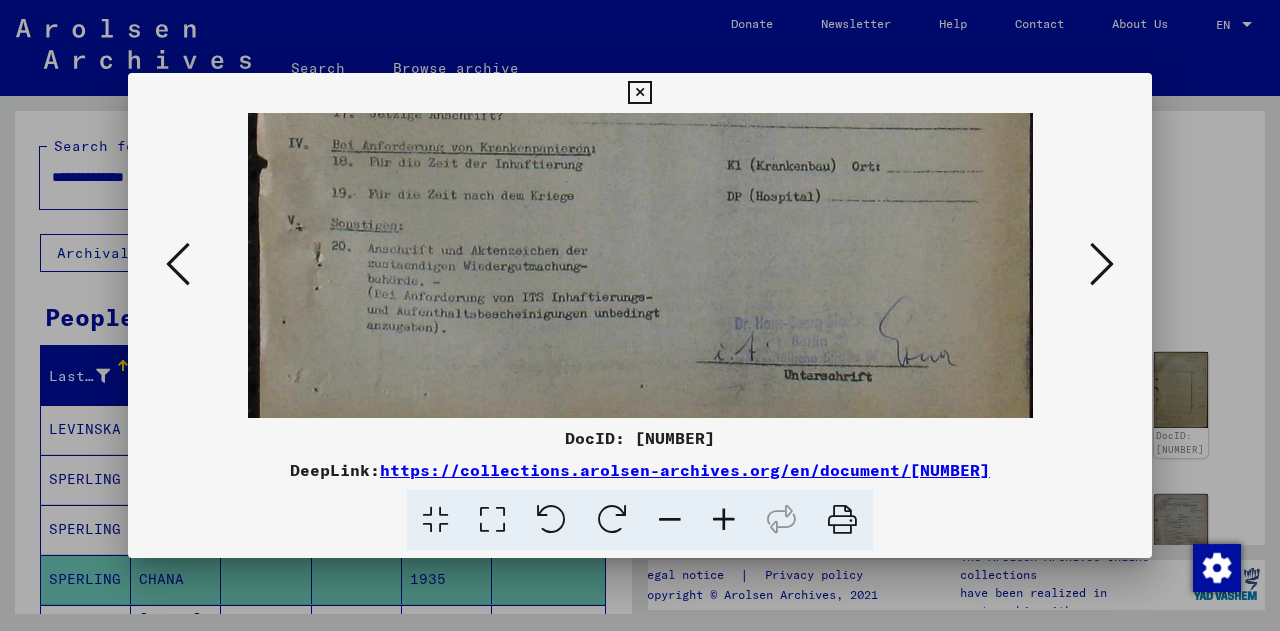 scroll, scrollTop: 650, scrollLeft: 0, axis: vertical 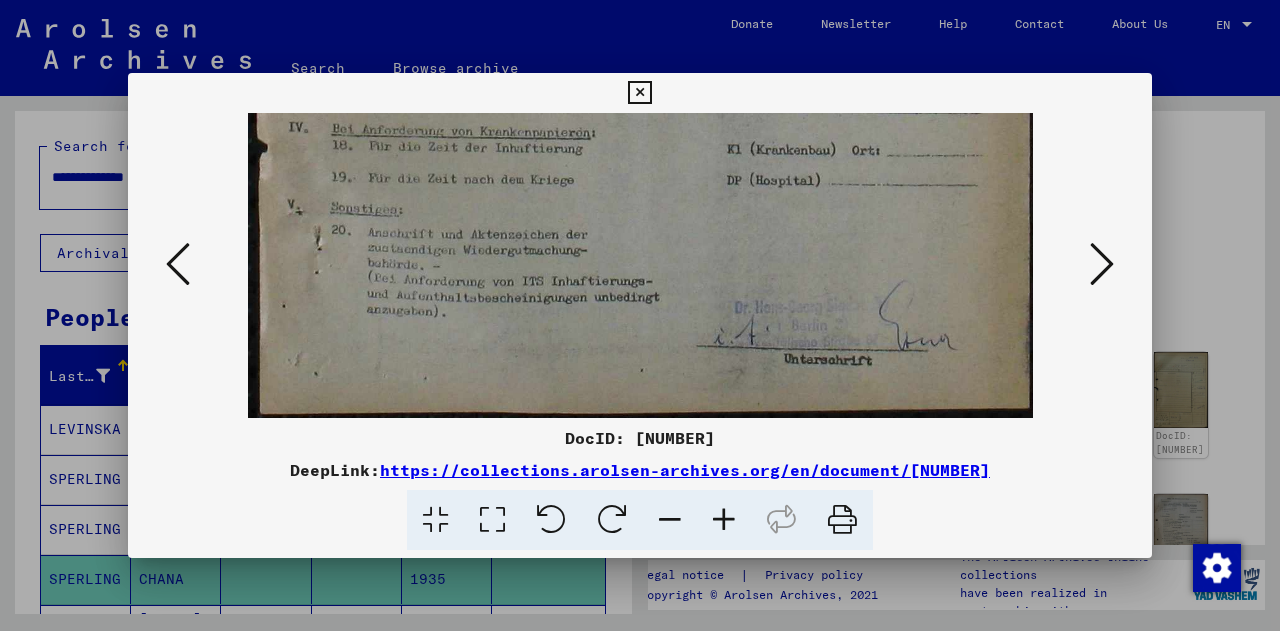 drag, startPoint x: 951, startPoint y: 225, endPoint x: 958, endPoint y: 101, distance: 124.197426 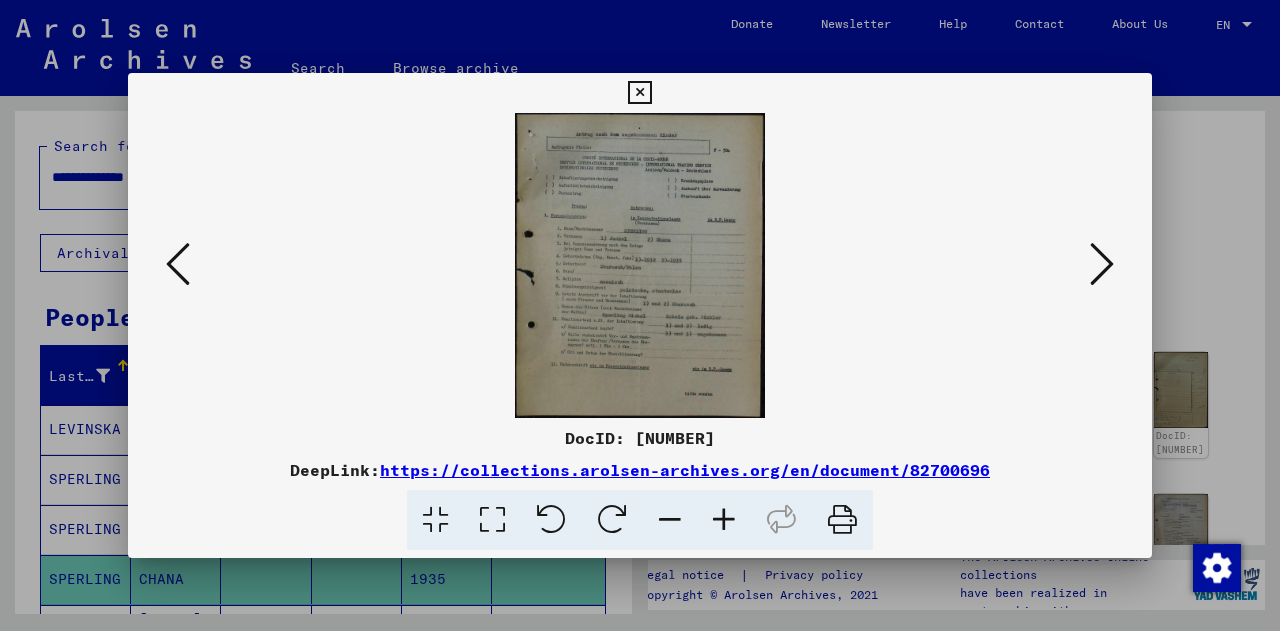 click at bounding box center [724, 520] 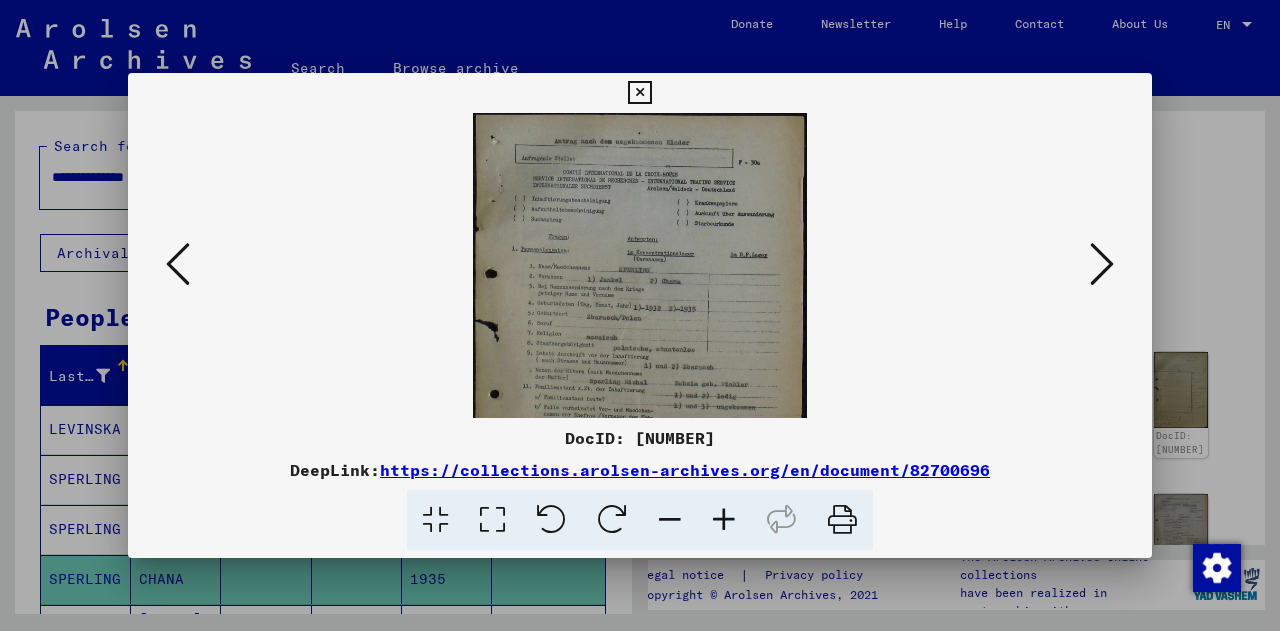 click at bounding box center (724, 520) 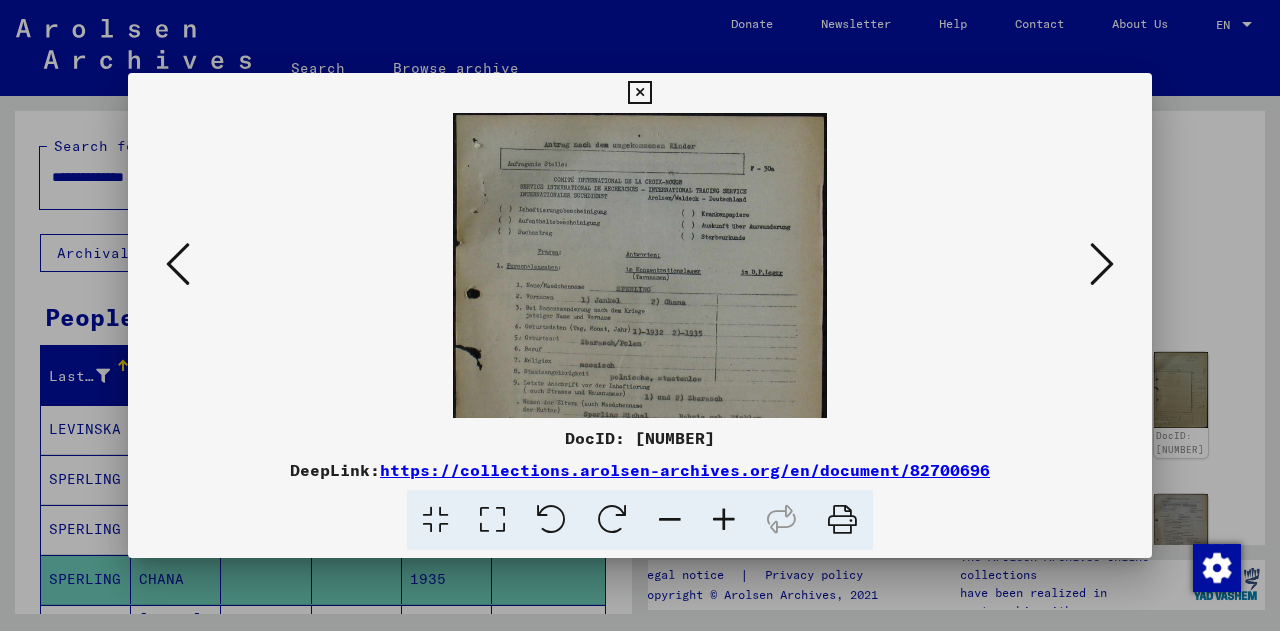click at bounding box center [724, 520] 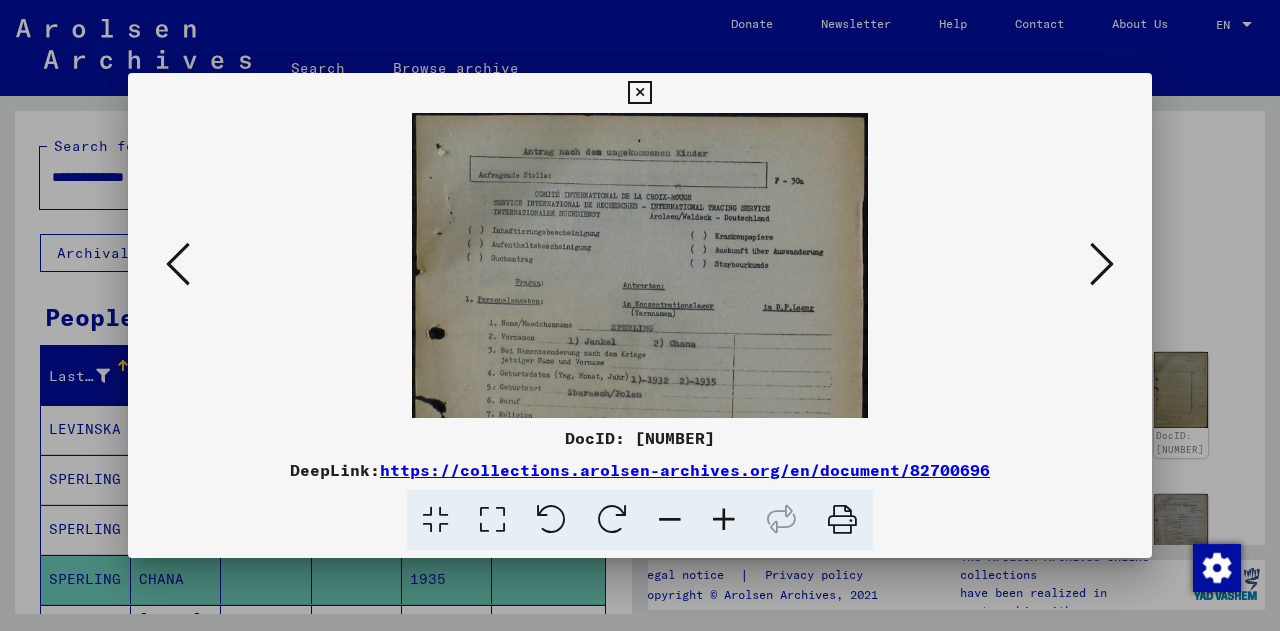 click at bounding box center (724, 520) 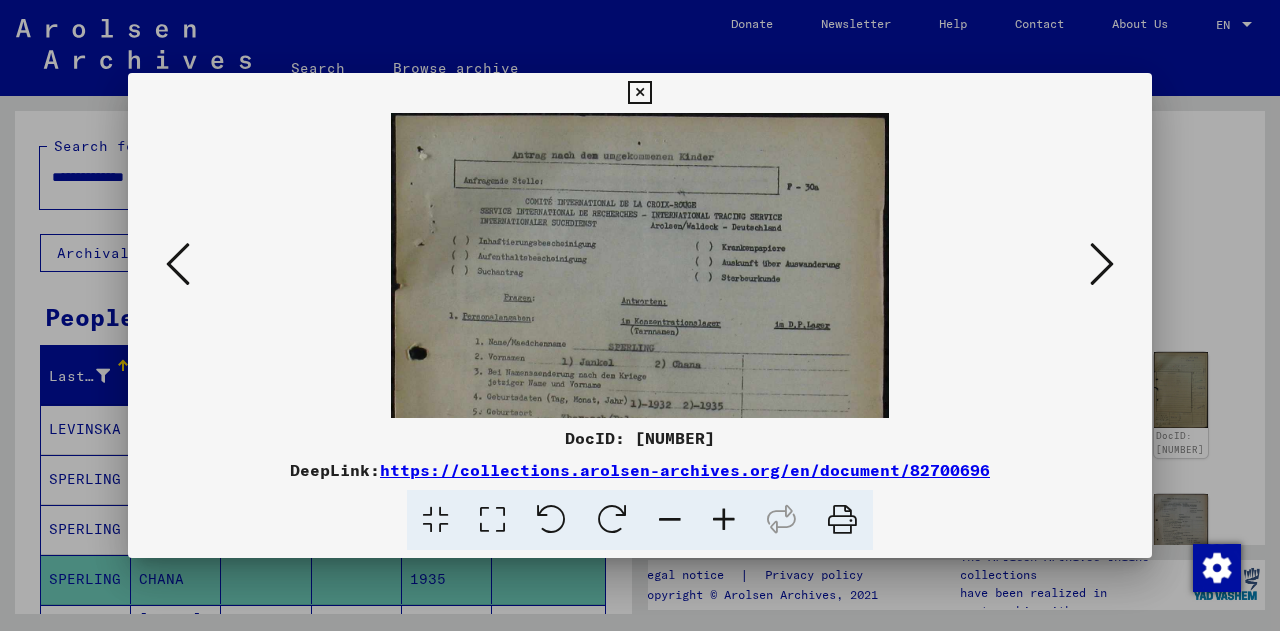 click at bounding box center [724, 520] 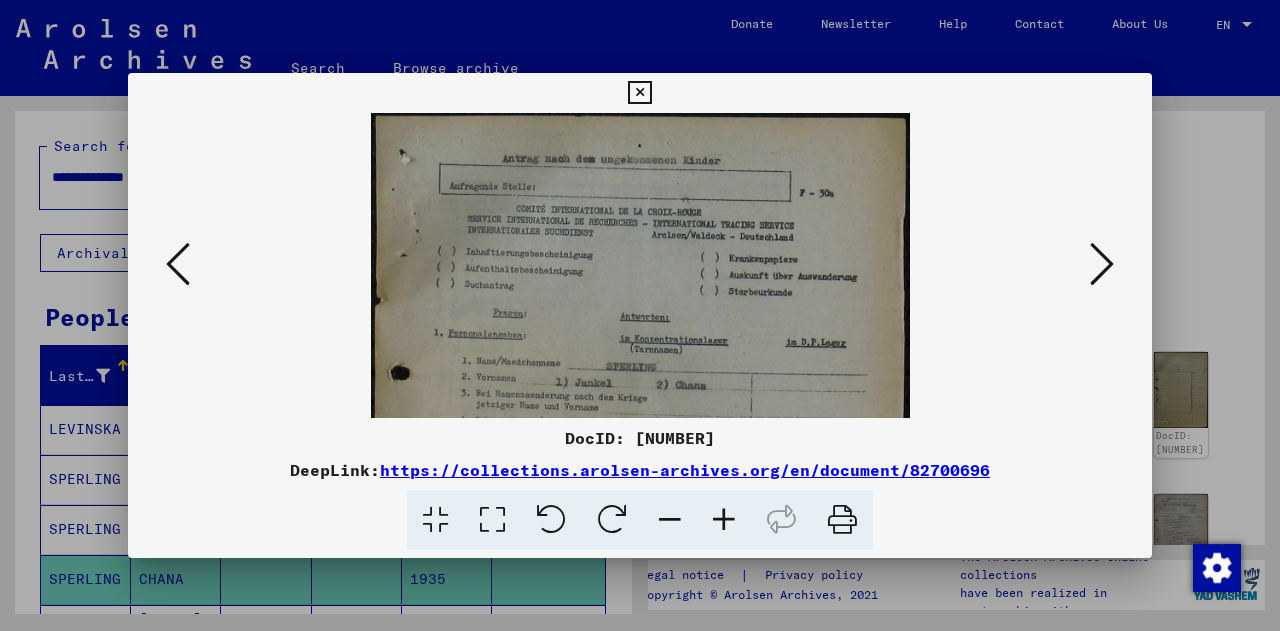 click at bounding box center (724, 520) 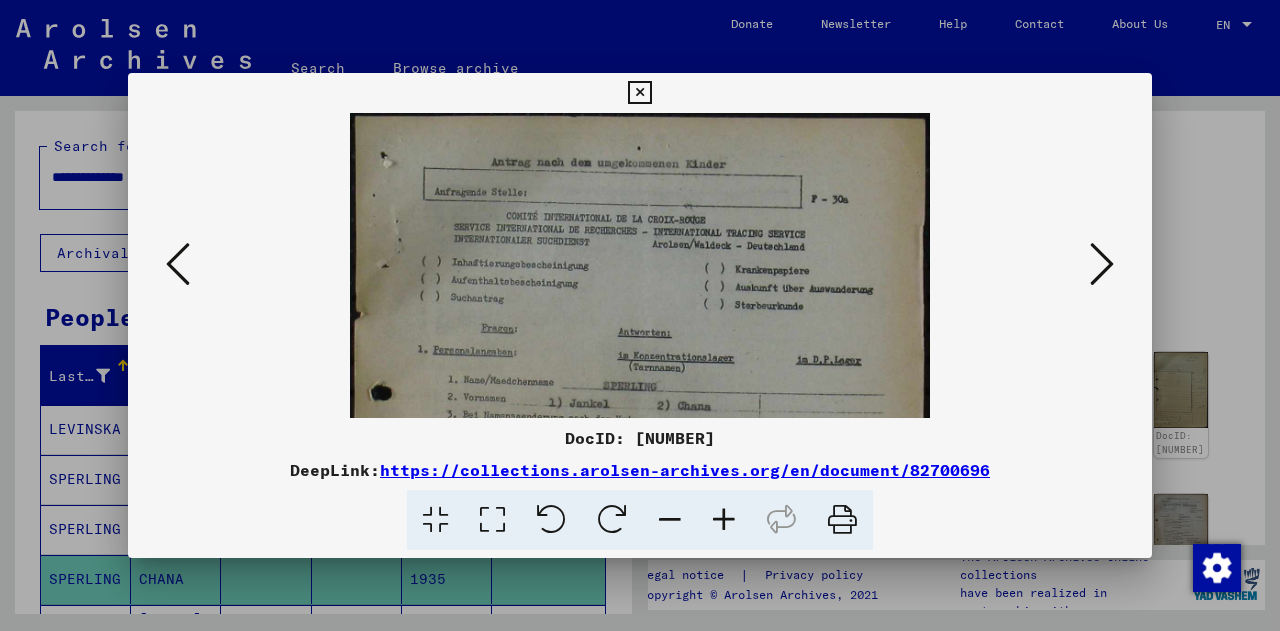 click at bounding box center [640, 265] 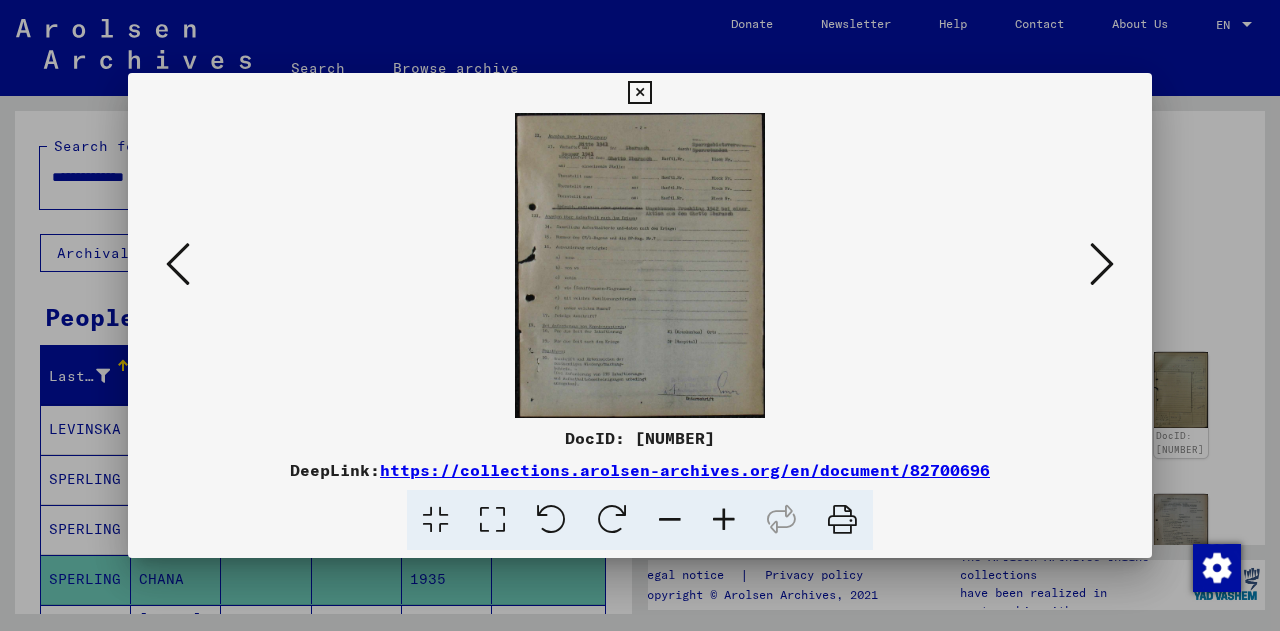 click at bounding box center [1102, 264] 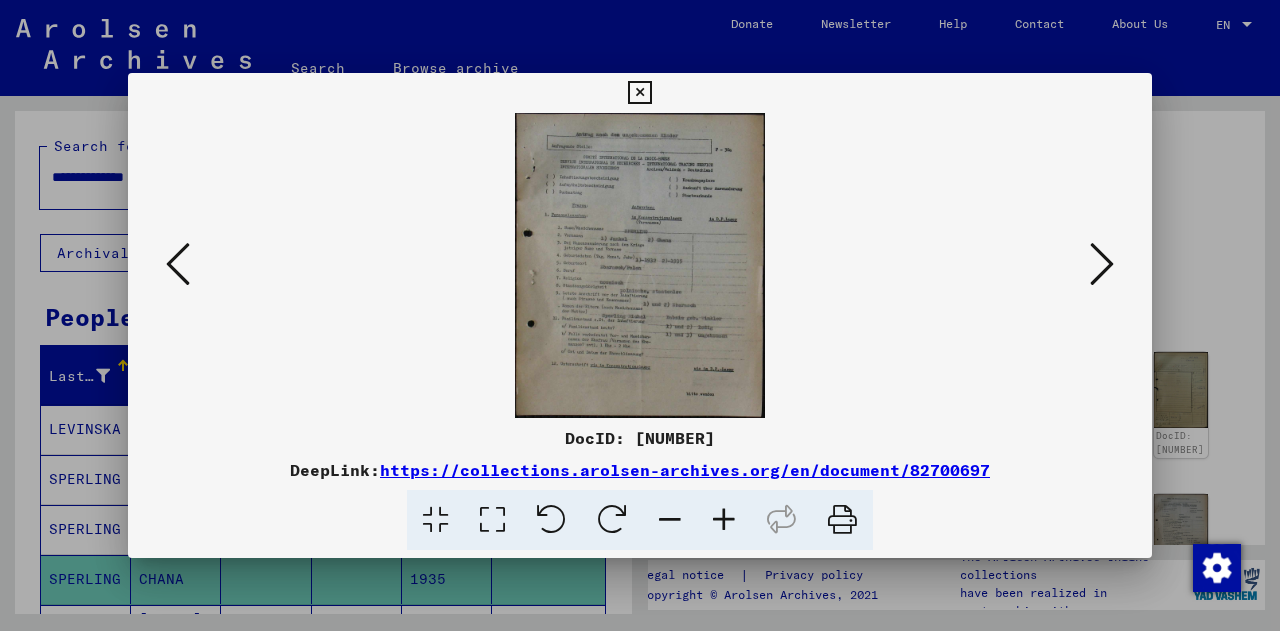 click at bounding box center (1102, 264) 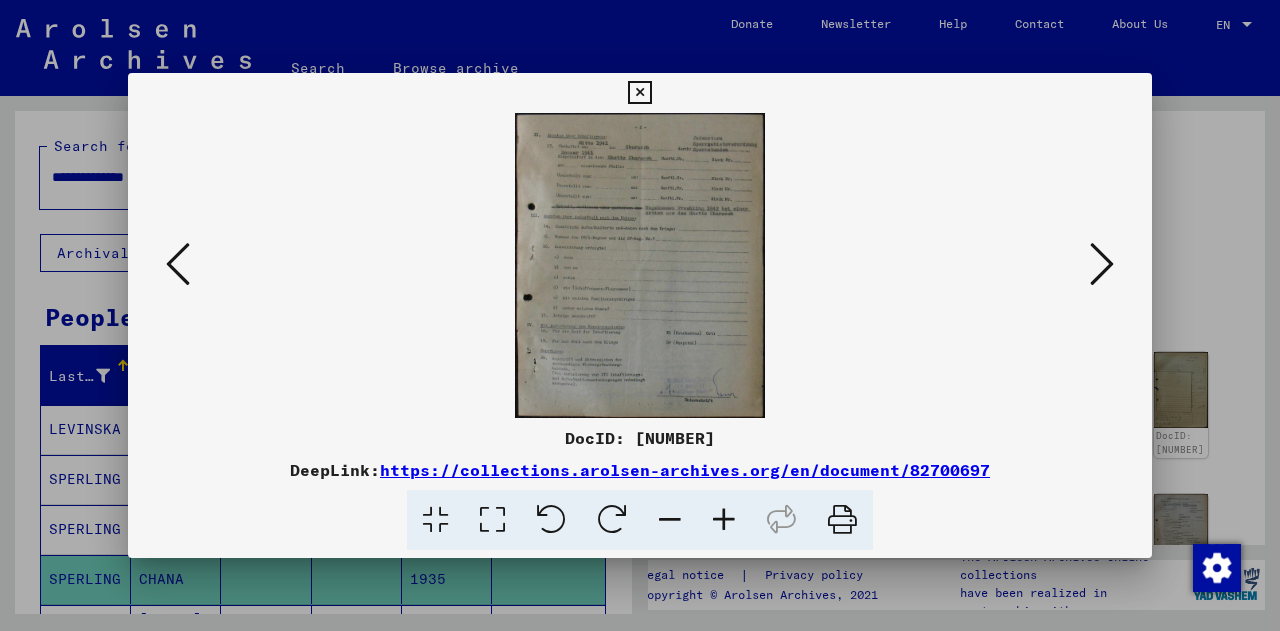click at bounding box center (1102, 265) 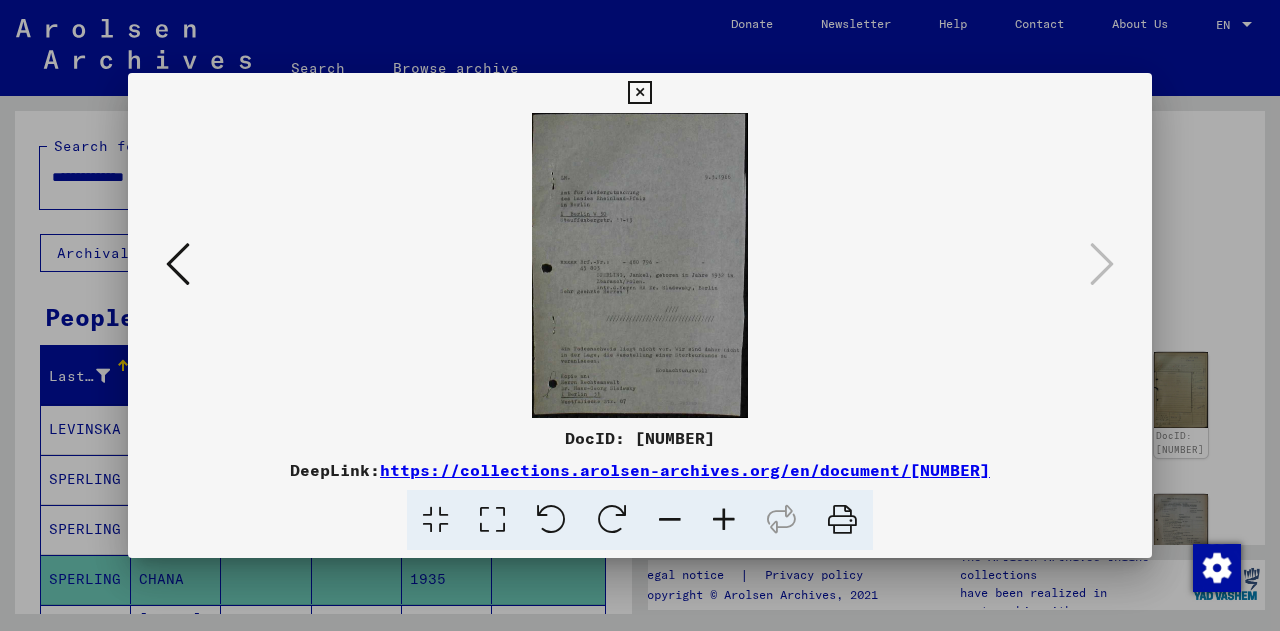 click at bounding box center [724, 520] 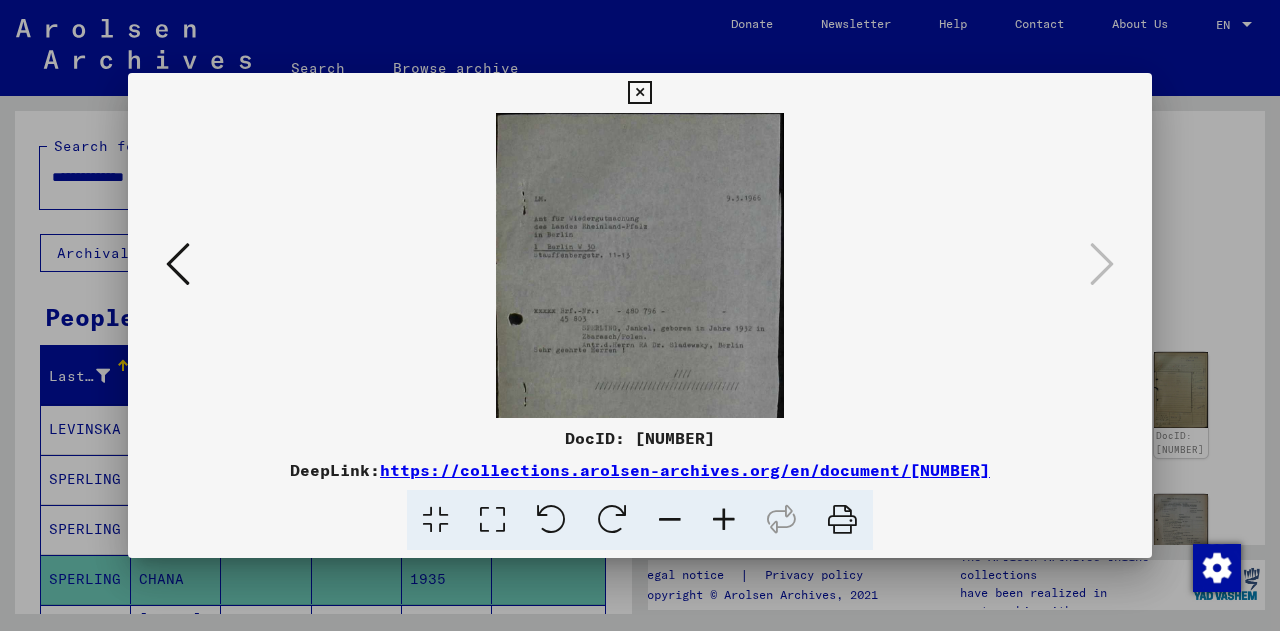 click at bounding box center [724, 520] 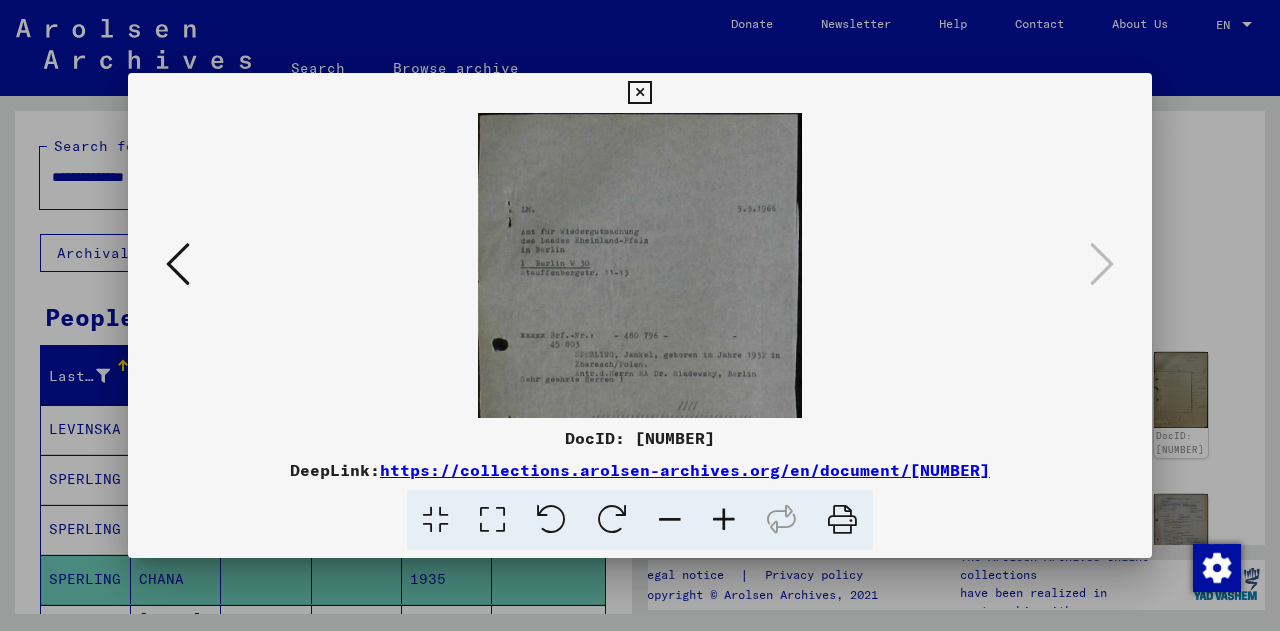 click at bounding box center (724, 520) 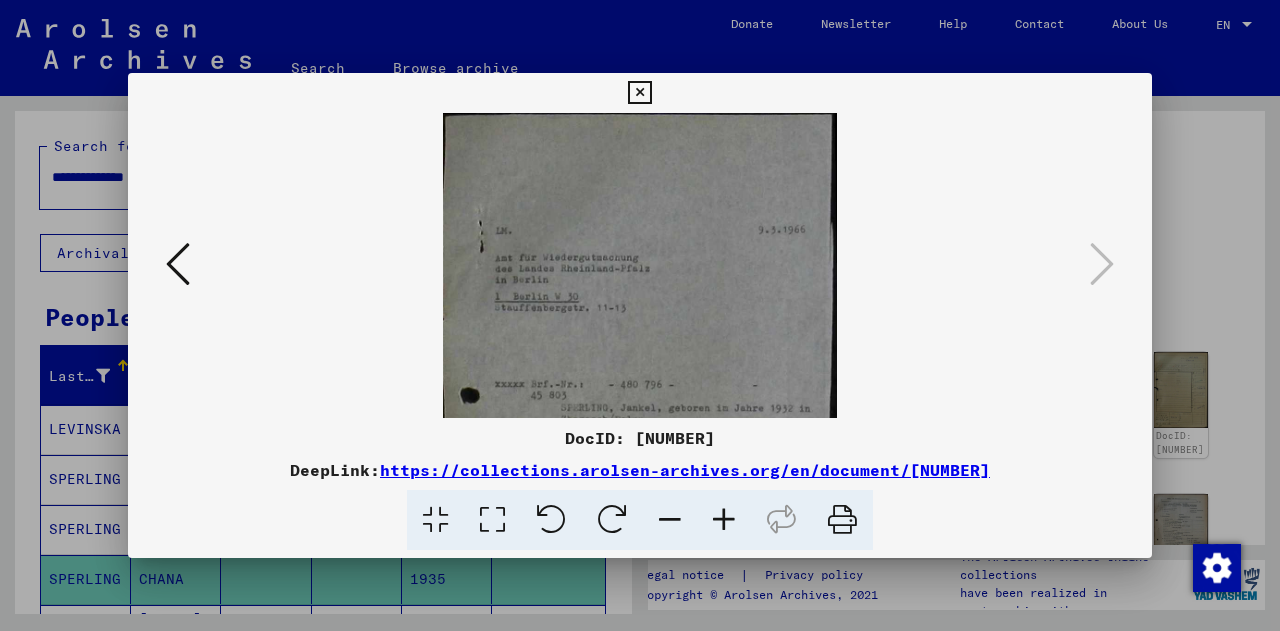 click at bounding box center [724, 520] 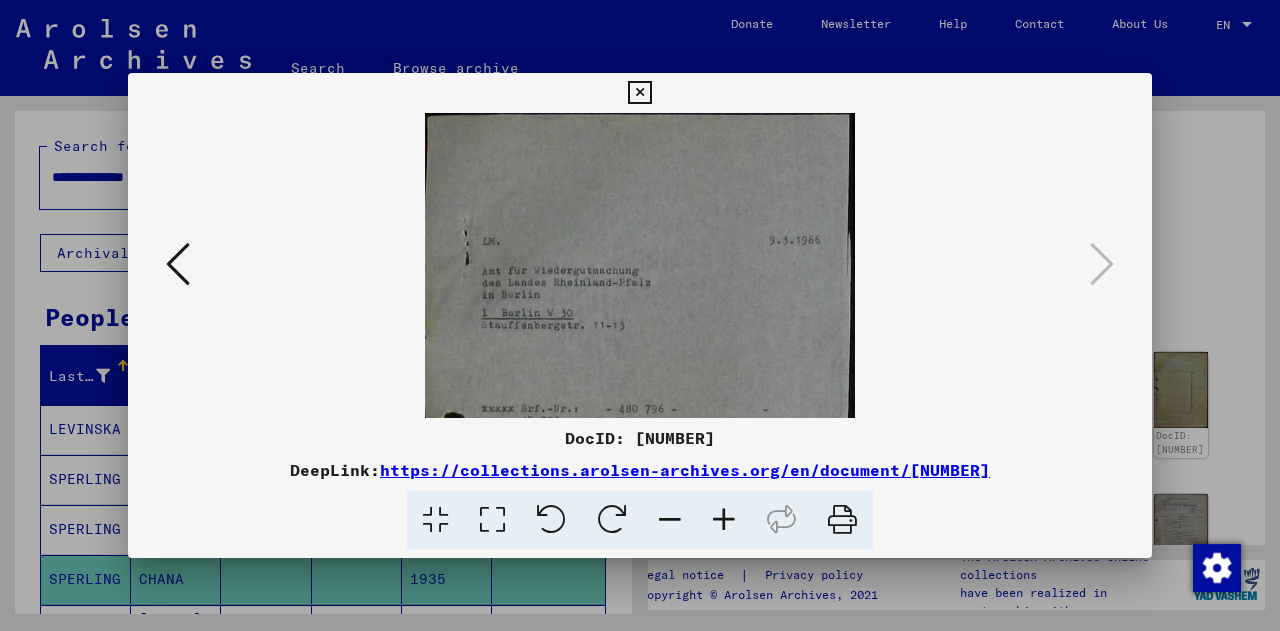 click at bounding box center (724, 520) 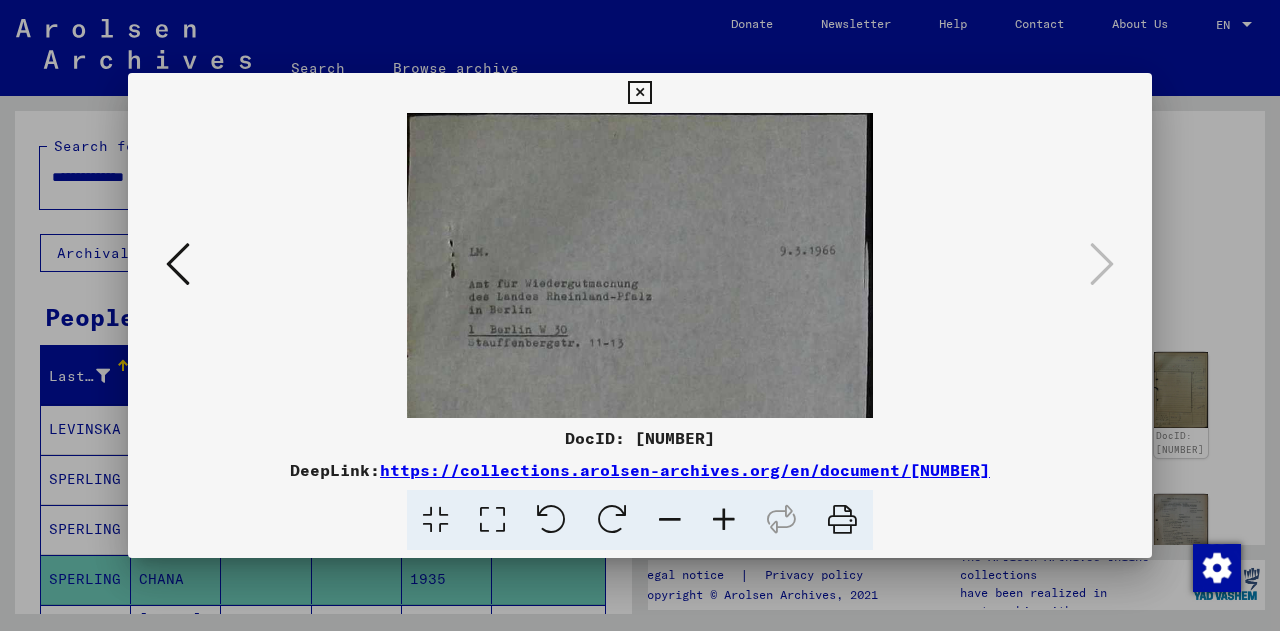 click at bounding box center (724, 520) 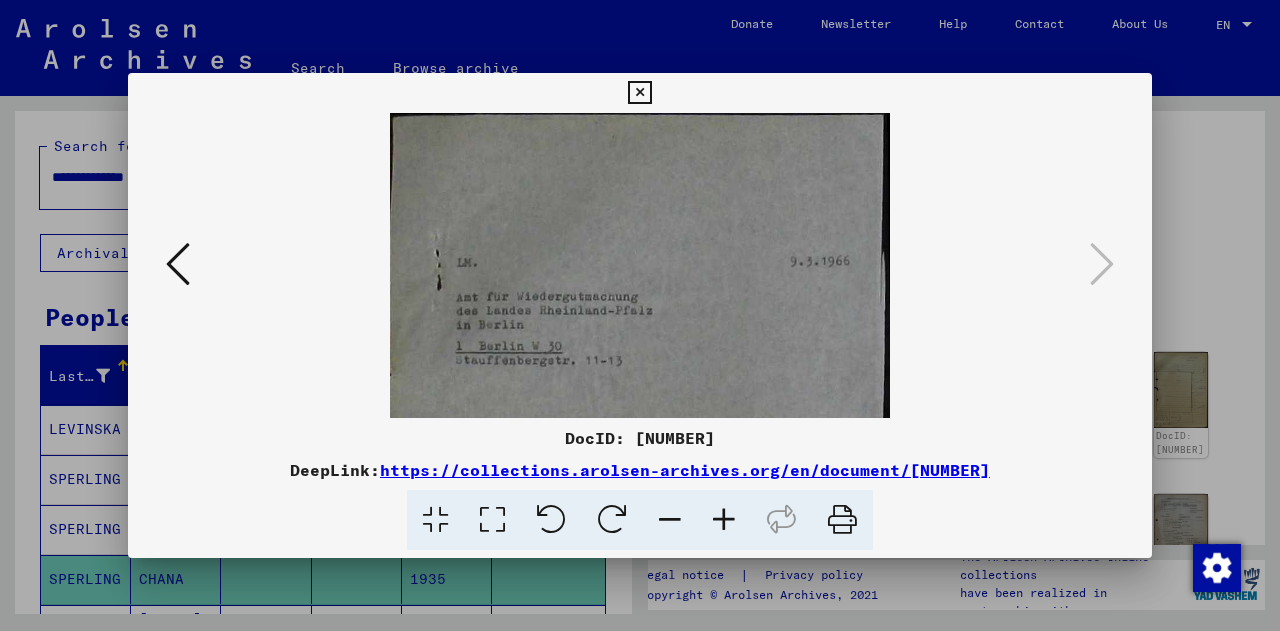 click at bounding box center [724, 520] 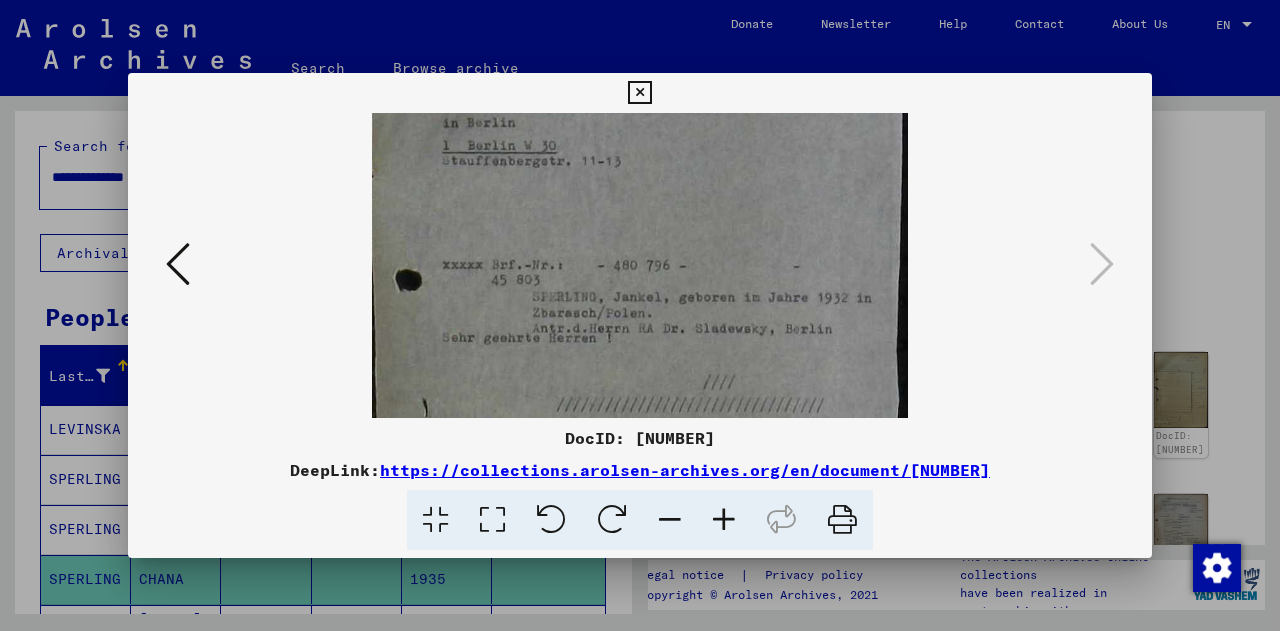 drag, startPoint x: 776, startPoint y: 301, endPoint x: 775, endPoint y: 97, distance: 204.00246 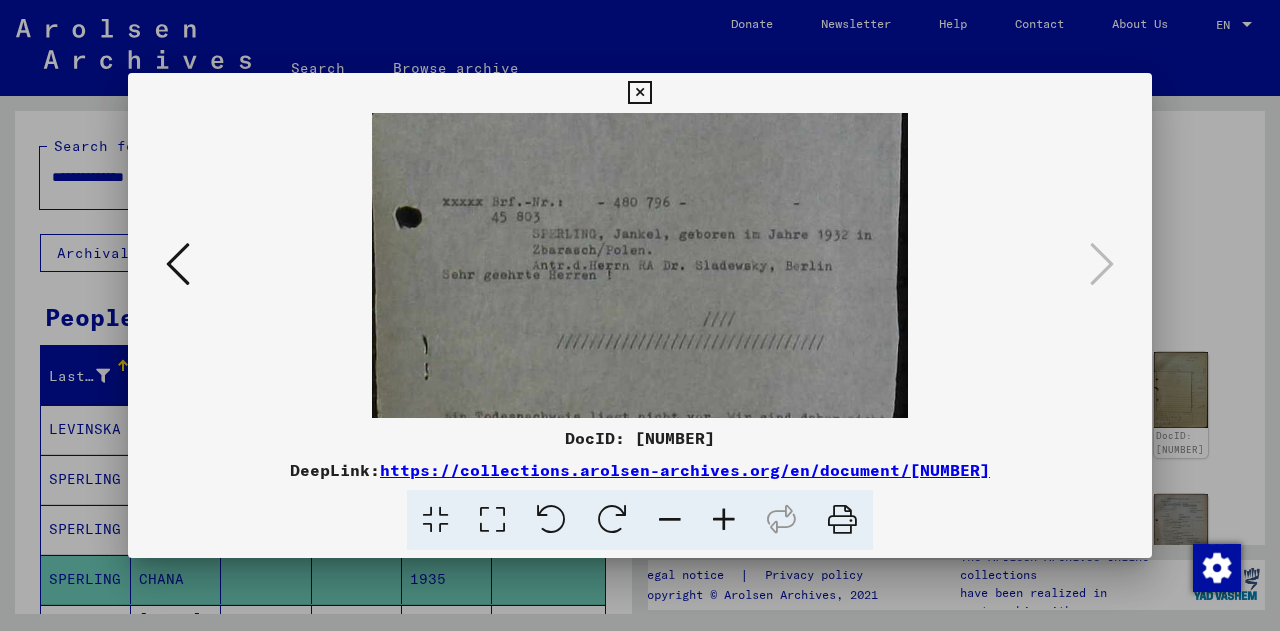 drag, startPoint x: 748, startPoint y: 311, endPoint x: 773, endPoint y: 189, distance: 124.53513 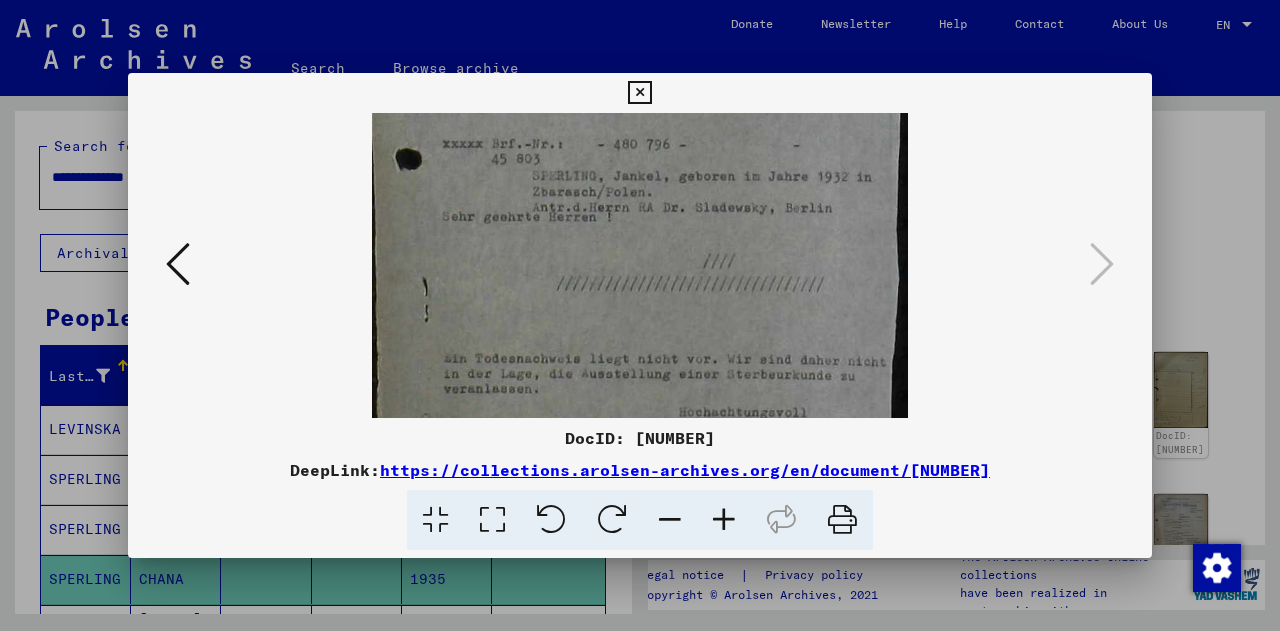 click at bounding box center [639, 93] 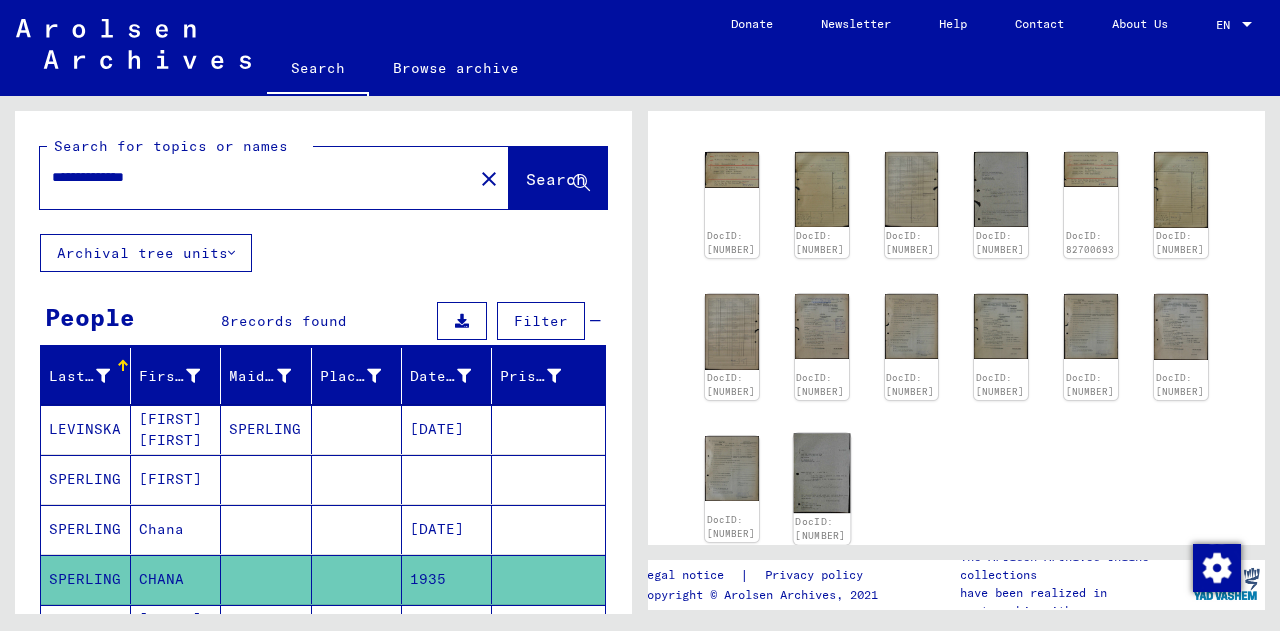 scroll, scrollTop: 0, scrollLeft: 0, axis: both 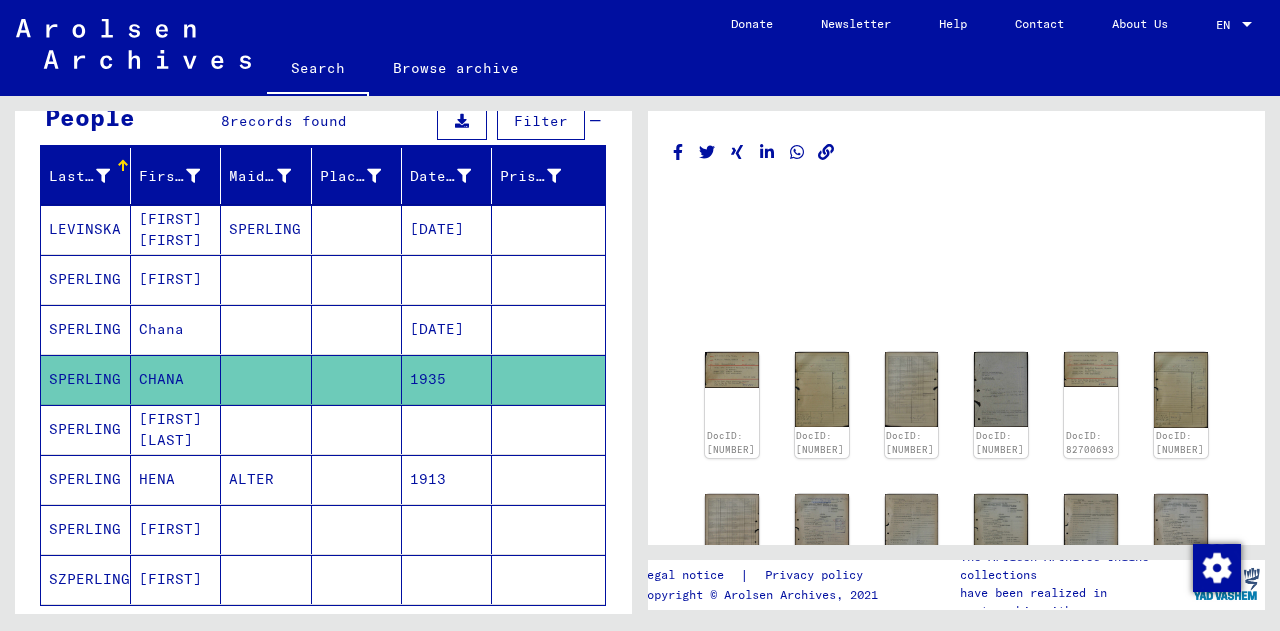 click on "SPERLING" at bounding box center [86, 529] 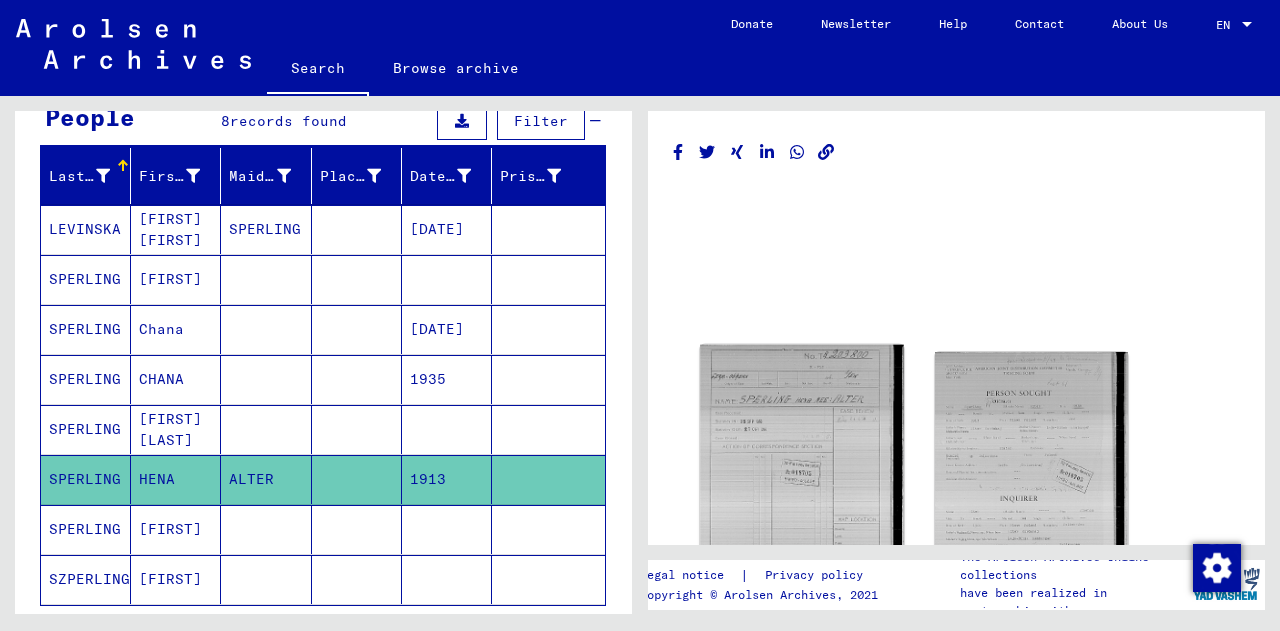 click 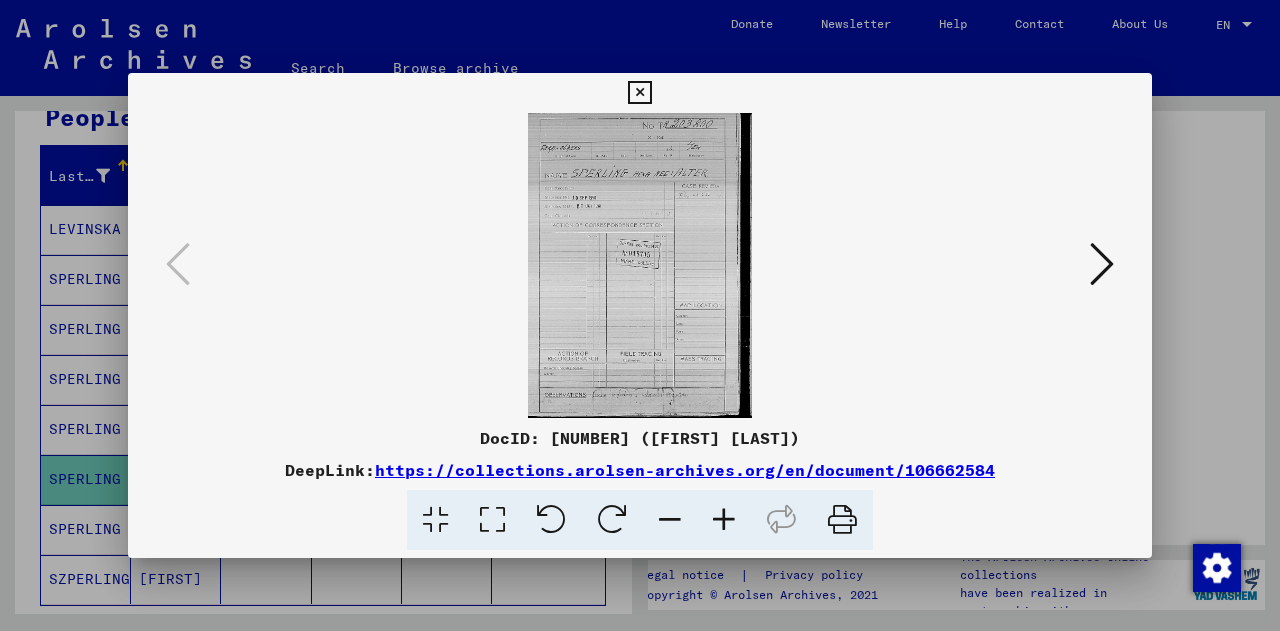 click at bounding box center [640, 265] 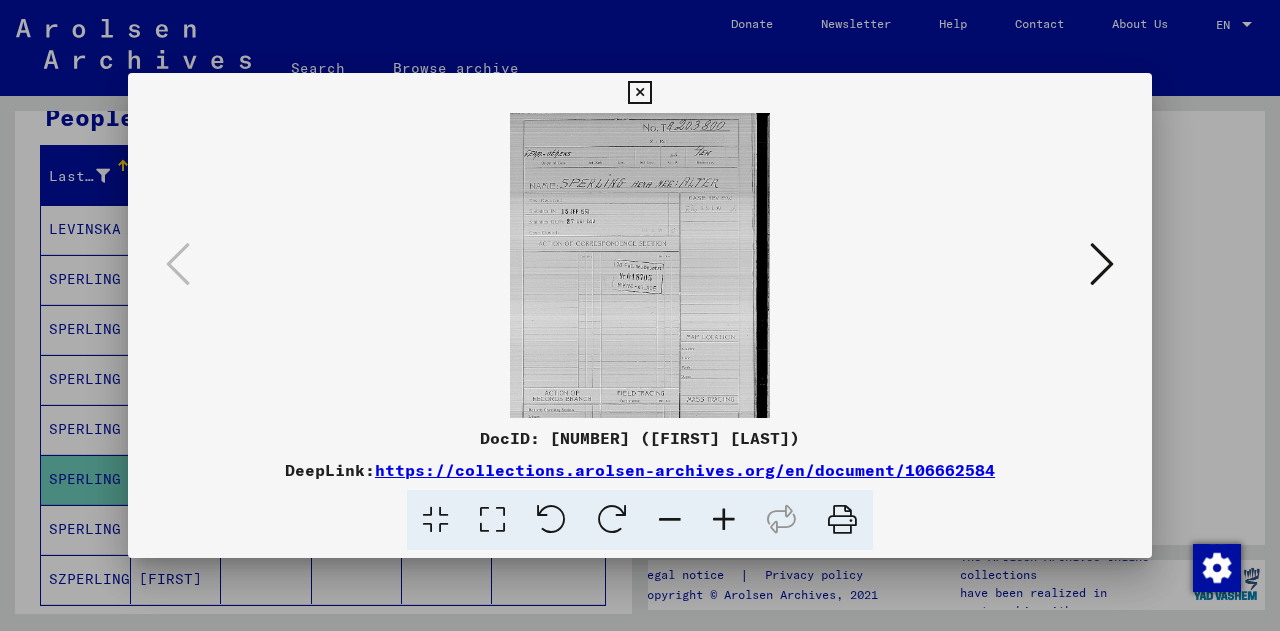 click at bounding box center (724, 520) 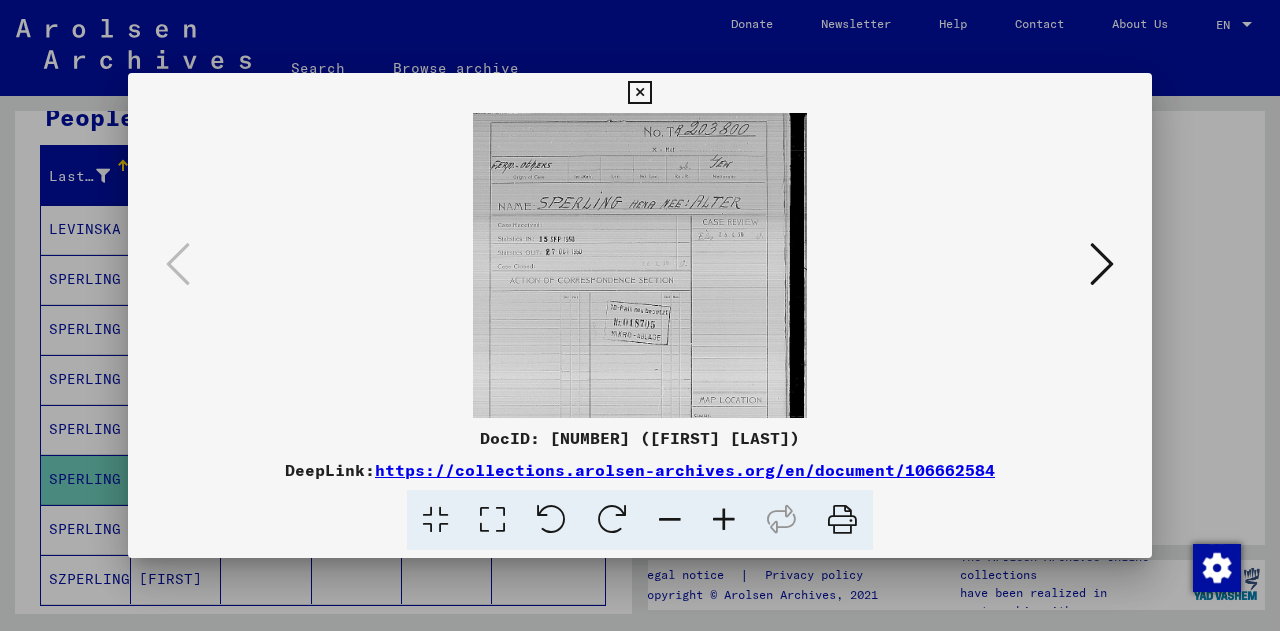 click at bounding box center [724, 520] 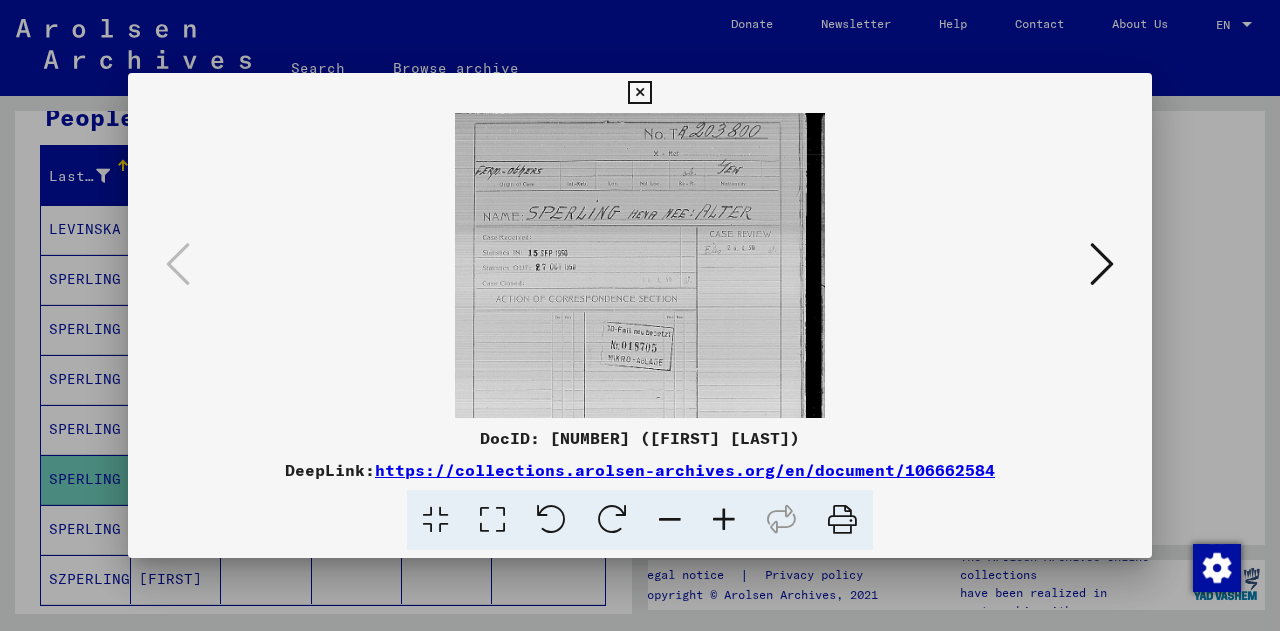 click at bounding box center [724, 520] 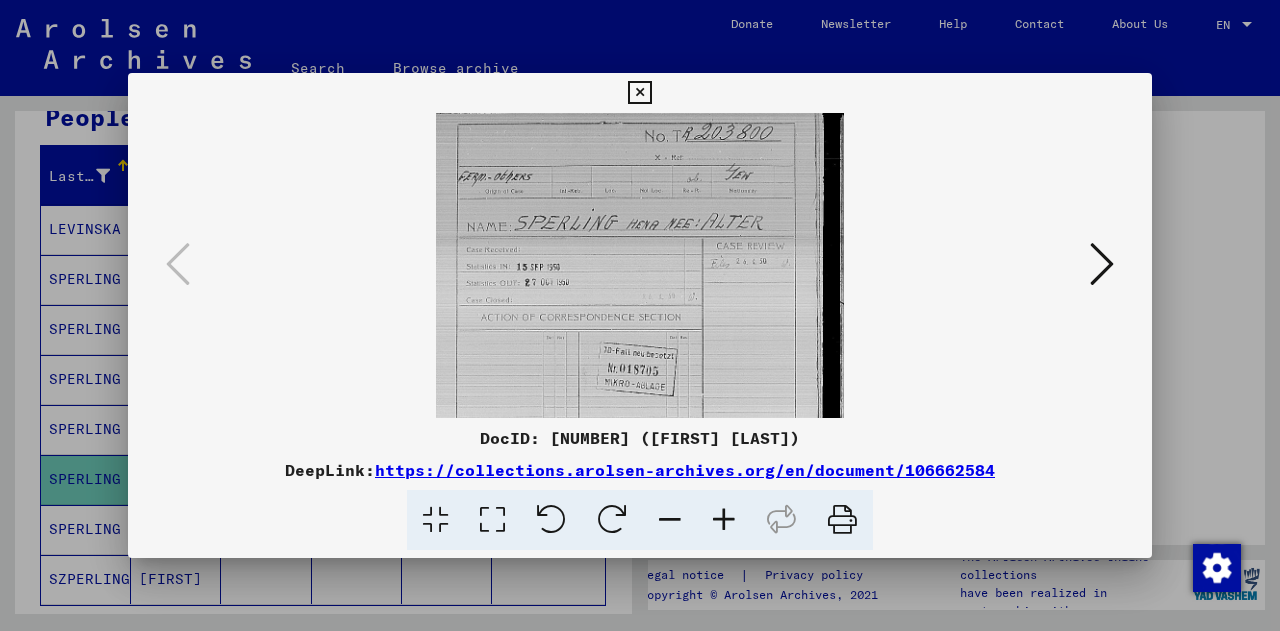 click at bounding box center (724, 520) 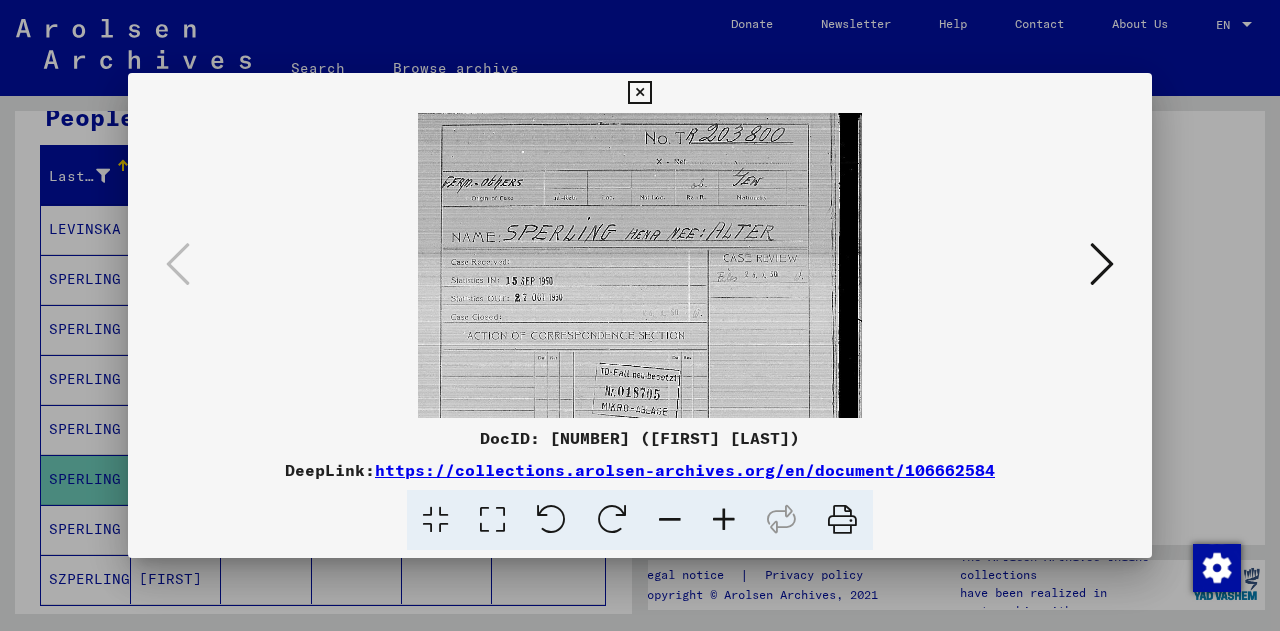 click at bounding box center [724, 520] 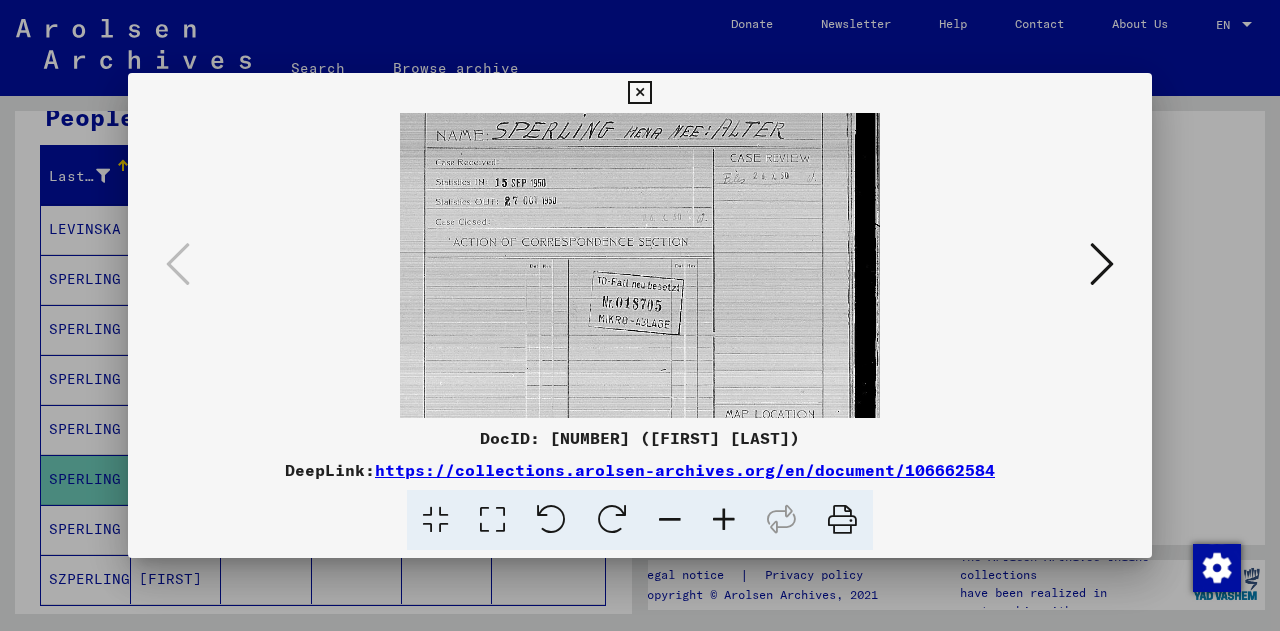 drag, startPoint x: 743, startPoint y: 278, endPoint x: 759, endPoint y: 164, distance: 115.11733 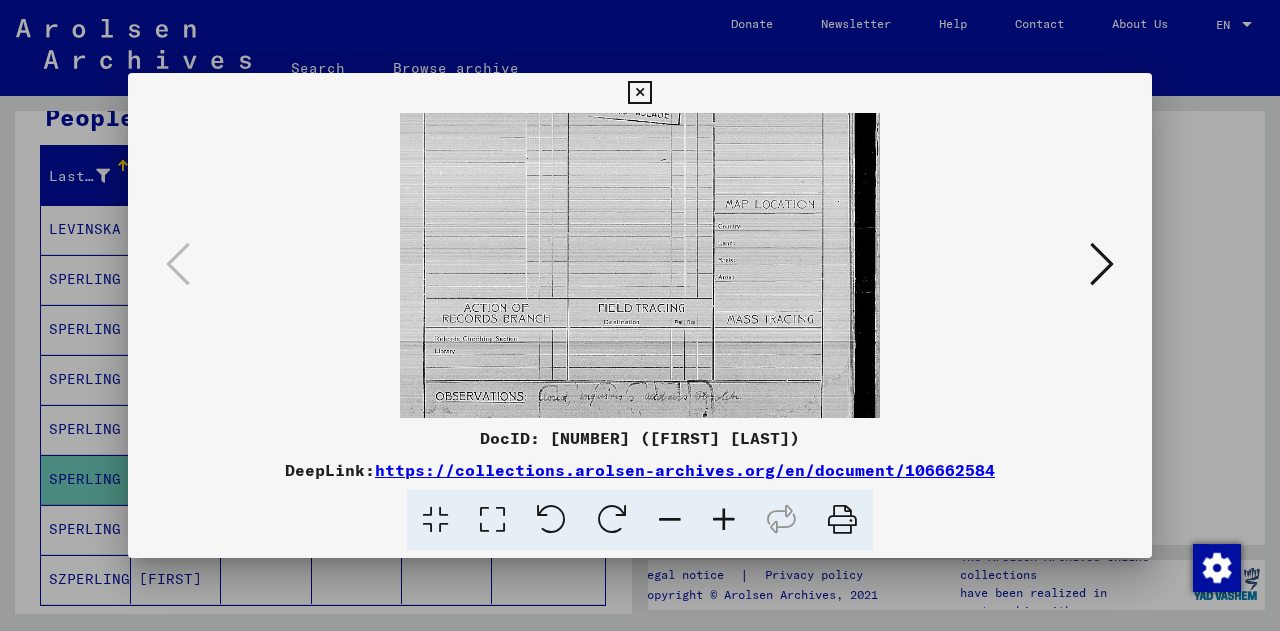 scroll, scrollTop: 321, scrollLeft: 0, axis: vertical 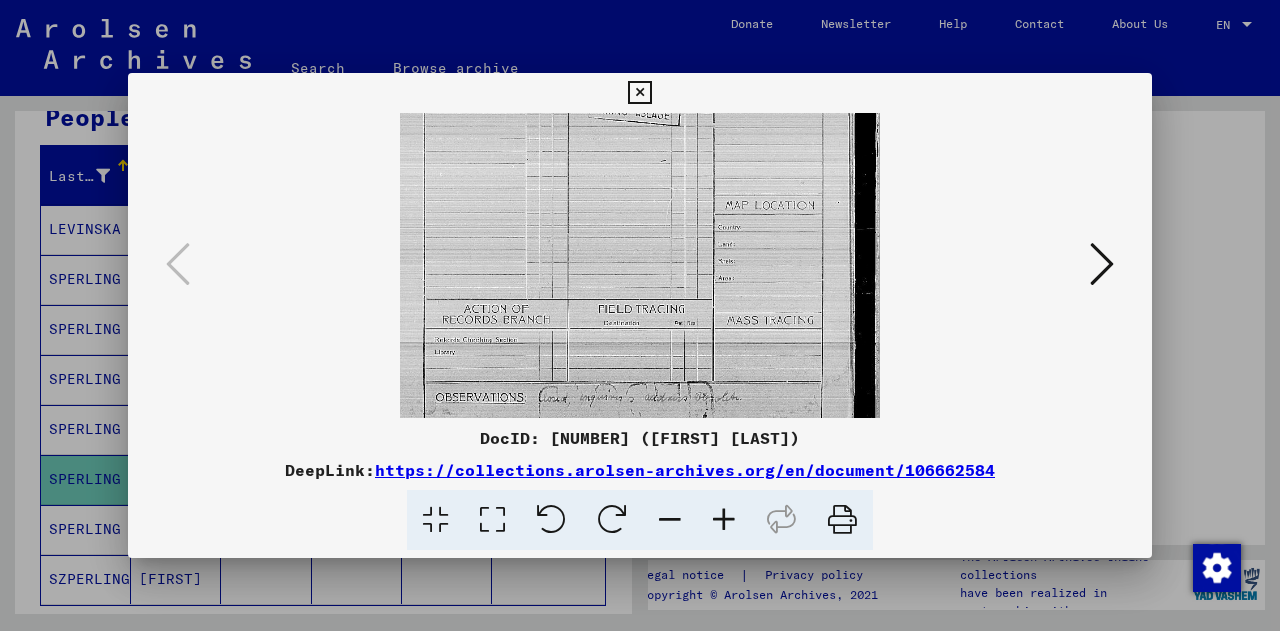 drag, startPoint x: 763, startPoint y: 377, endPoint x: 792, endPoint y: 183, distance: 196.15555 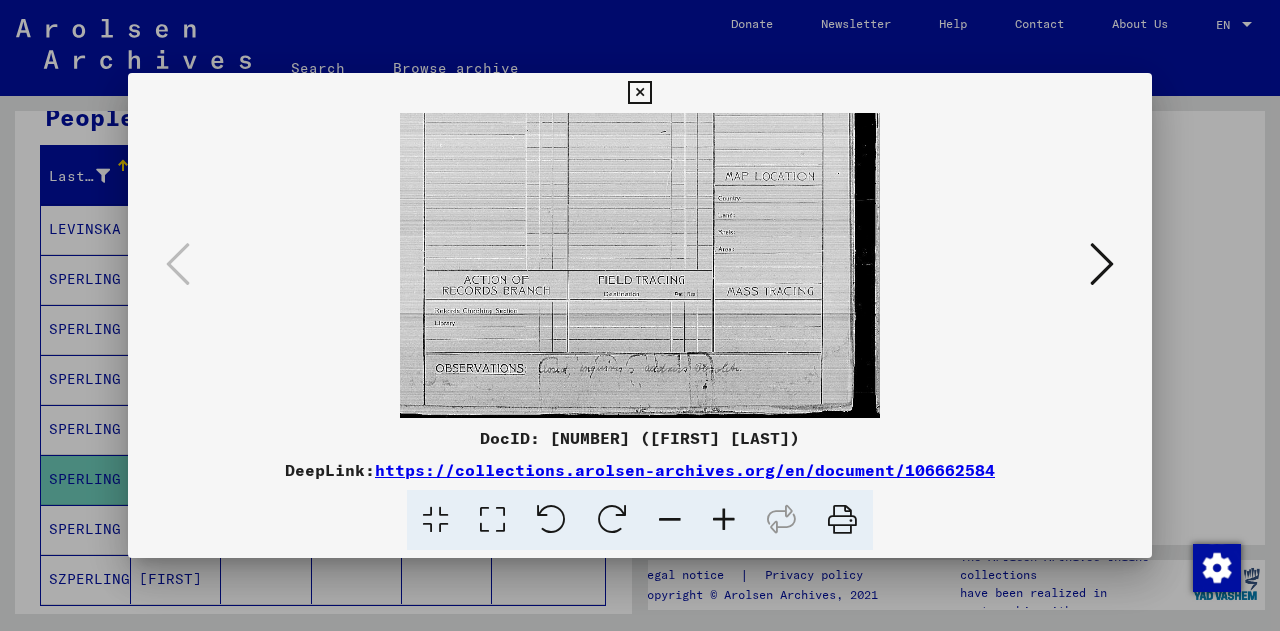 drag, startPoint x: 790, startPoint y: 295, endPoint x: 792, endPoint y: 215, distance: 80.024994 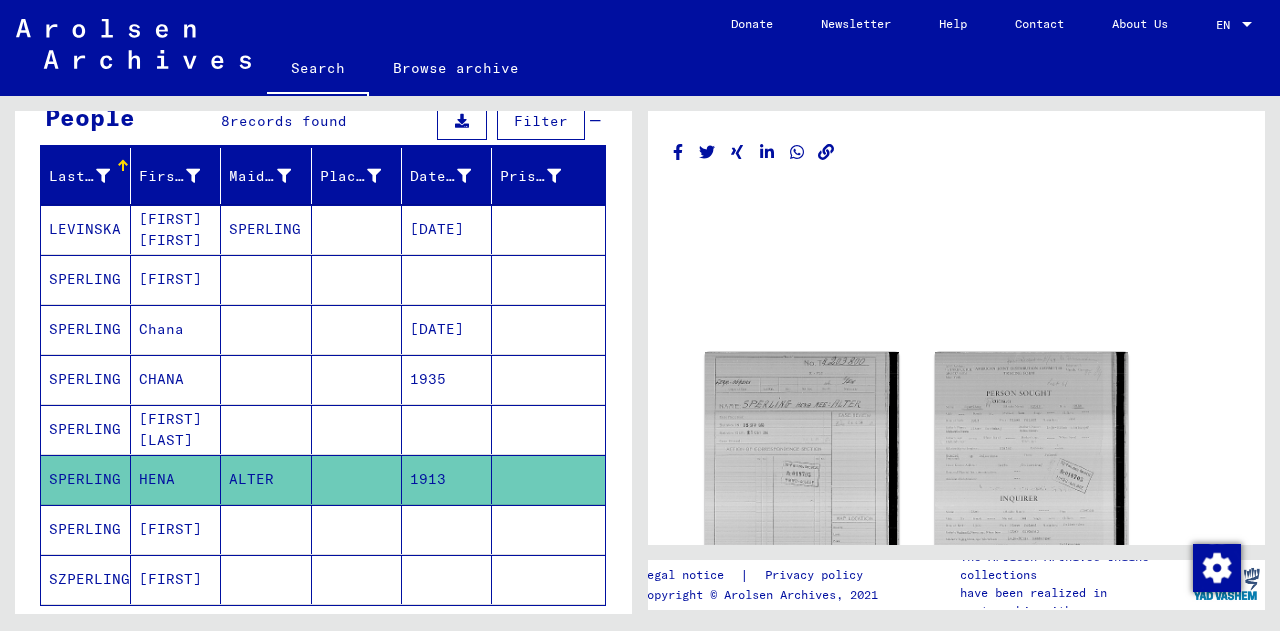 click on "SPERLING" at bounding box center (86, 379) 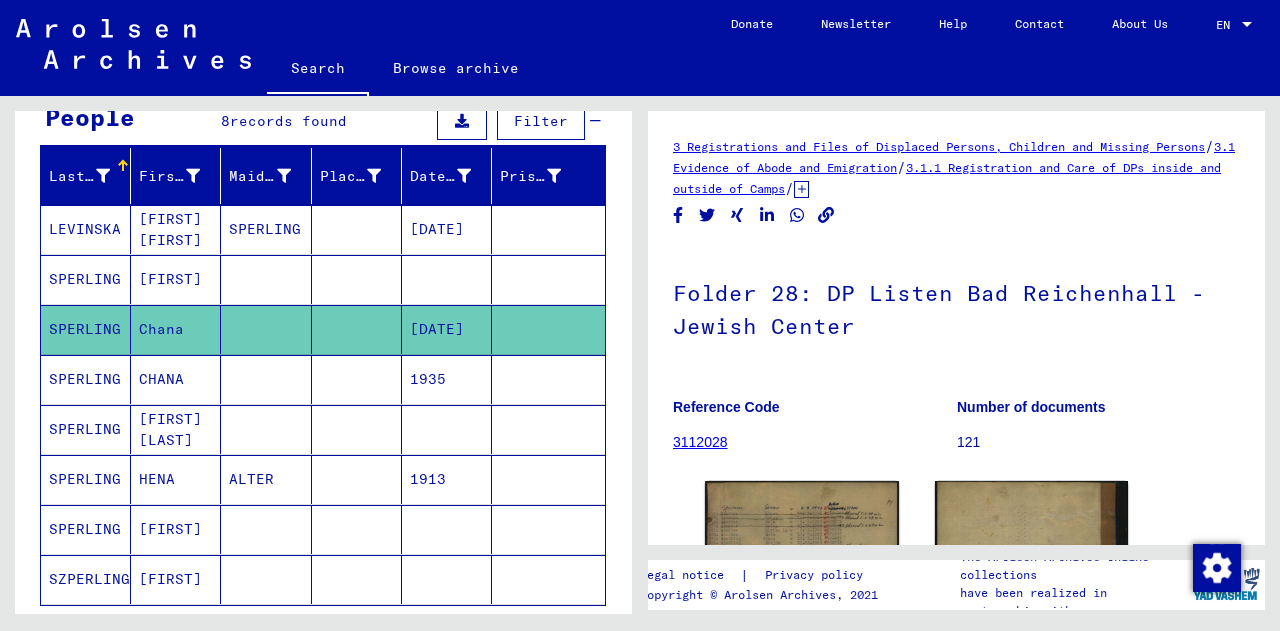 scroll, scrollTop: 0, scrollLeft: 0, axis: both 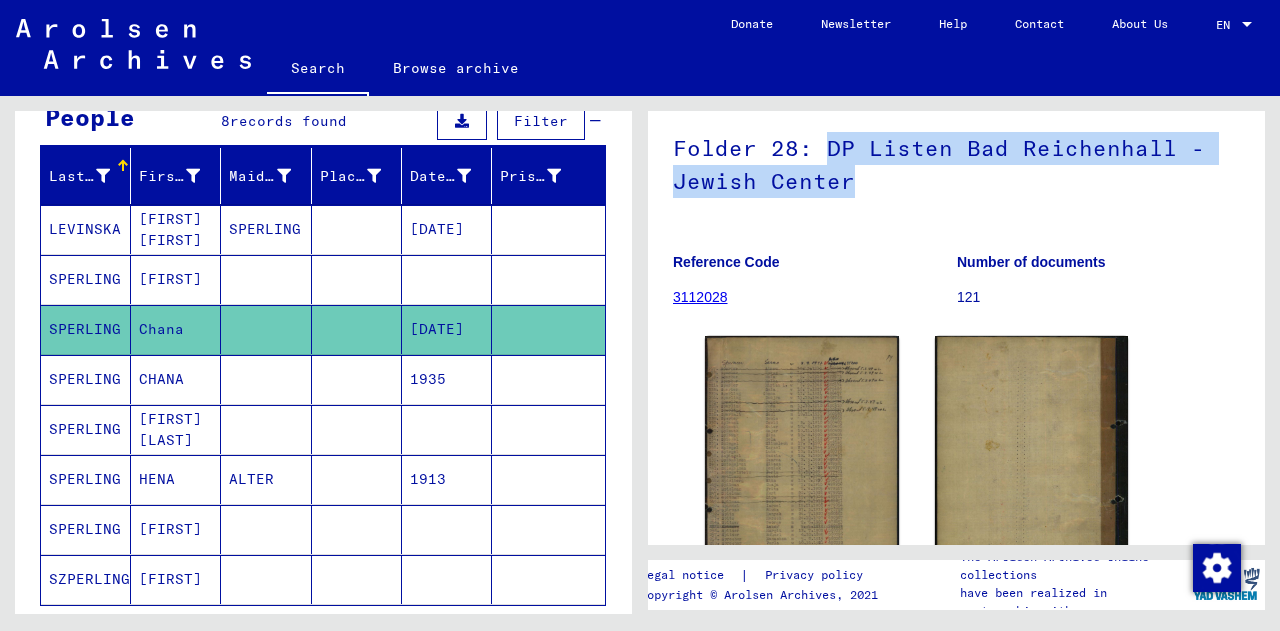 drag, startPoint x: 824, startPoint y: 151, endPoint x: 1162, endPoint y: 177, distance: 338.99854 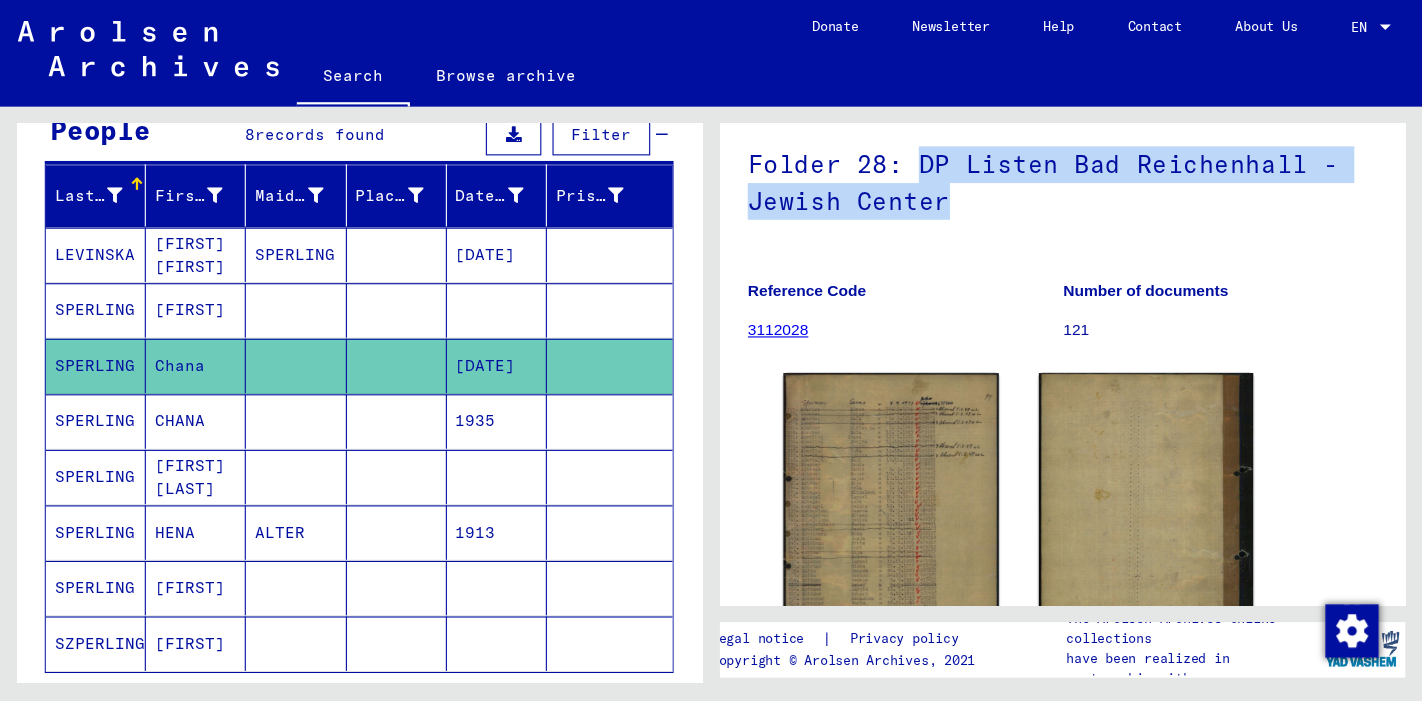 scroll, scrollTop: 199, scrollLeft: 0, axis: vertical 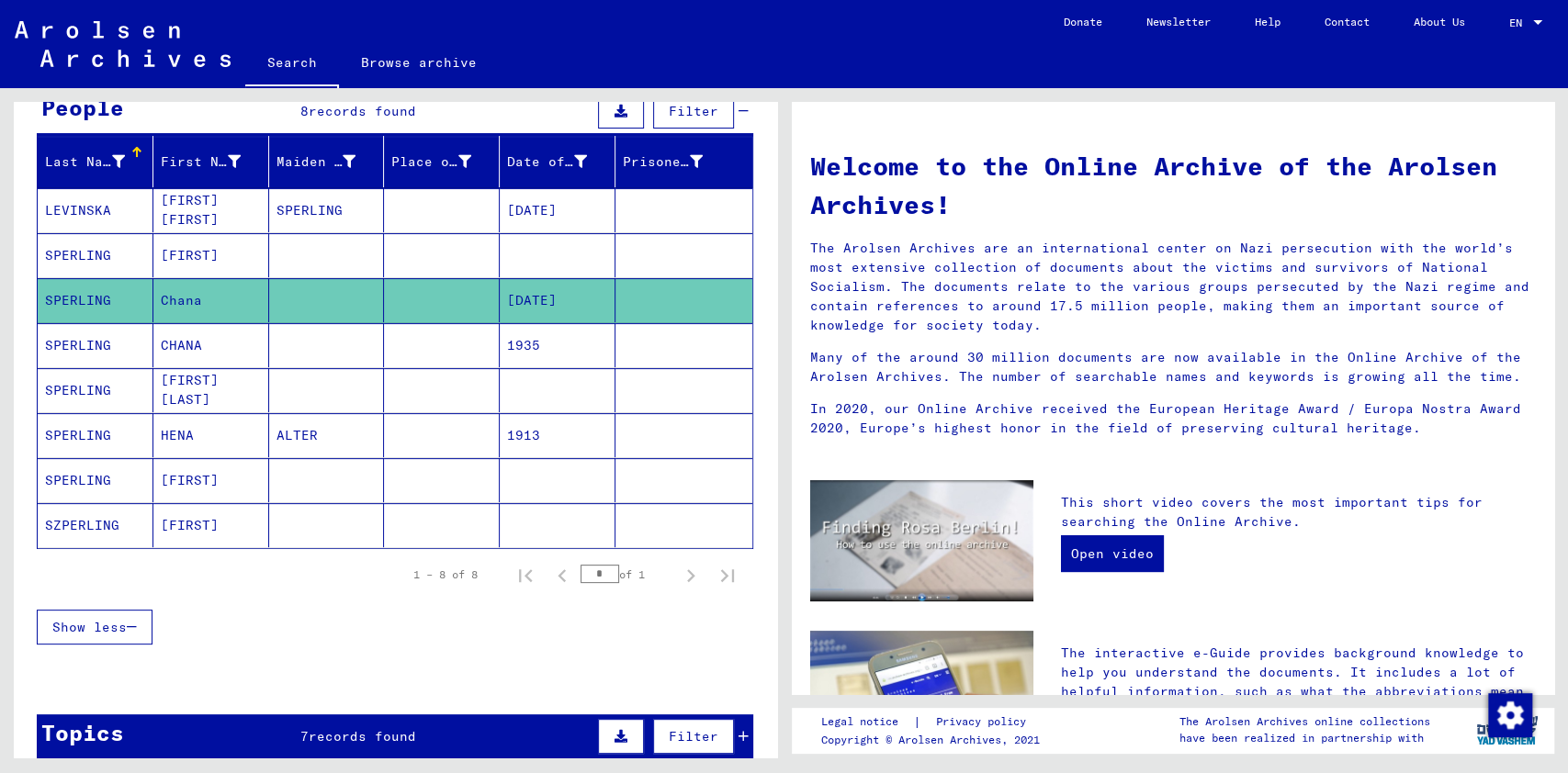type on "*********" 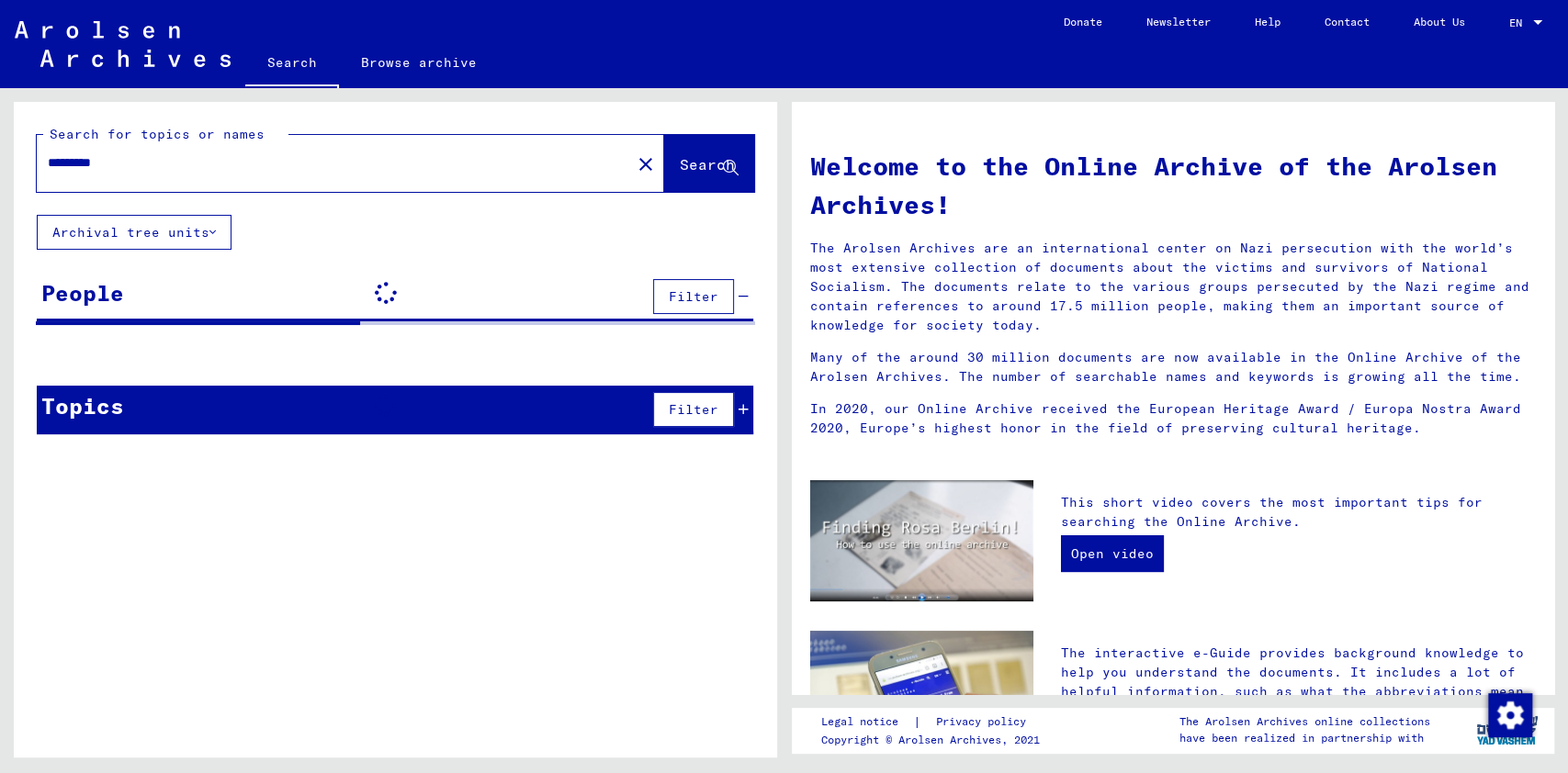scroll, scrollTop: 0, scrollLeft: 0, axis: both 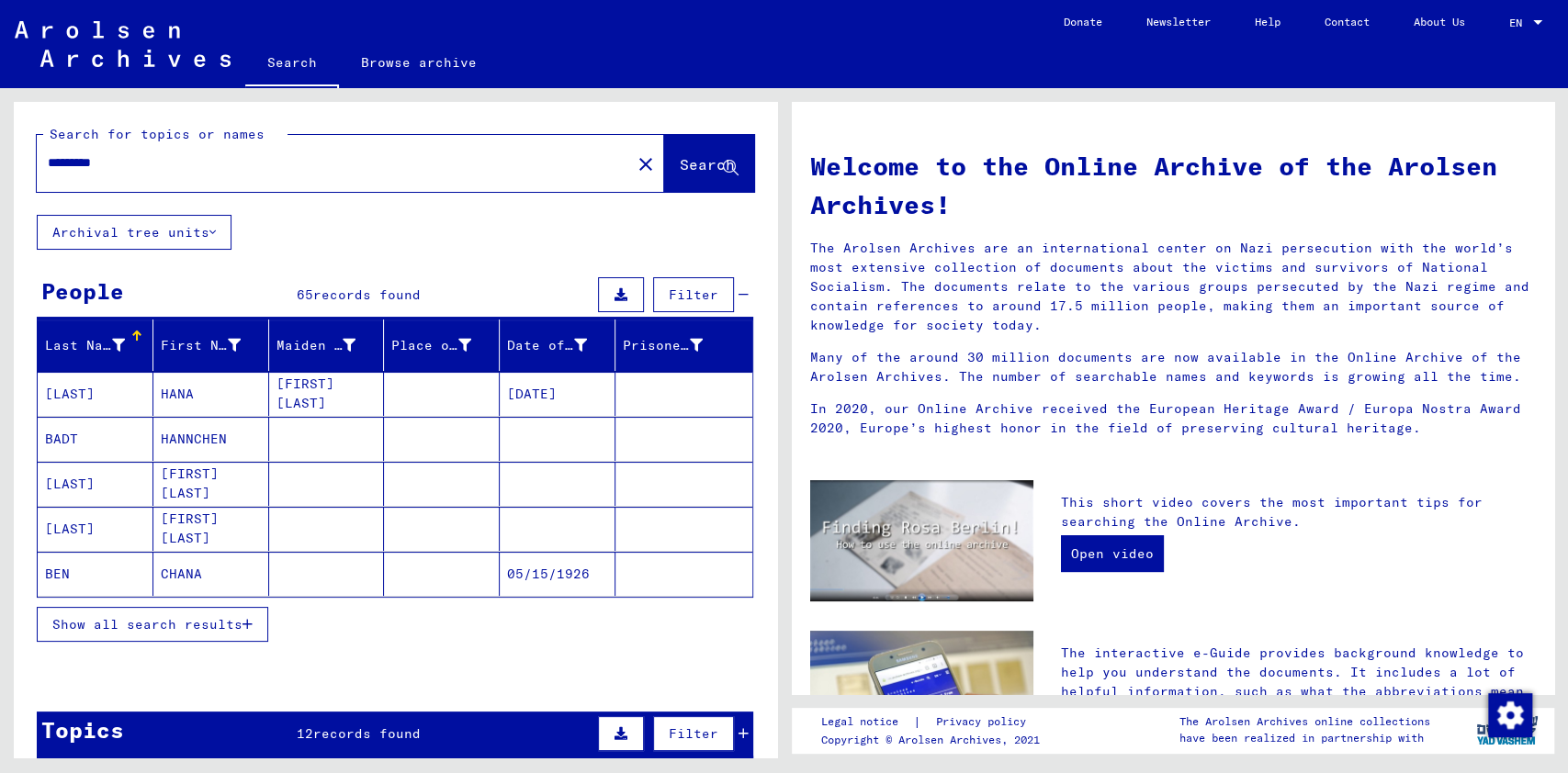 click on "Browse archive" 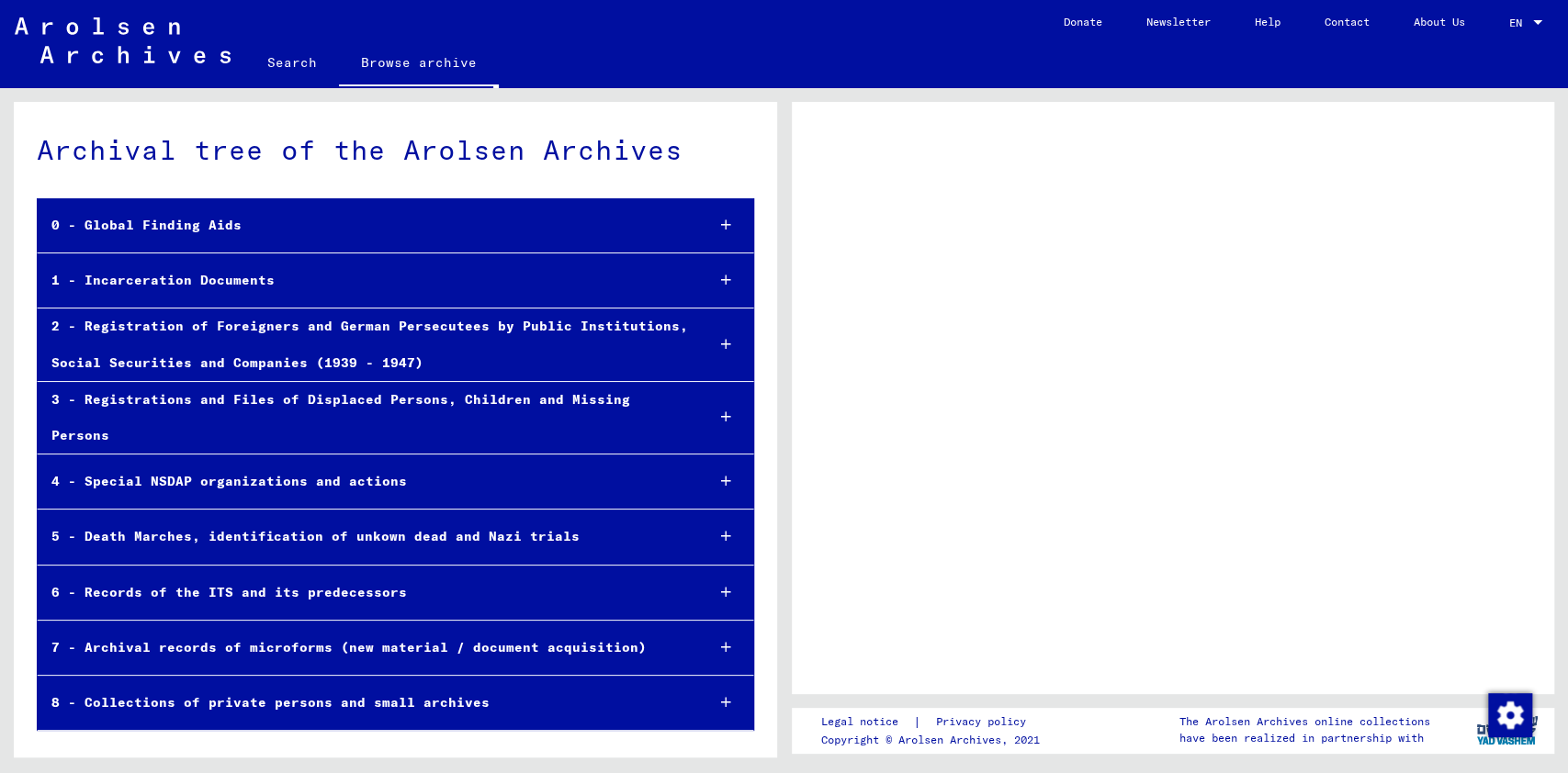click on "Search" 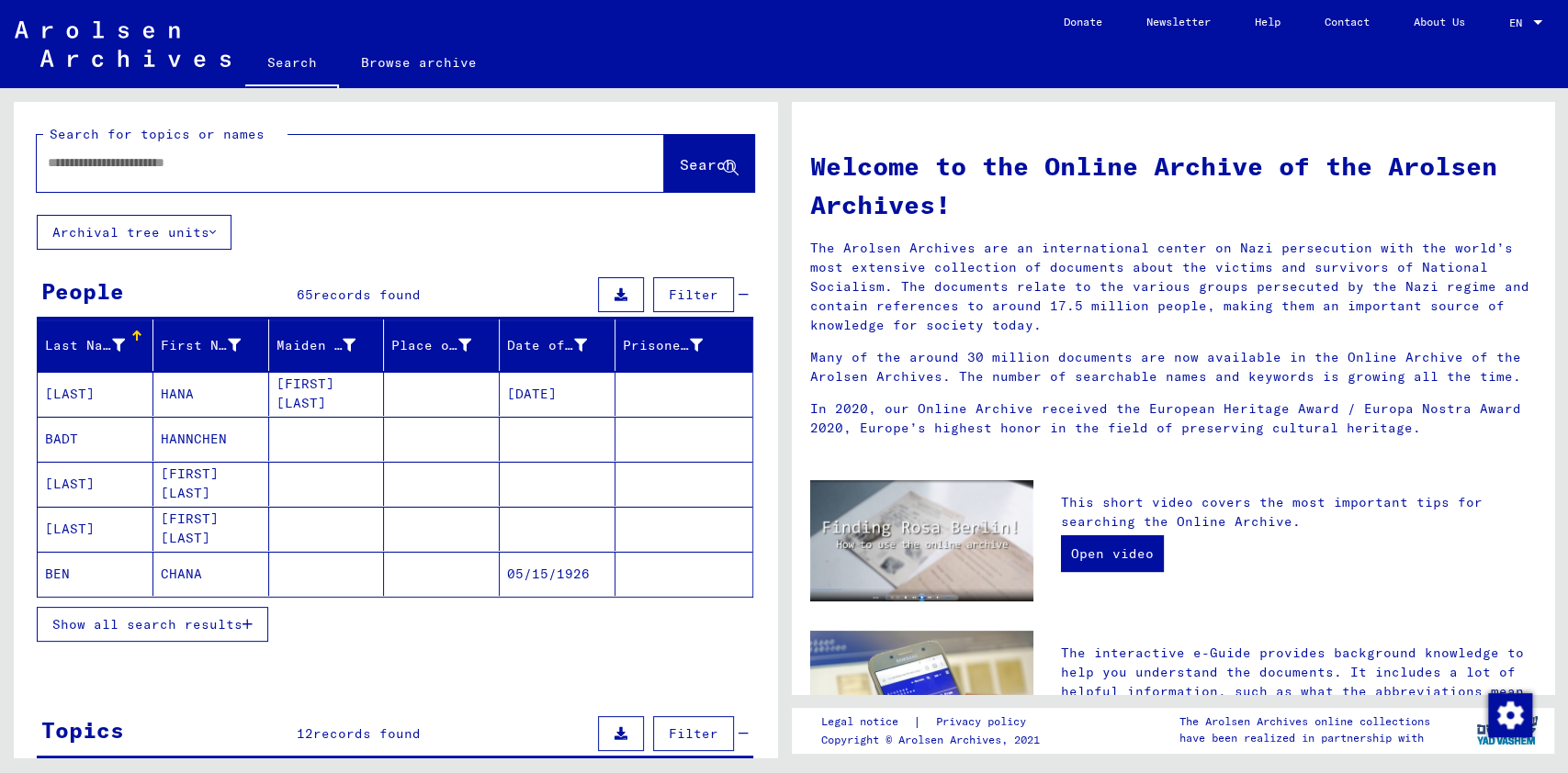 click on "Filter" at bounding box center [694, 295] 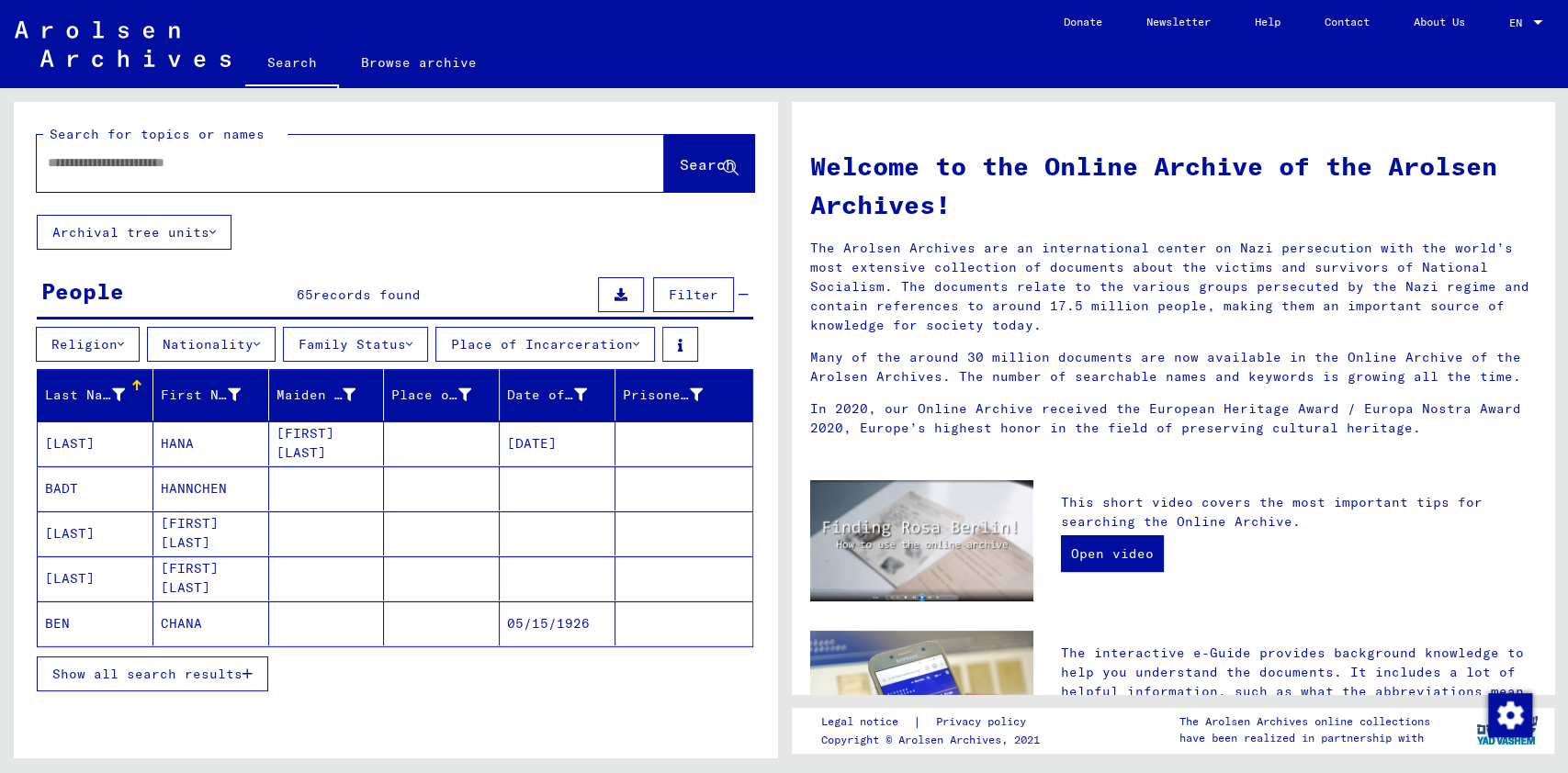 click on "Place of Incarceration" at bounding box center [545, 344] 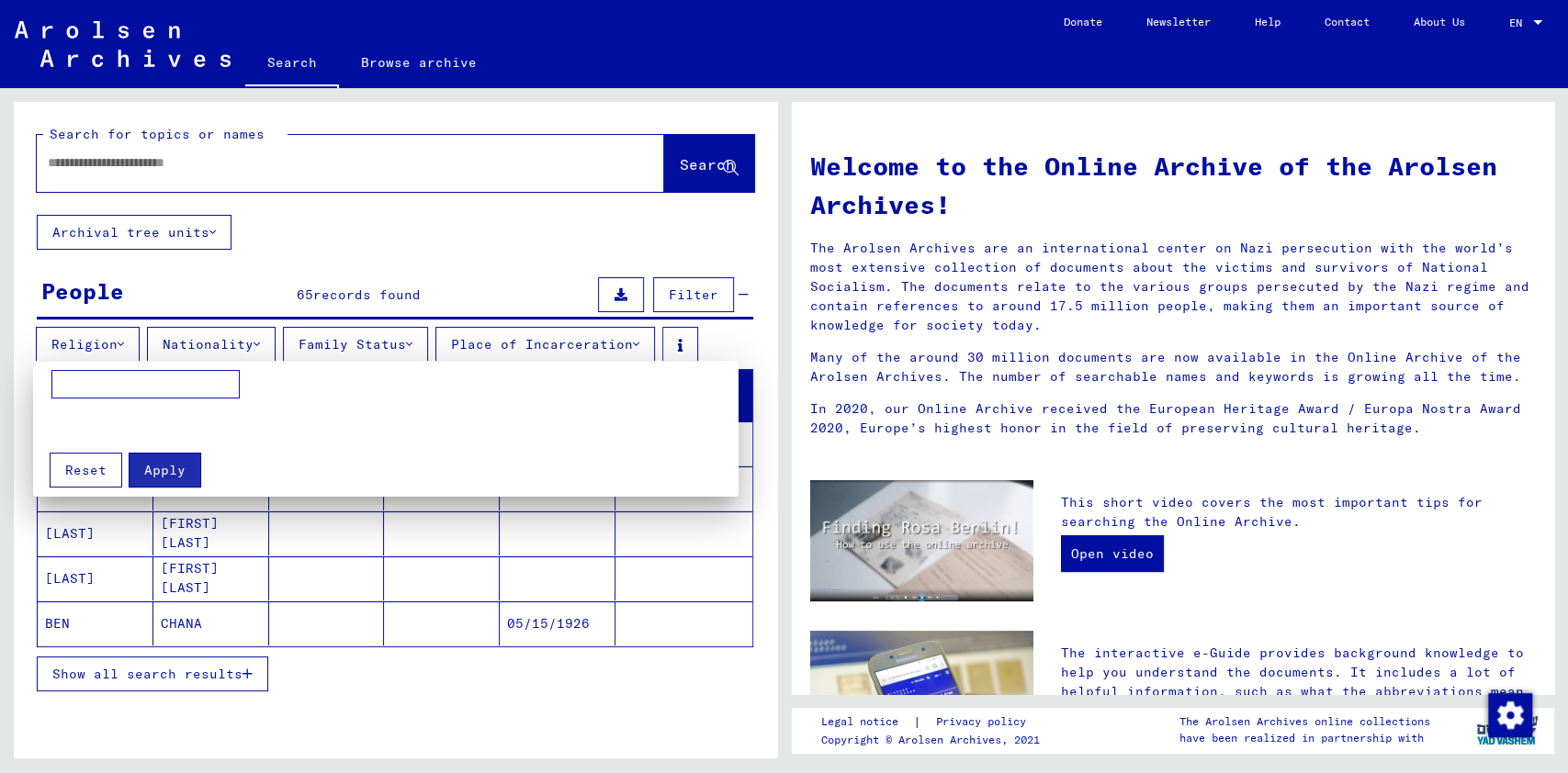 type 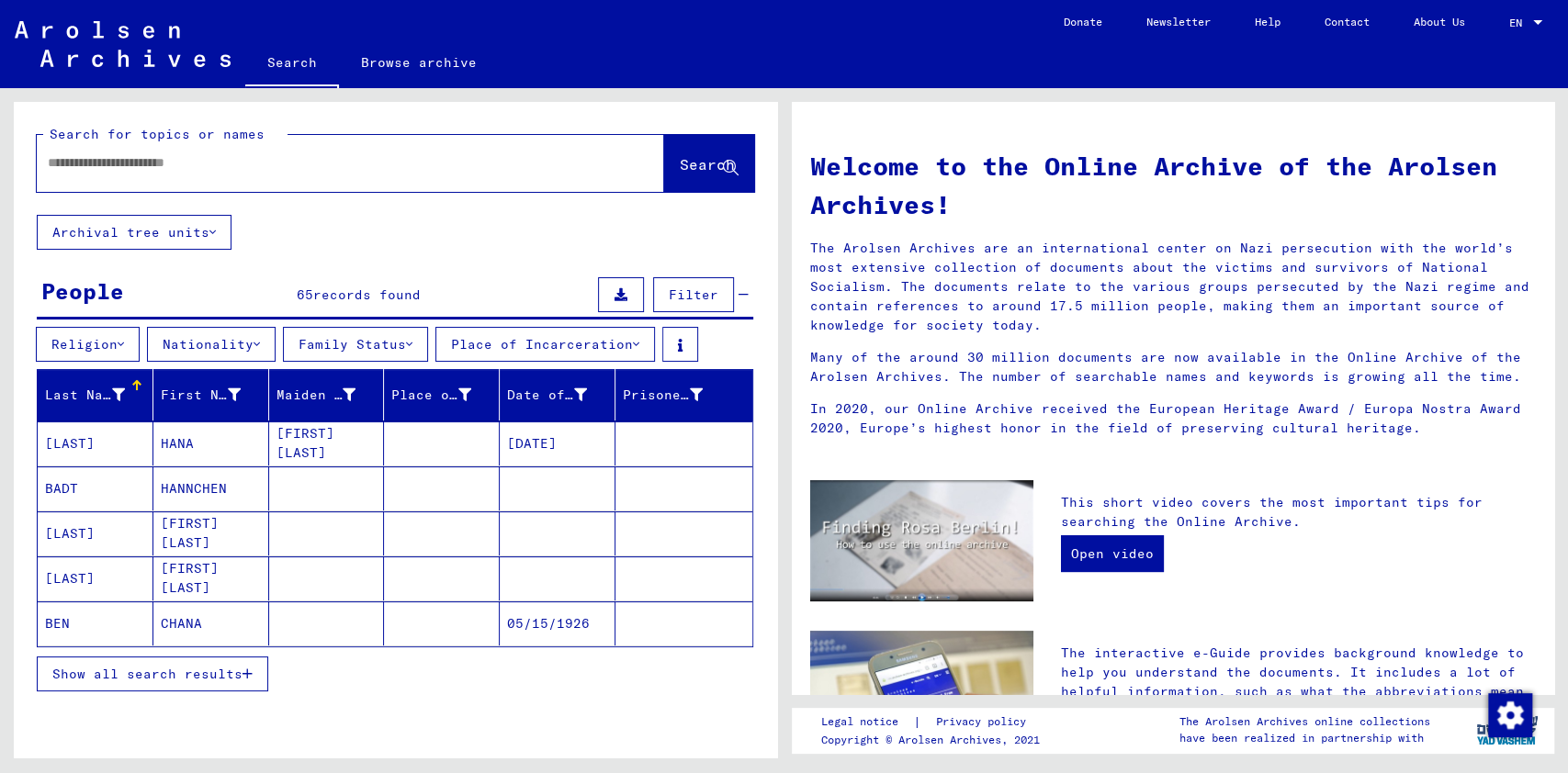 type 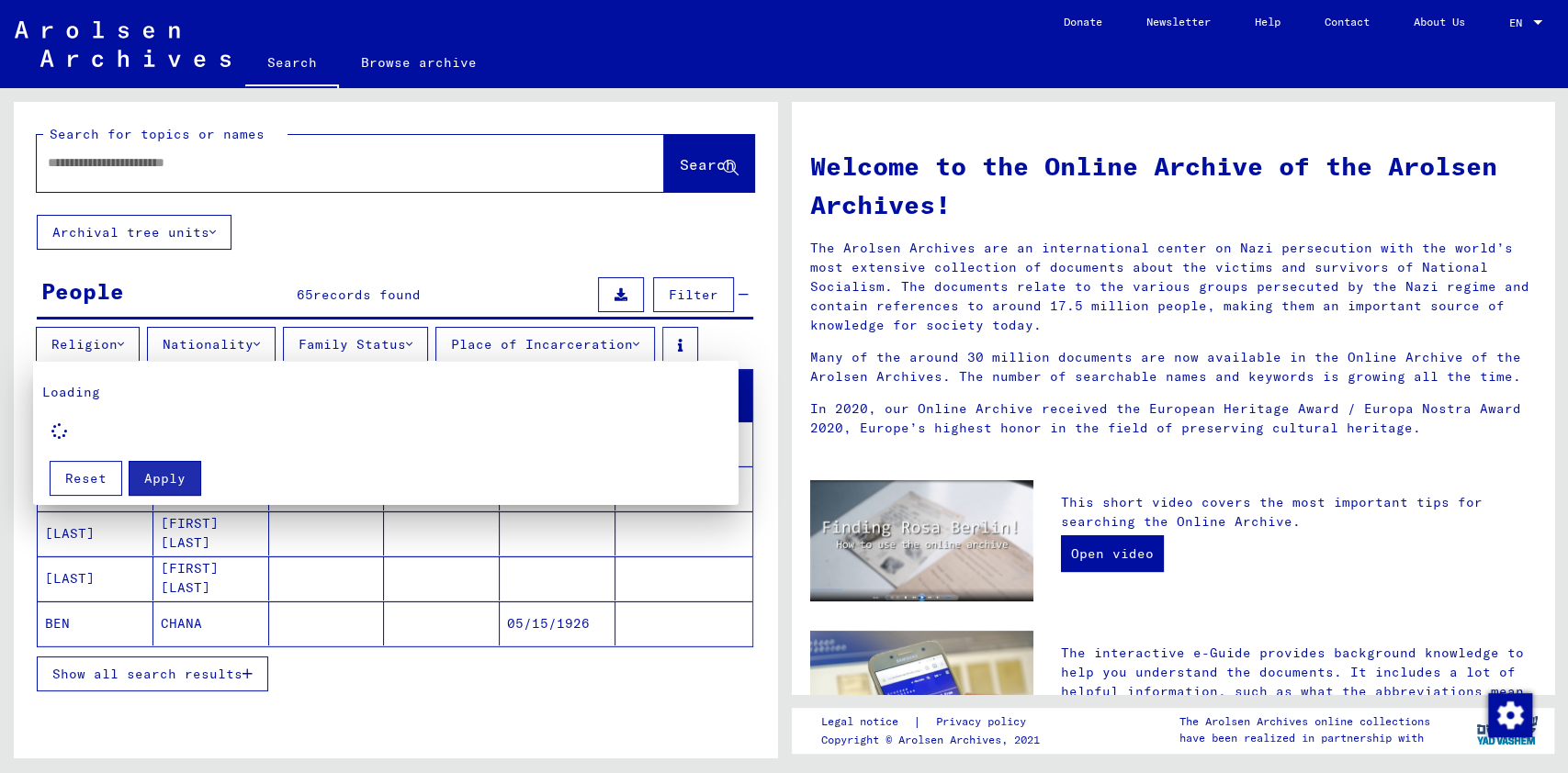 type 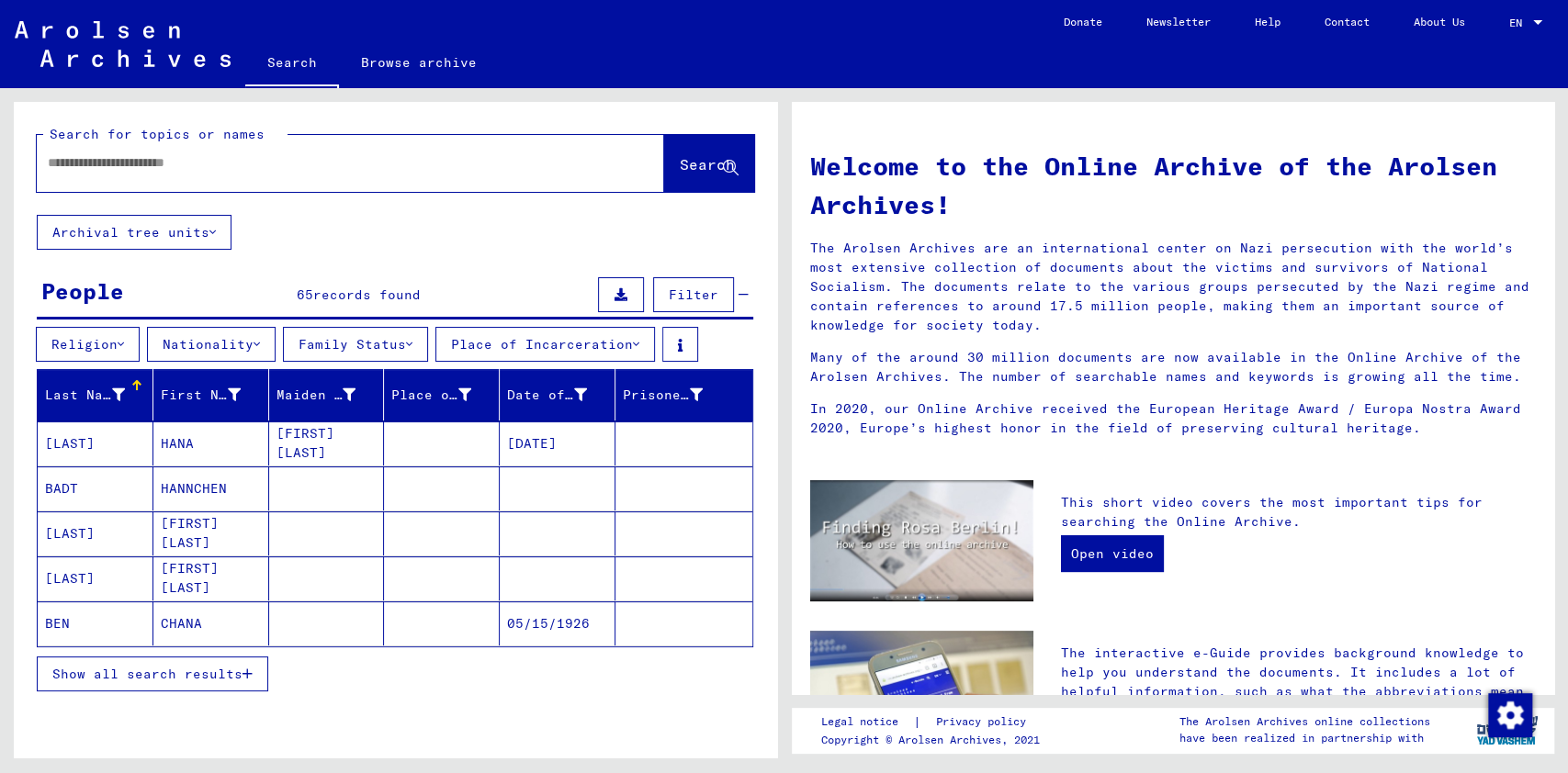 type 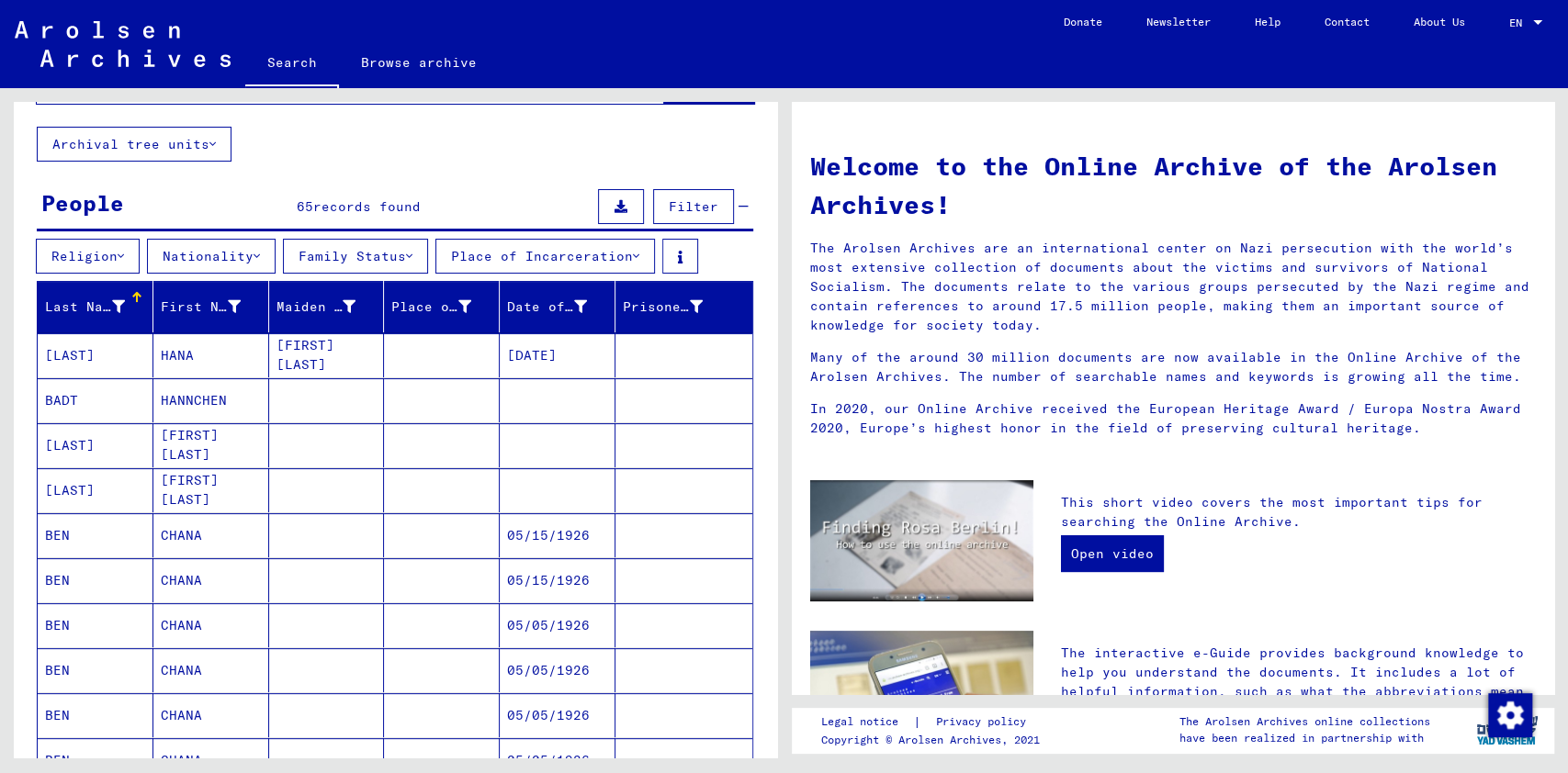 scroll, scrollTop: 0, scrollLeft: 0, axis: both 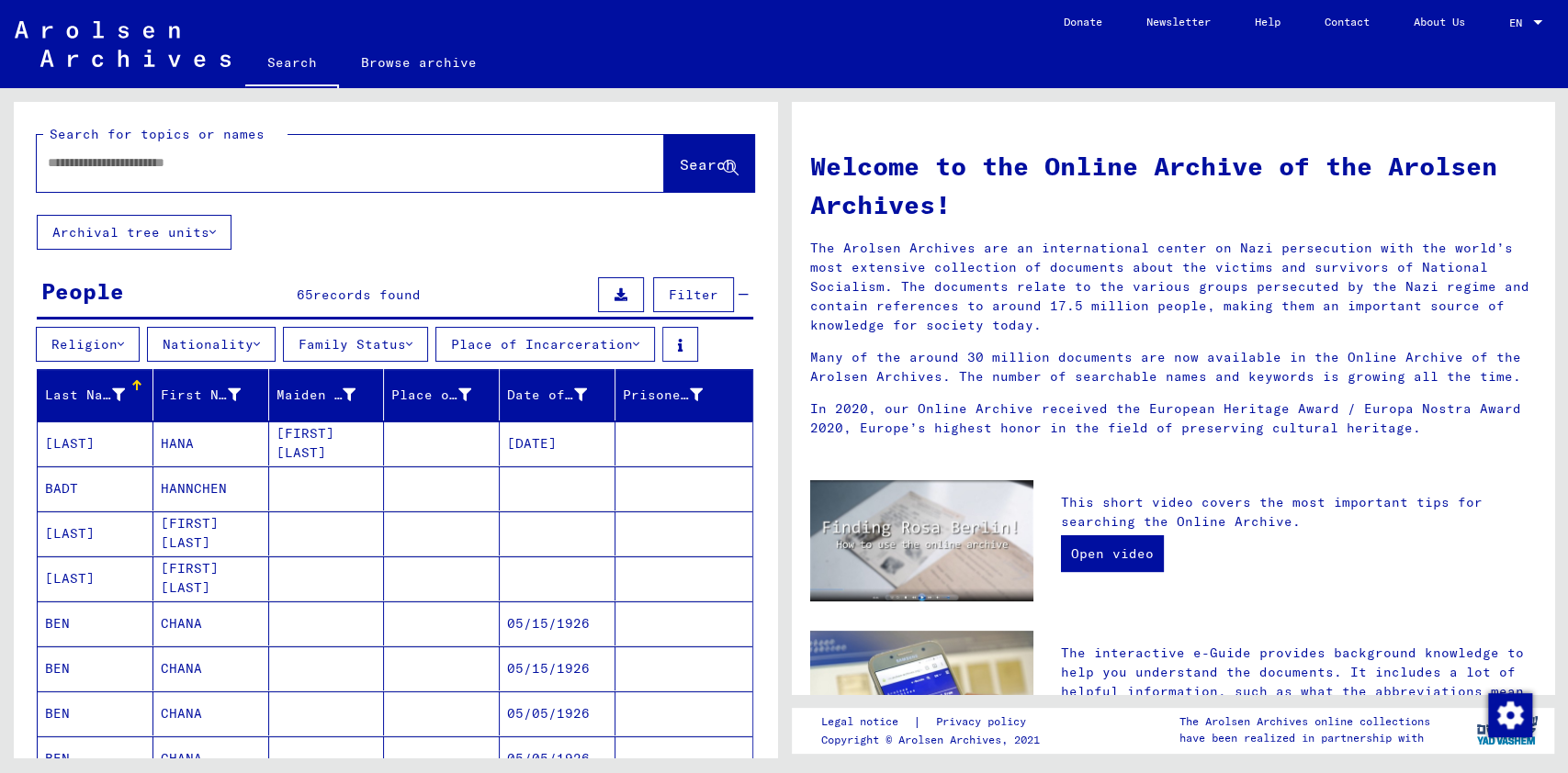 click on "Archival tree units" 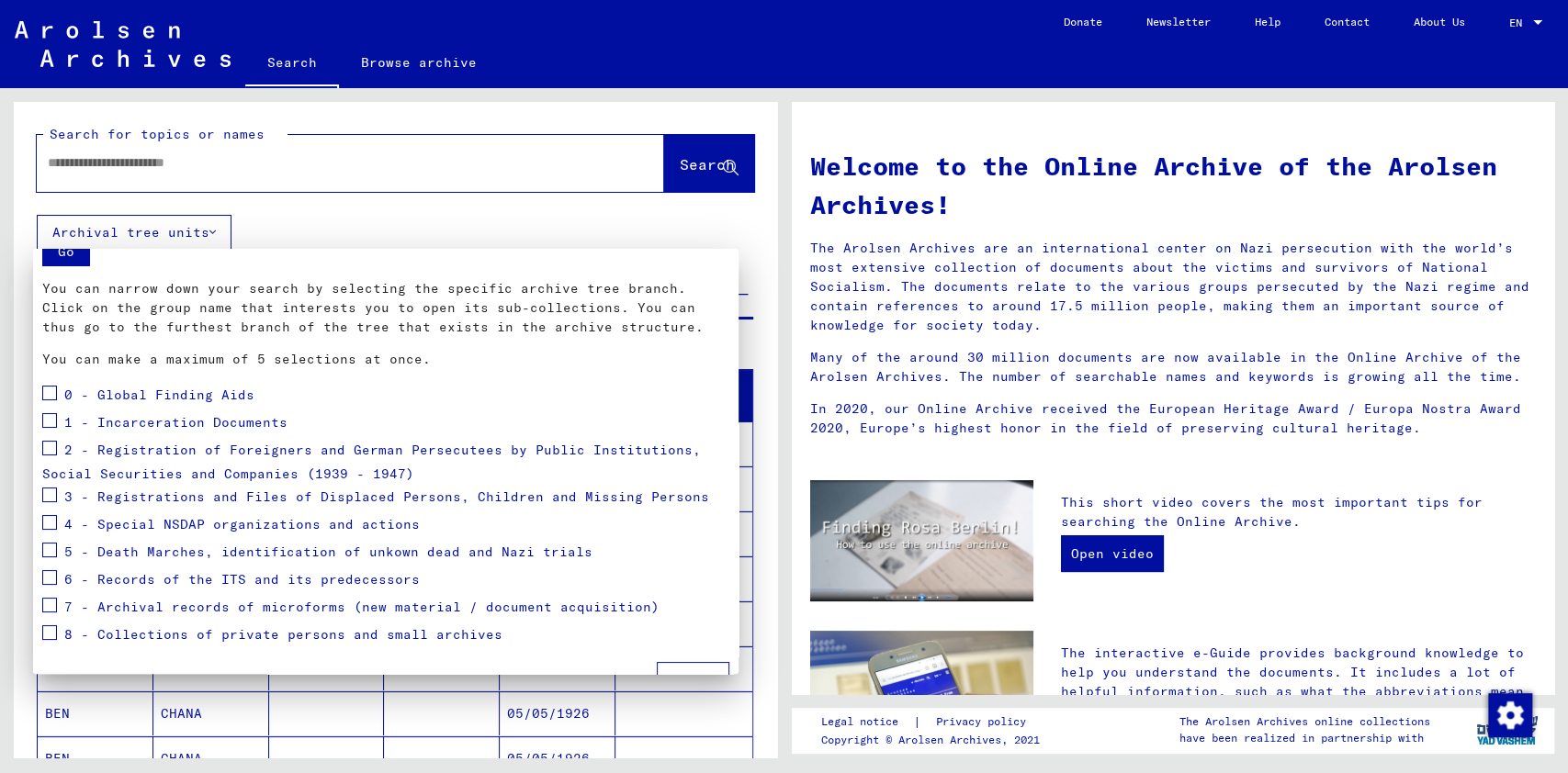 scroll, scrollTop: 90, scrollLeft: 0, axis: vertical 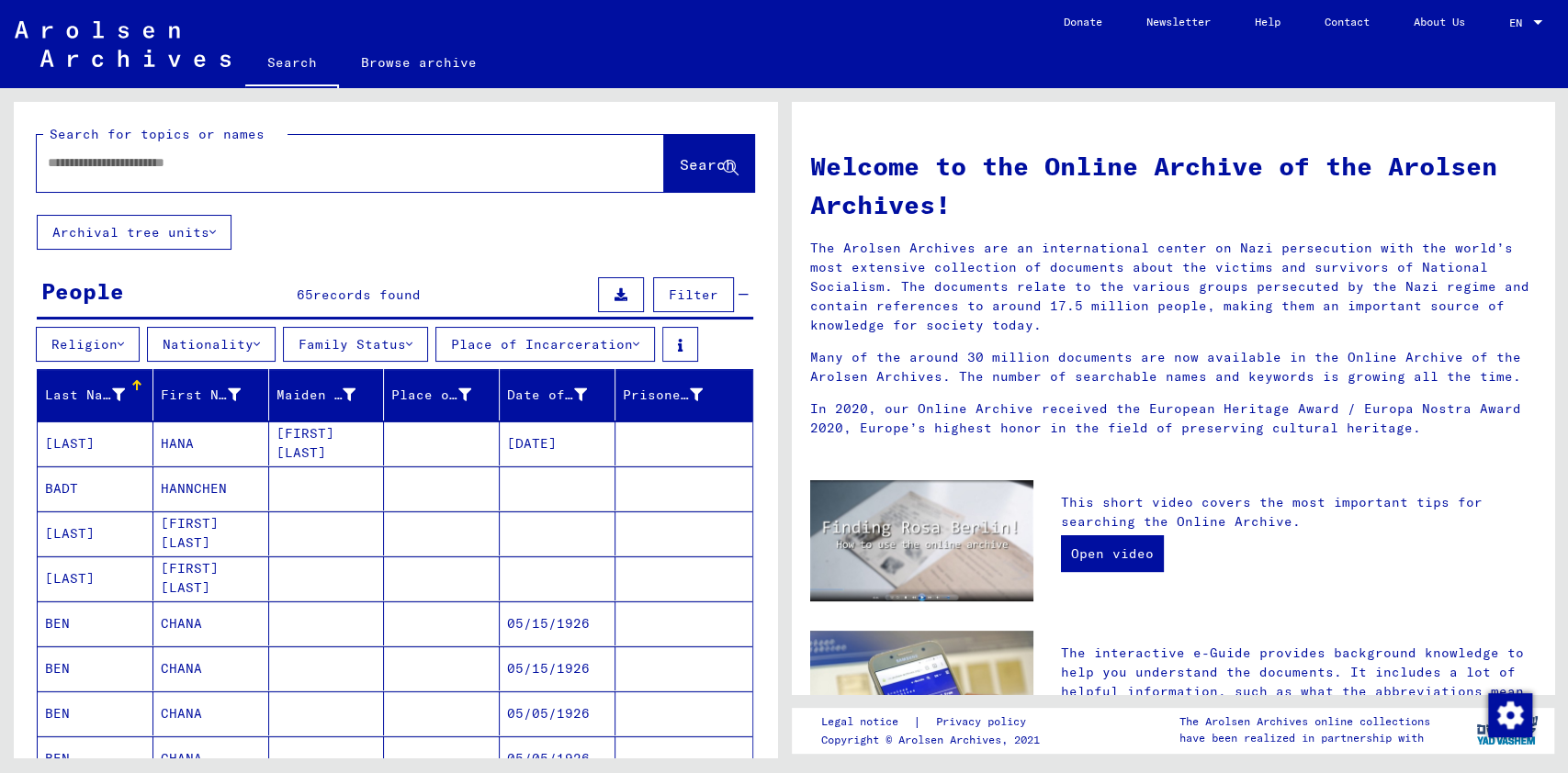 type 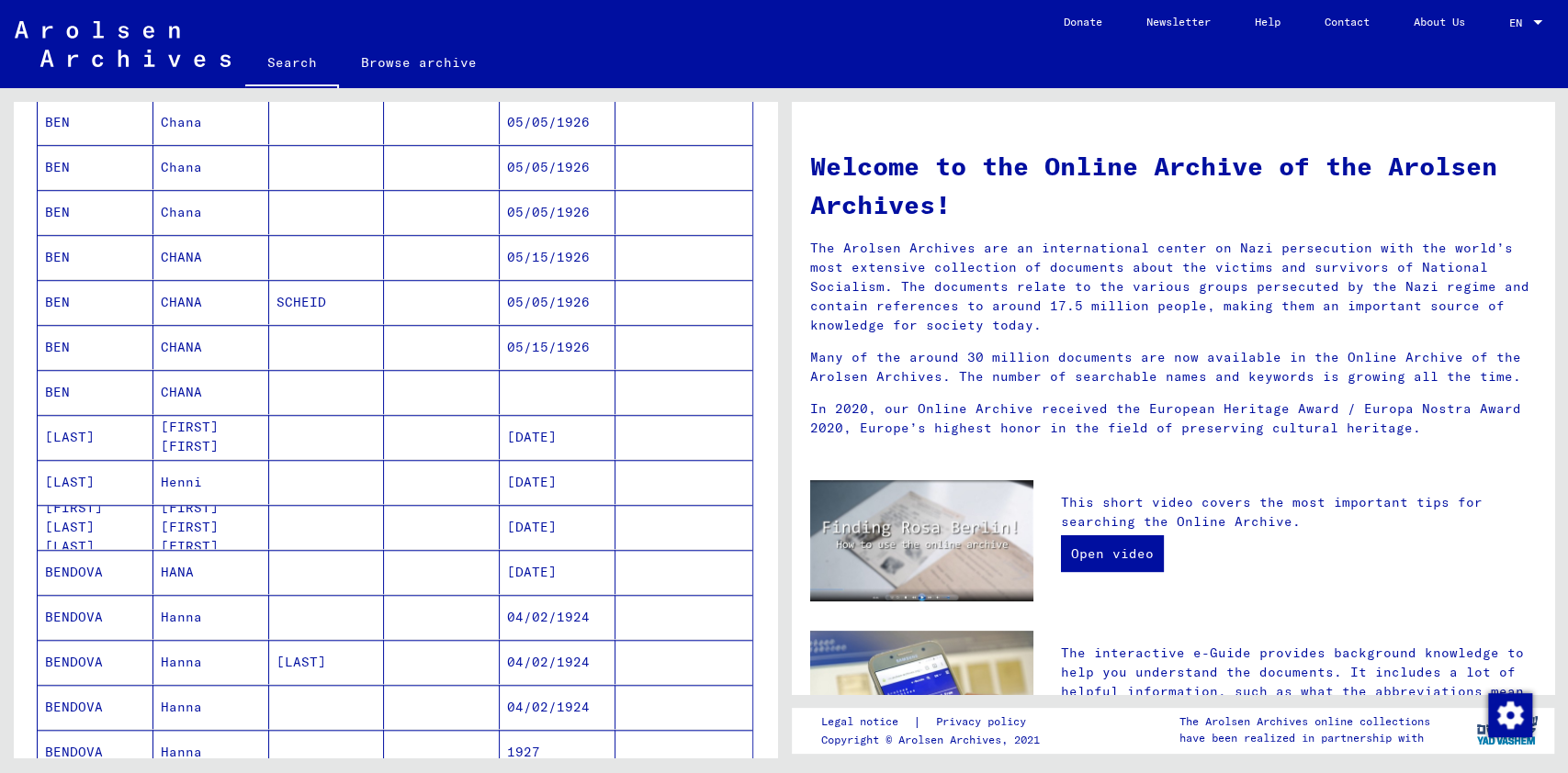 scroll, scrollTop: 772, scrollLeft: 0, axis: vertical 